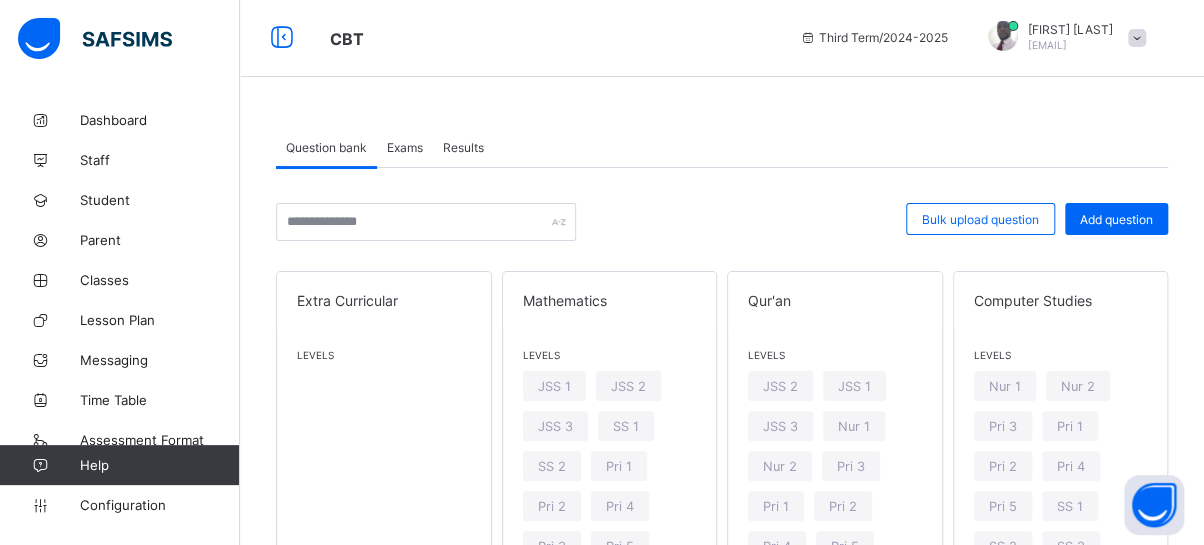 scroll, scrollTop: 3, scrollLeft: 13, axis: both 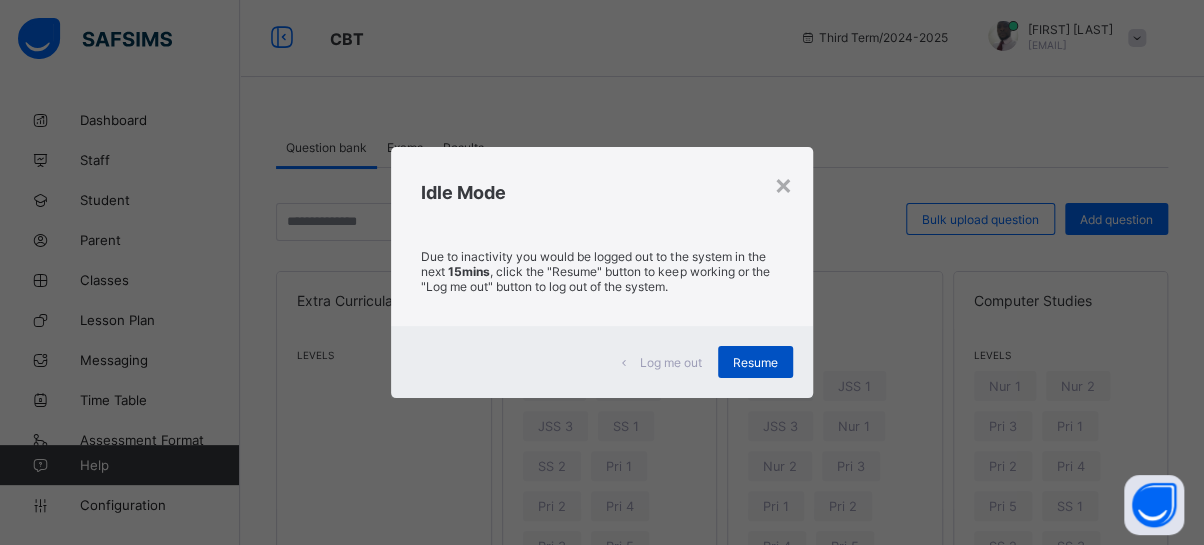 click on "Resume" at bounding box center [755, 362] 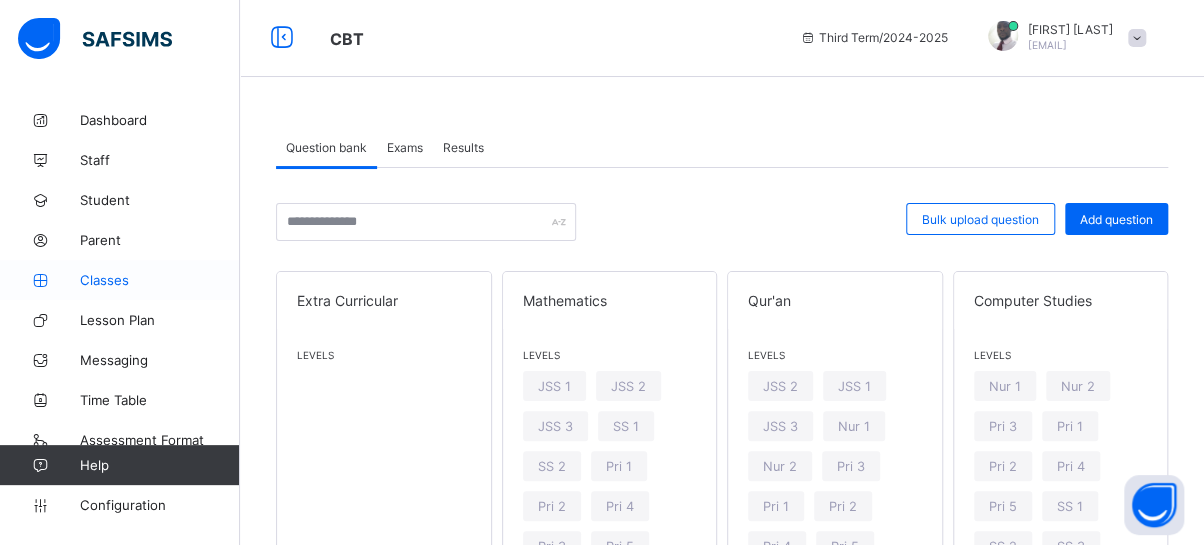 click on "Classes" at bounding box center (160, 280) 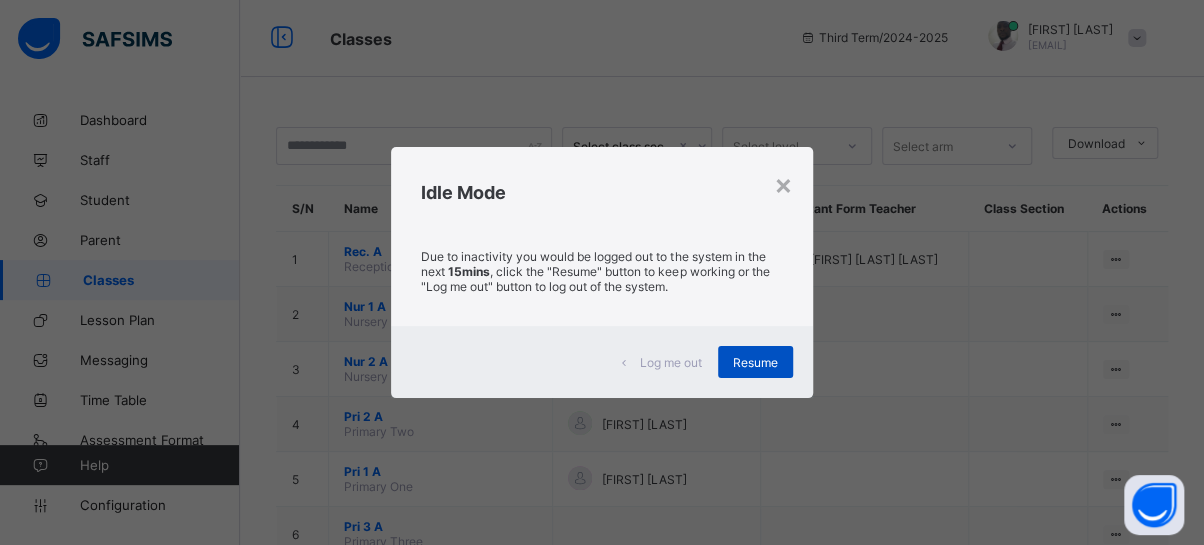click on "Resume" at bounding box center (755, 362) 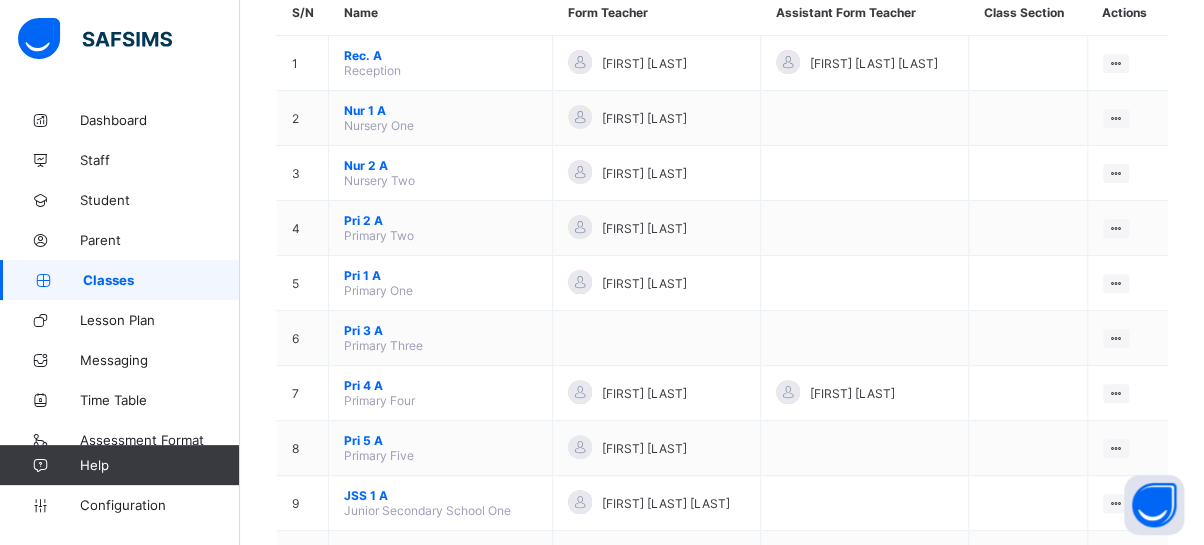 scroll, scrollTop: 221, scrollLeft: 13, axis: both 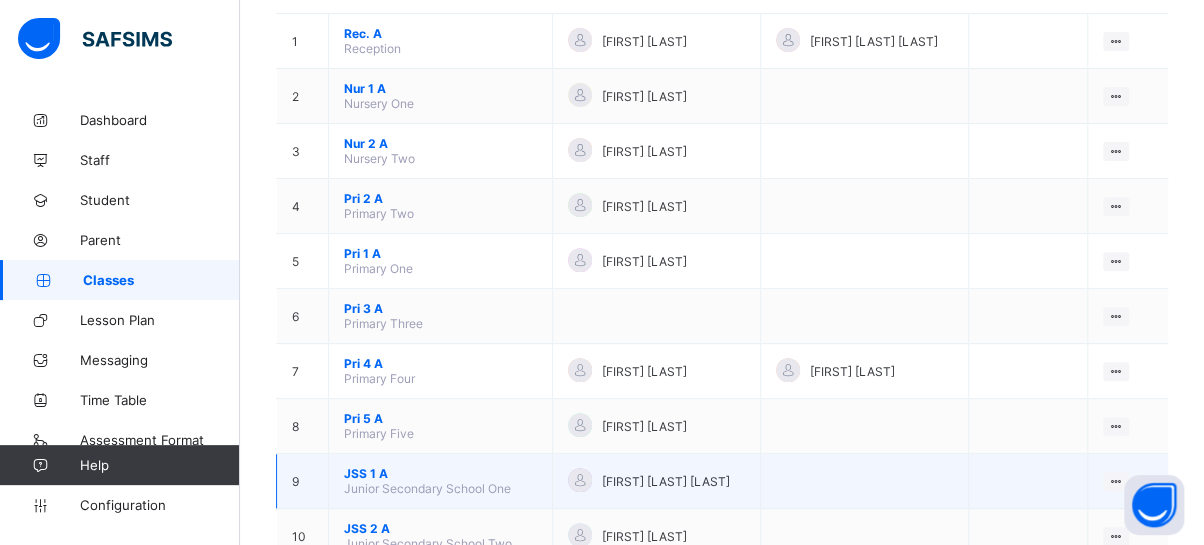 click on "JSS 1   A" at bounding box center (440, 473) 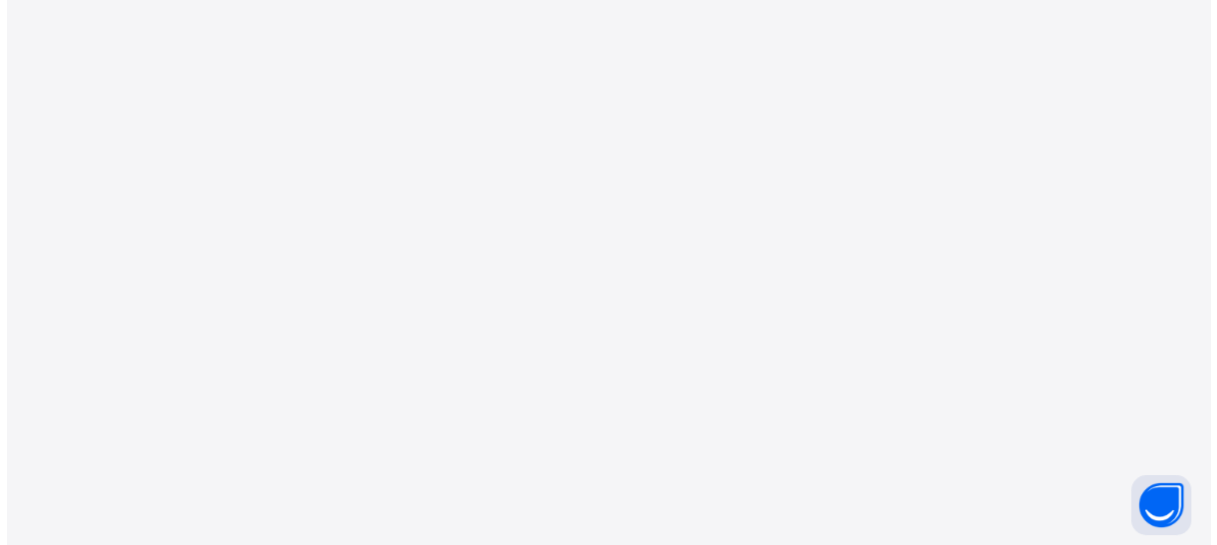 scroll, scrollTop: 0, scrollLeft: 0, axis: both 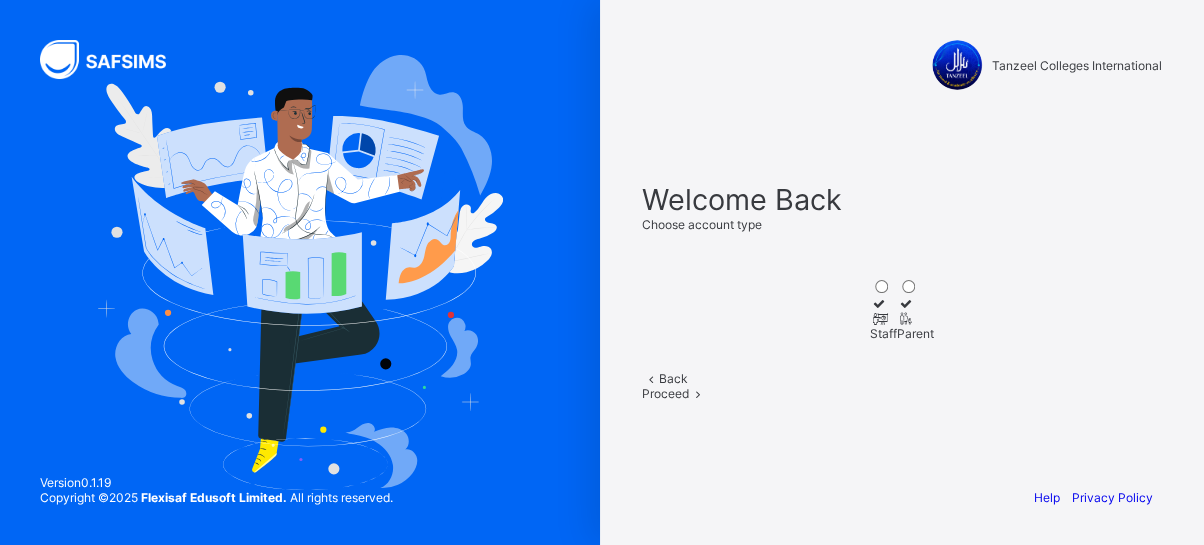 click at bounding box center (883, 318) 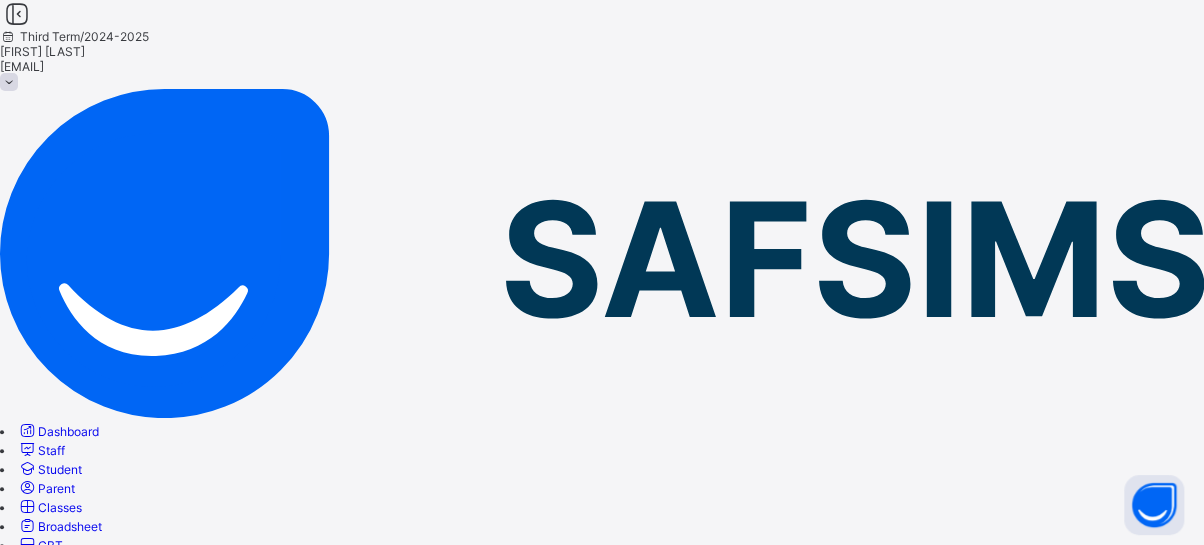 click on "Classes" at bounding box center [60, 507] 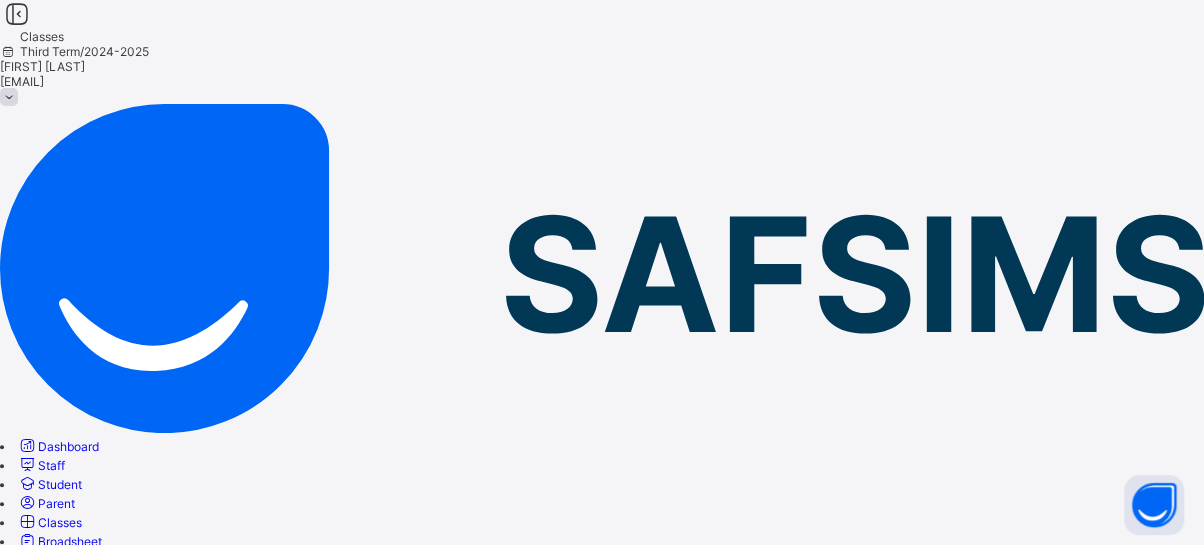 scroll, scrollTop: 33, scrollLeft: 0, axis: vertical 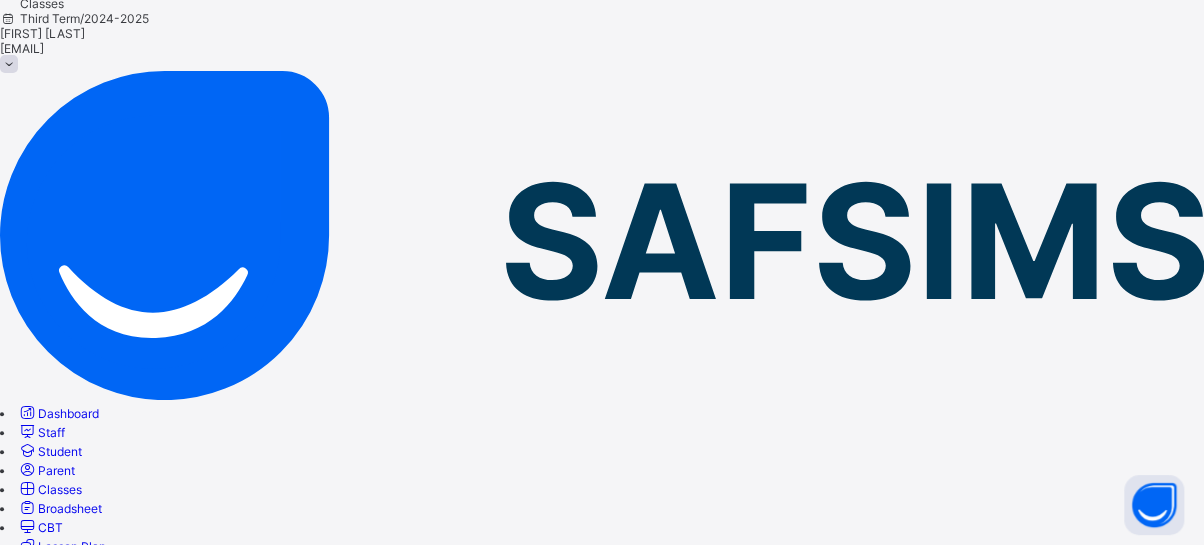 click on "Broadsheet" at bounding box center (70, 508) 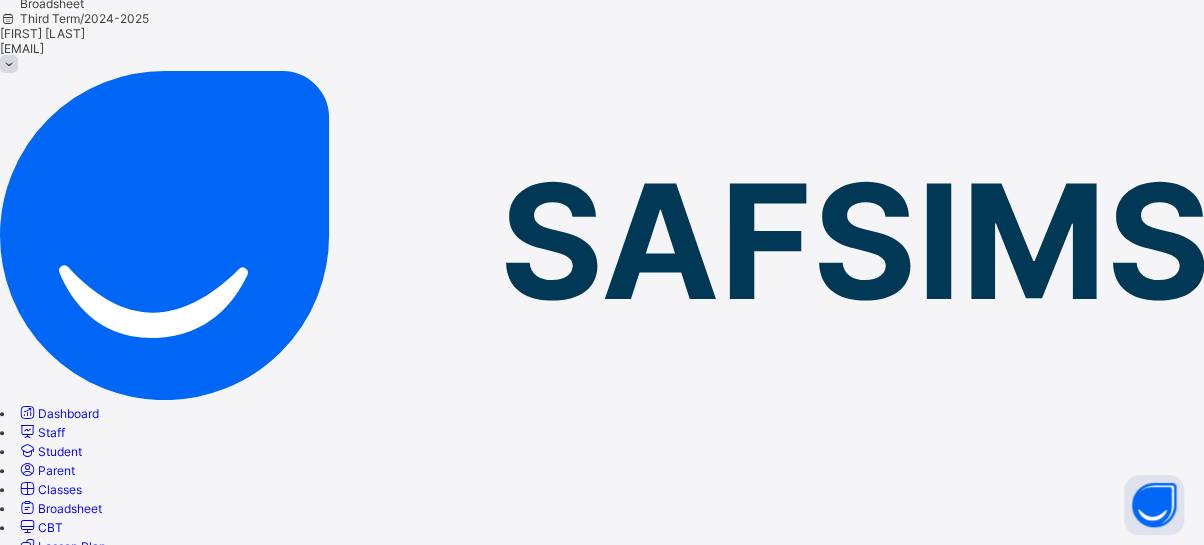 scroll, scrollTop: 0, scrollLeft: 0, axis: both 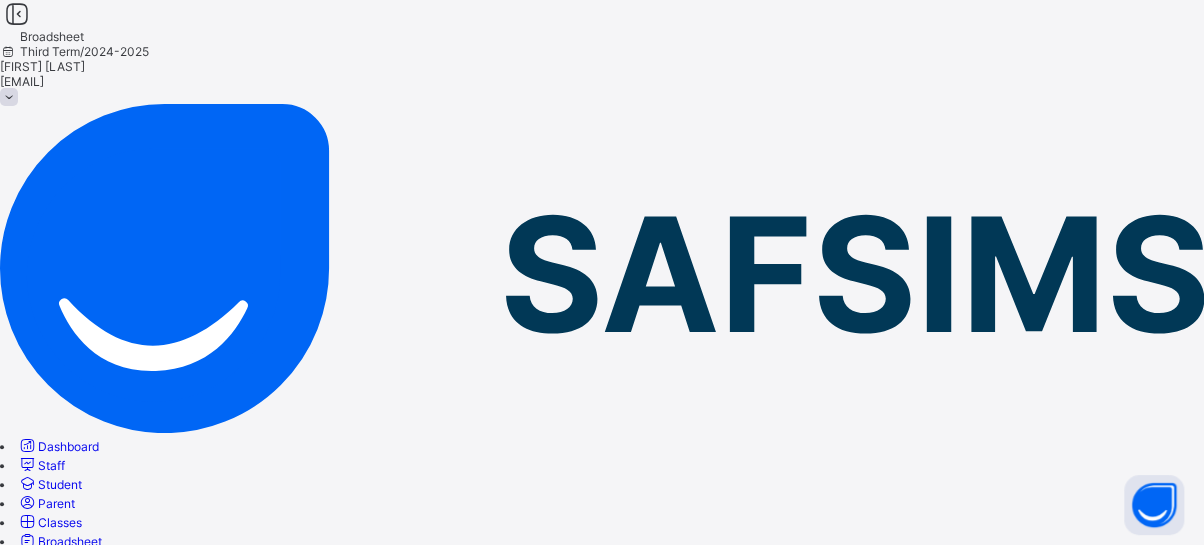 click on "Resume" at bounding box center (602, 760) 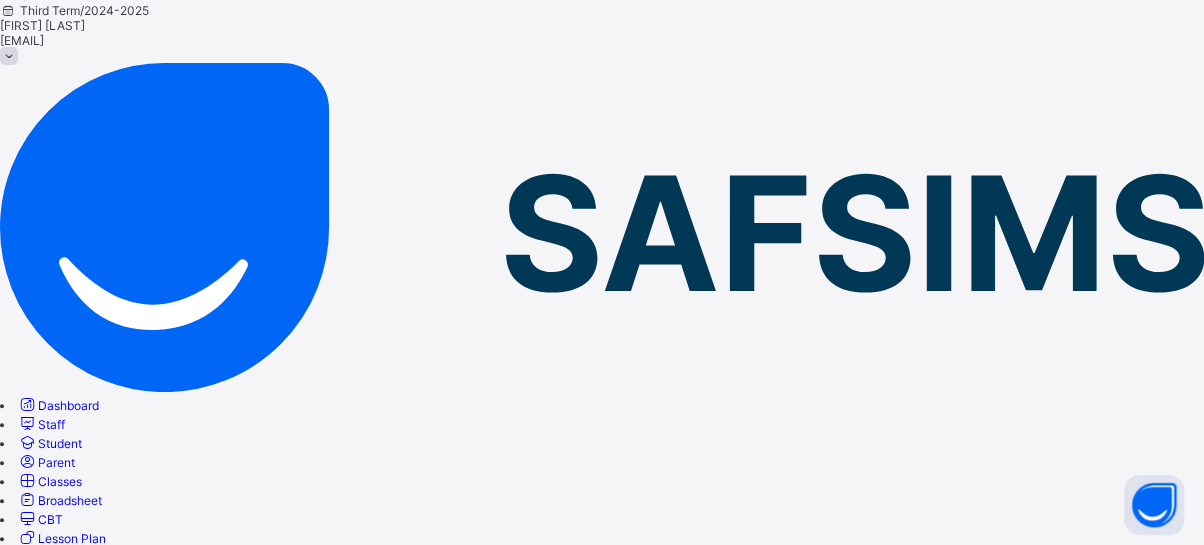 scroll, scrollTop: 40, scrollLeft: 0, axis: vertical 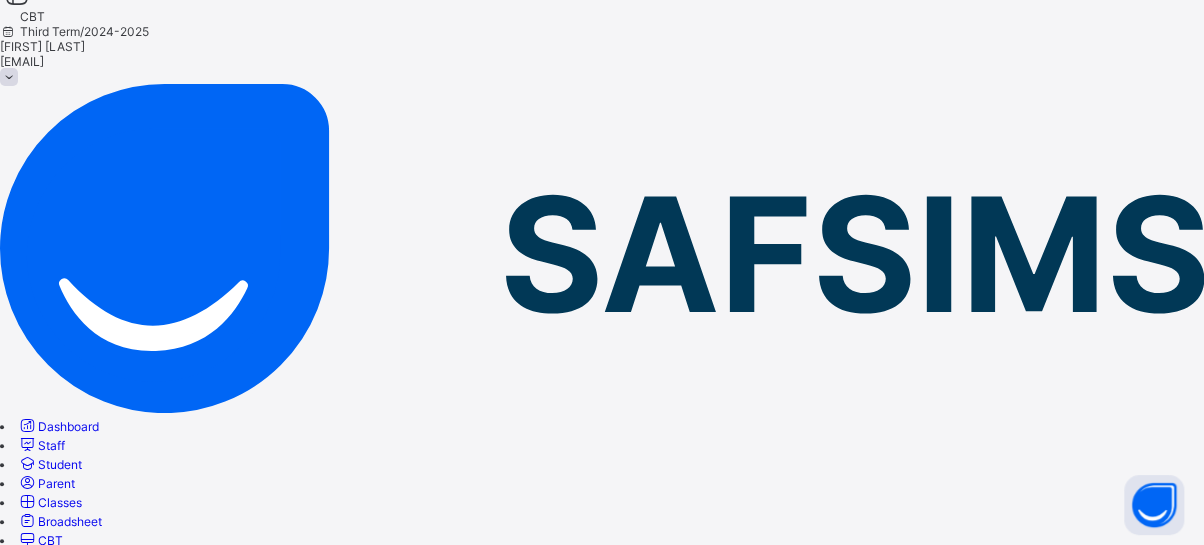 click on "Classes" at bounding box center [60, 502] 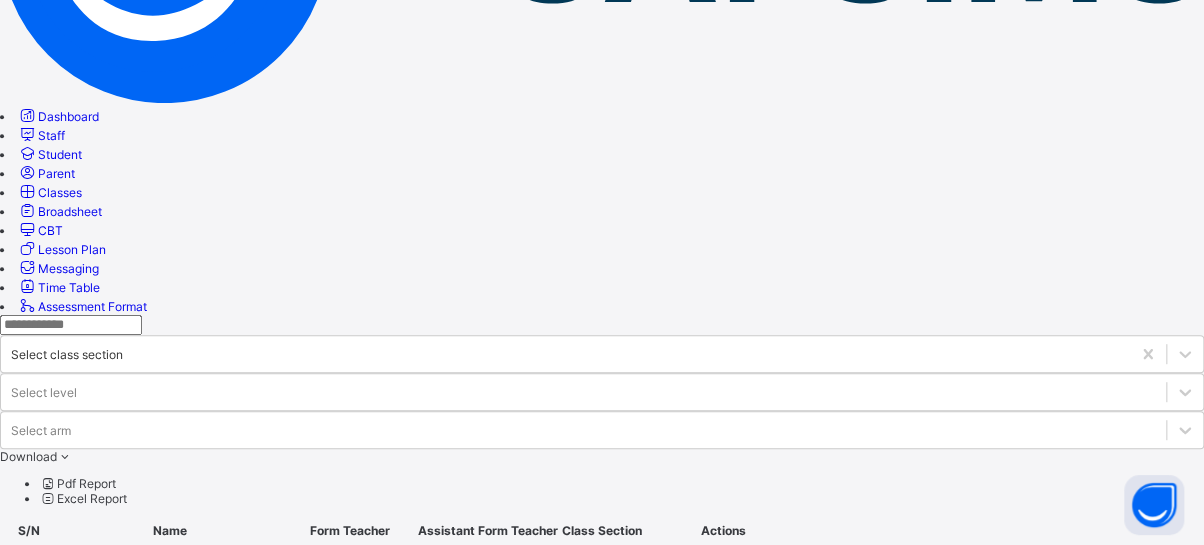 scroll, scrollTop: 357, scrollLeft: 0, axis: vertical 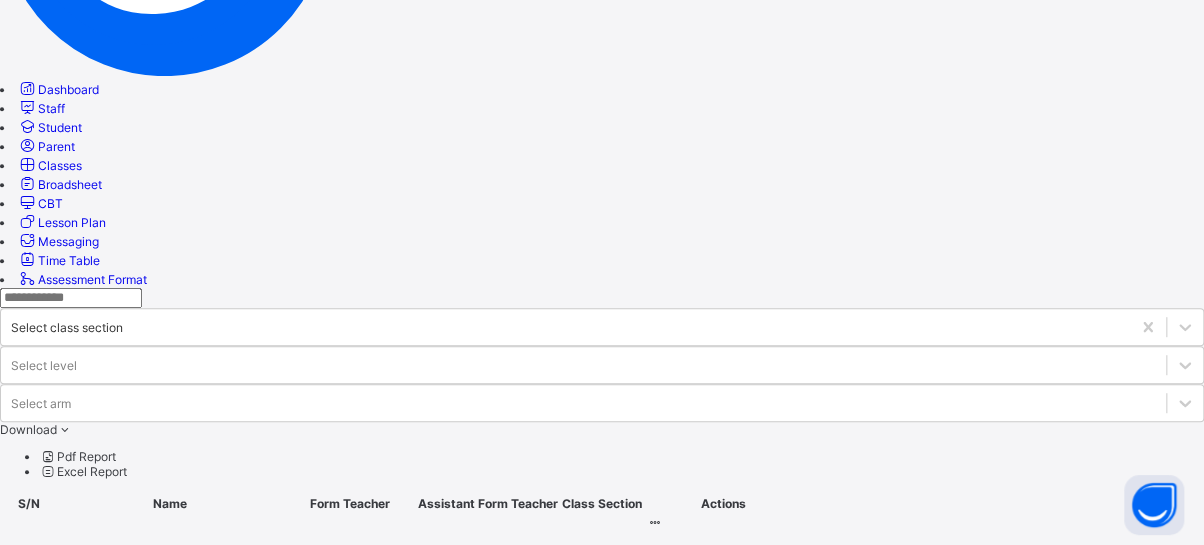 click on "JSS 1   A" at bounding box center (80, 1422) 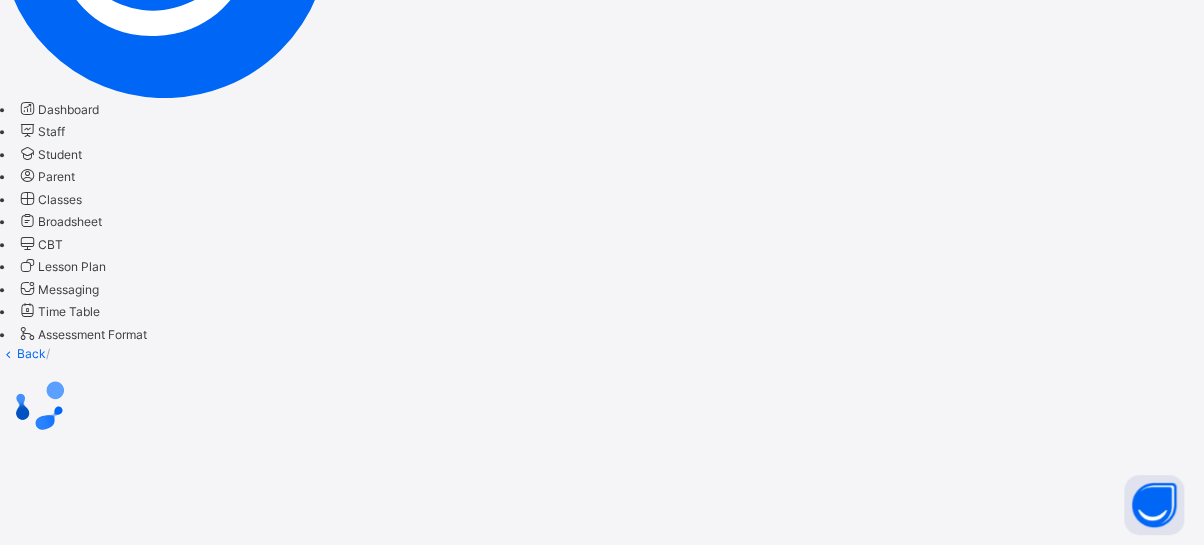 scroll, scrollTop: 33, scrollLeft: 0, axis: vertical 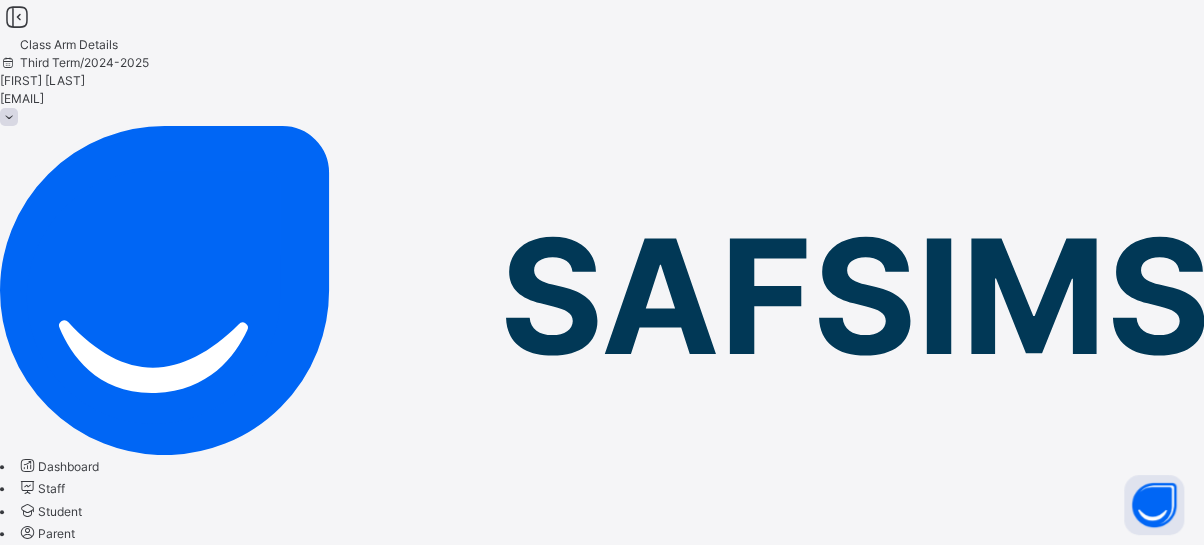 click on "Subjects" at bounding box center [24, 764] 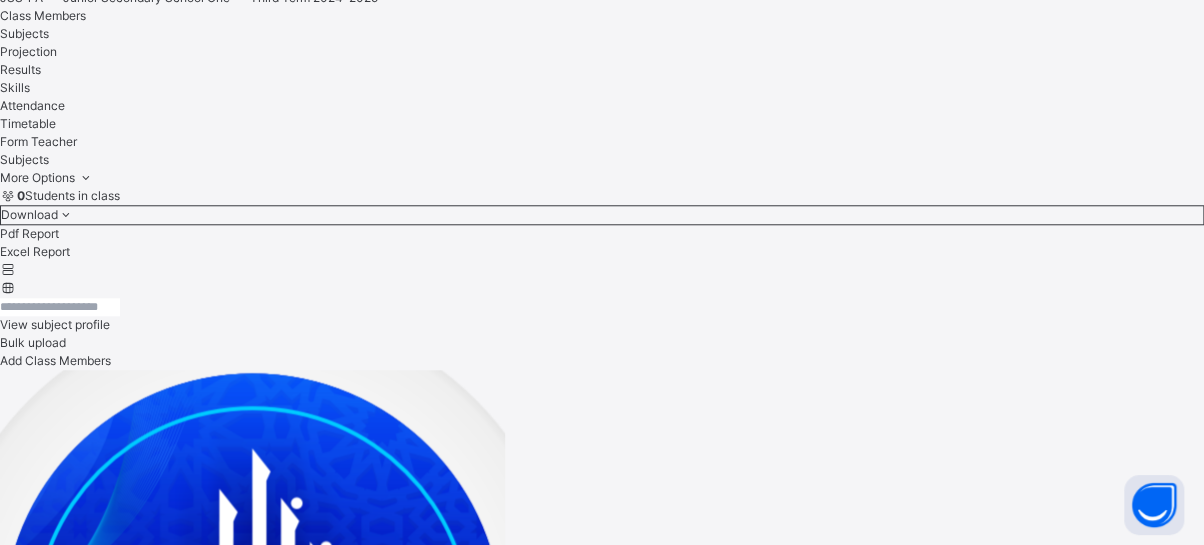 scroll, scrollTop: 759, scrollLeft: 0, axis: vertical 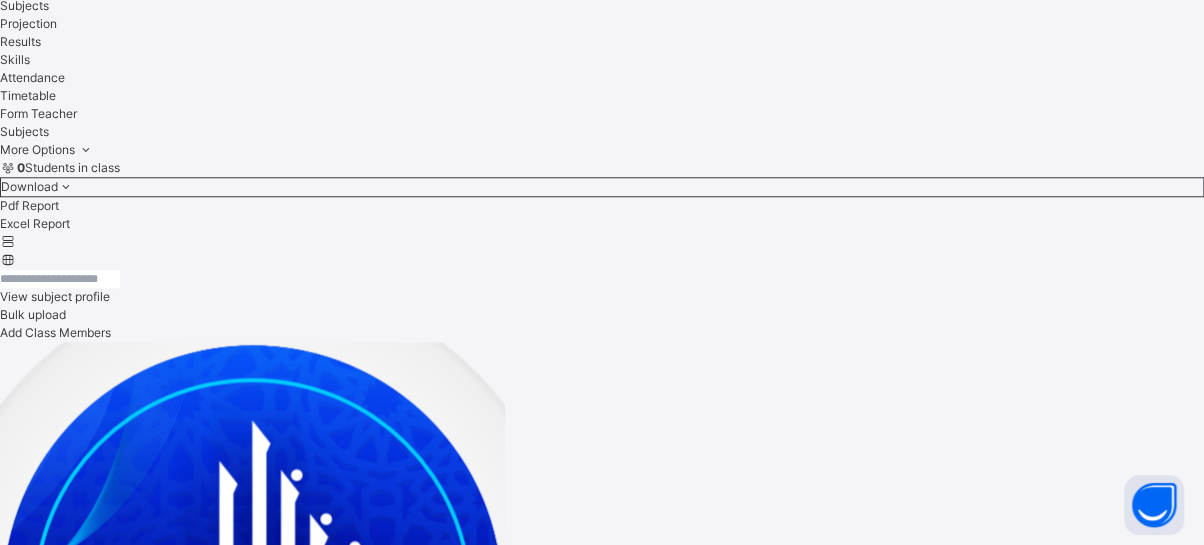 click on "Assess Students" at bounding box center (596, 2317) 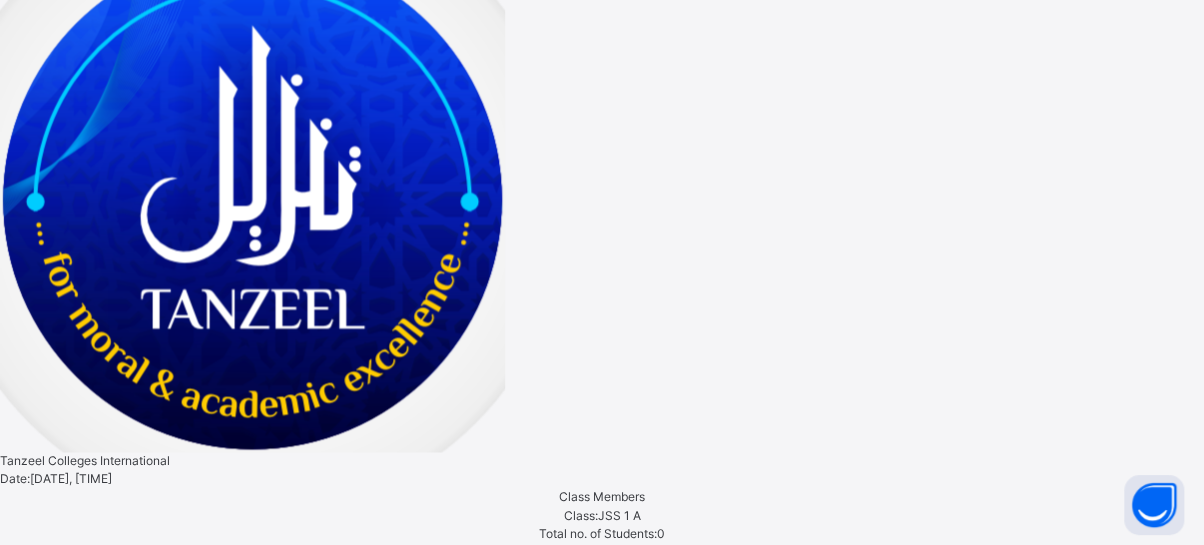 scroll, scrollTop: 1166, scrollLeft: 0, axis: vertical 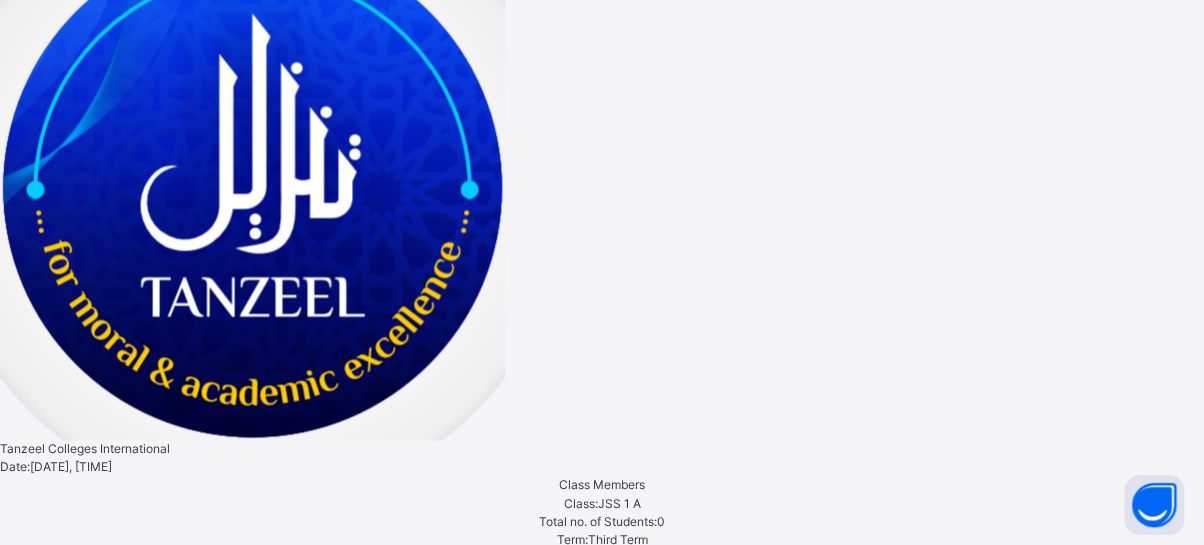 click on "Assess Students" at bounding box center (596, 2224) 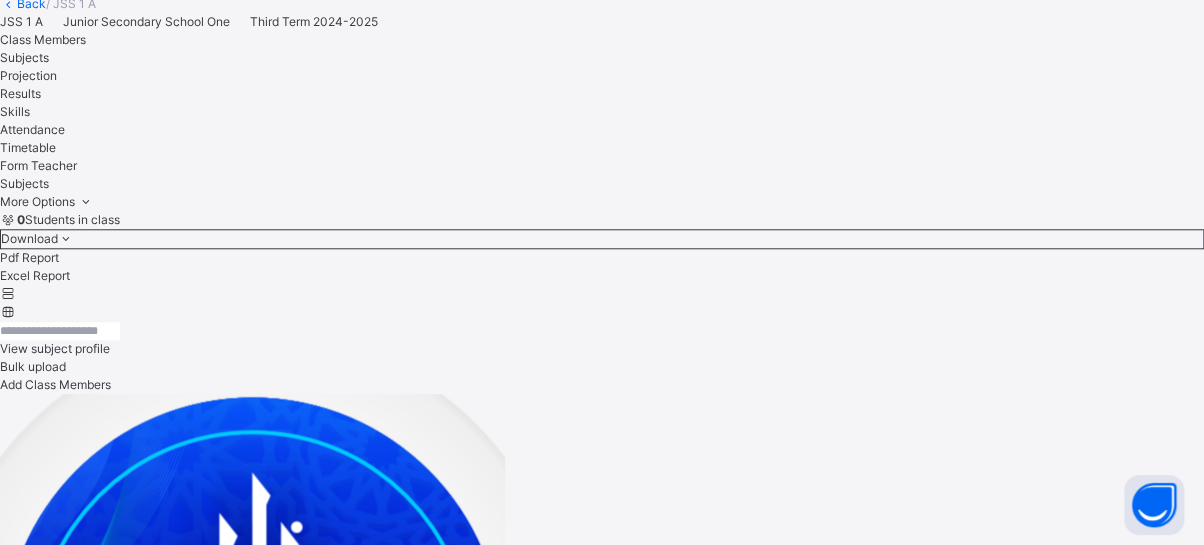 scroll, scrollTop: 744, scrollLeft: 0, axis: vertical 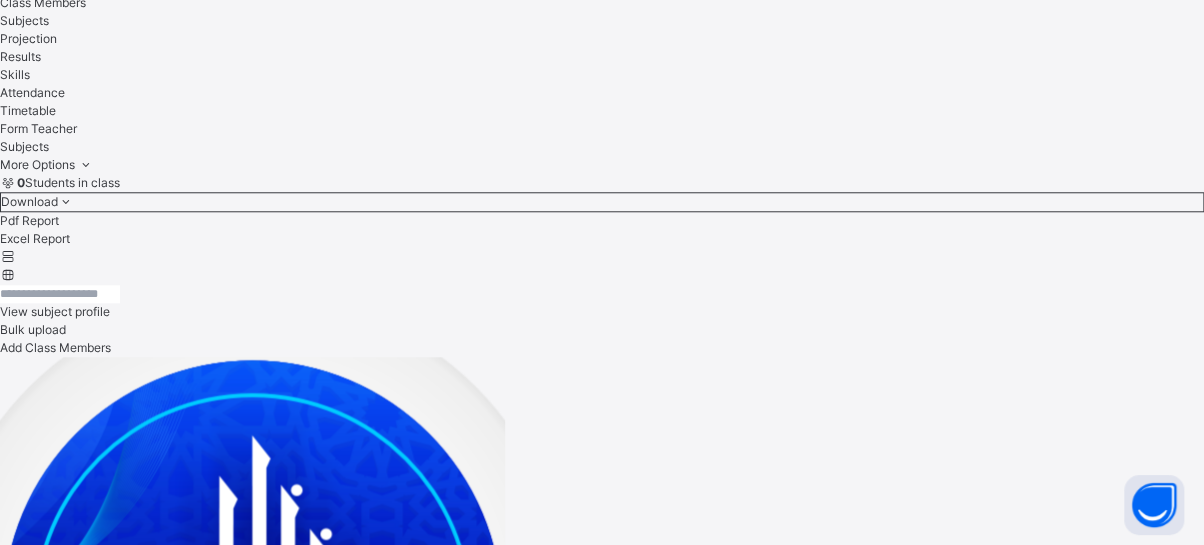 click on "Assess Students" at bounding box center [596, 2437] 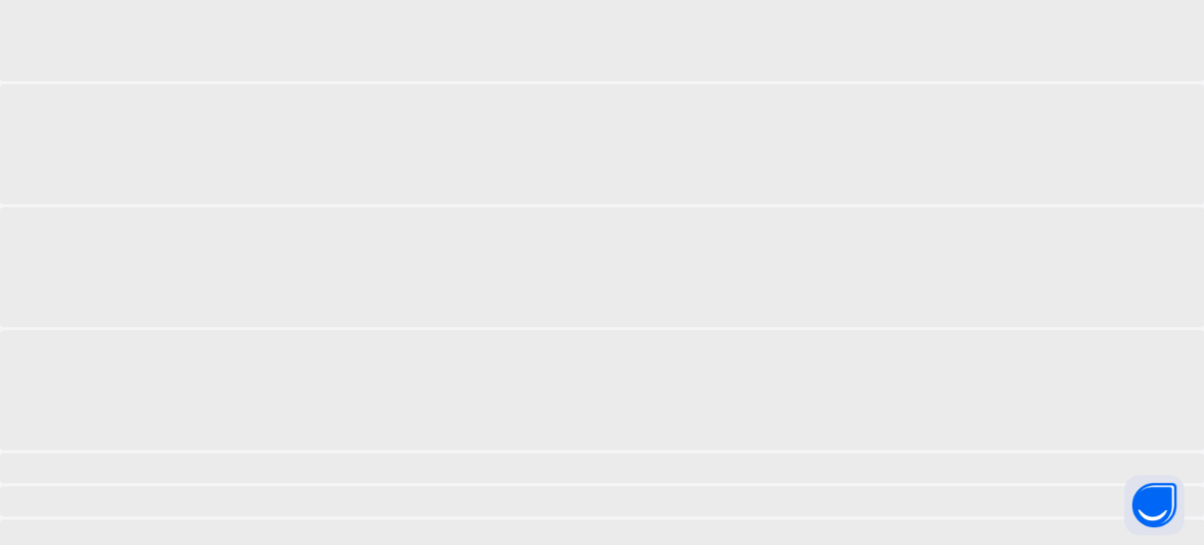 scroll, scrollTop: 566, scrollLeft: 0, axis: vertical 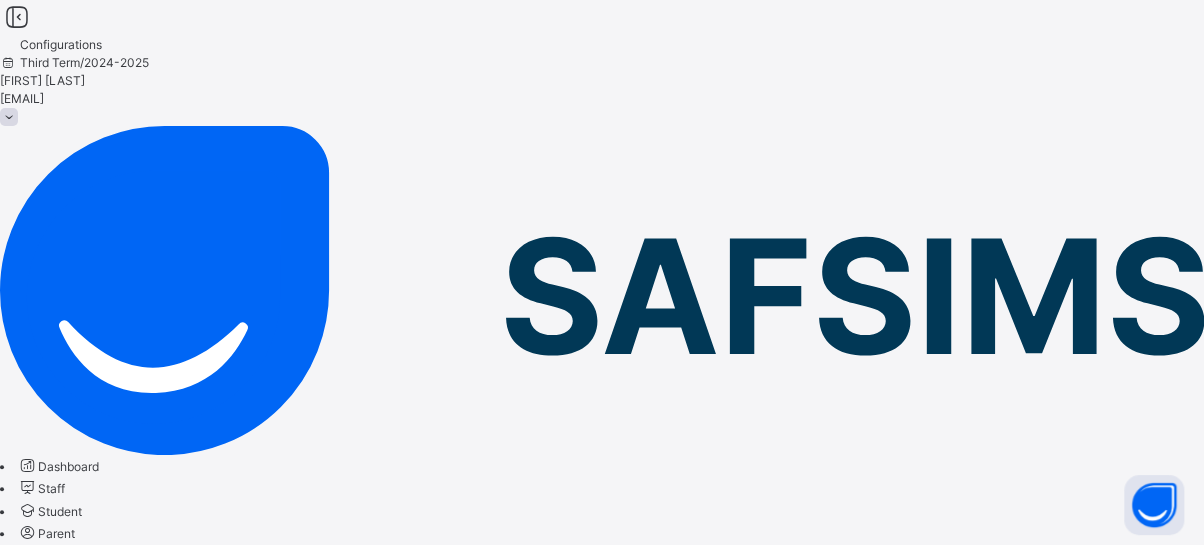 click at bounding box center (602, 749) 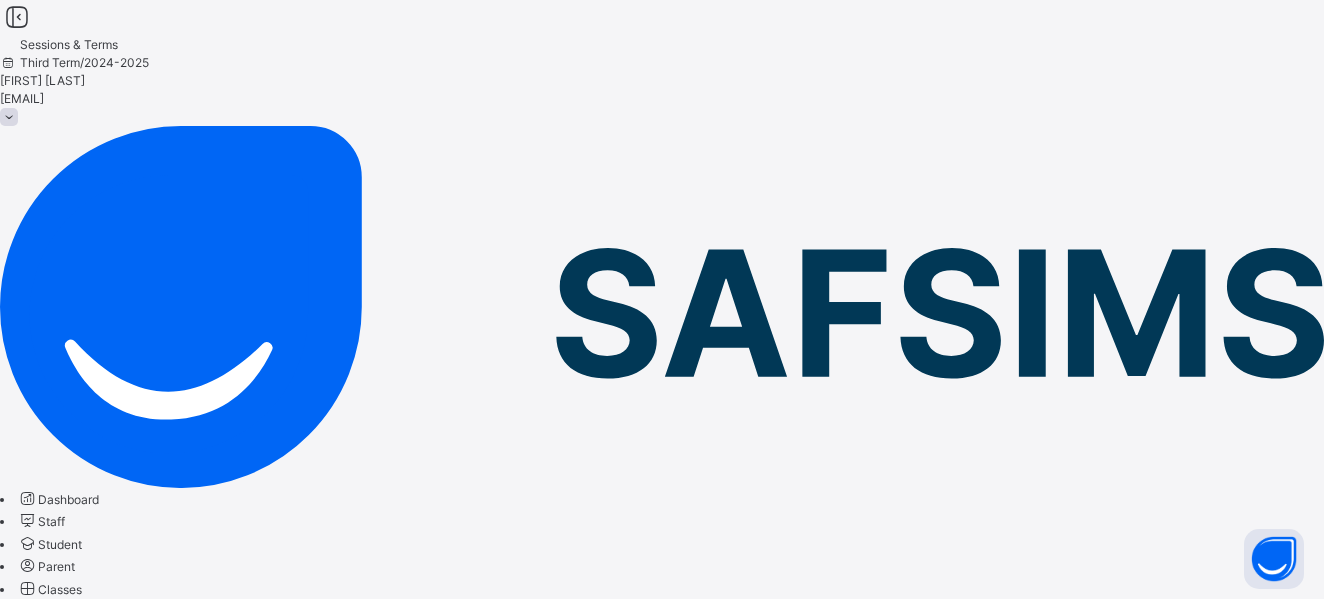 drag, startPoint x: 999, startPoint y: 22, endPoint x: 974, endPoint y: 374, distance: 352.88666 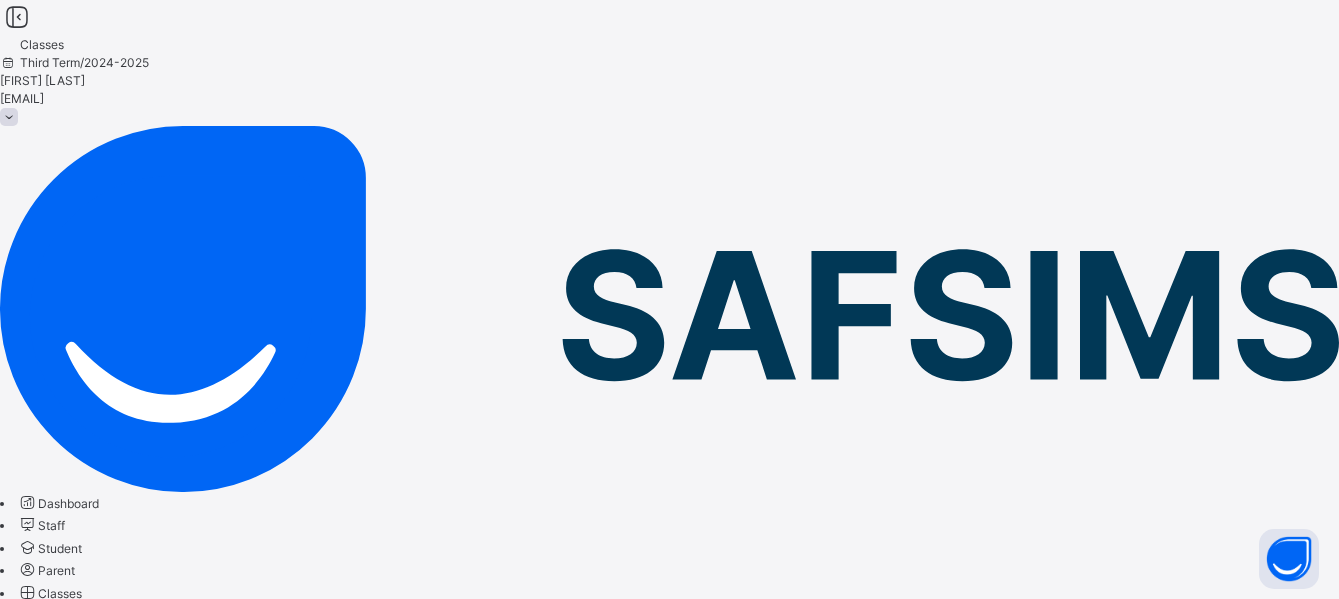 click at bounding box center [669, 966] 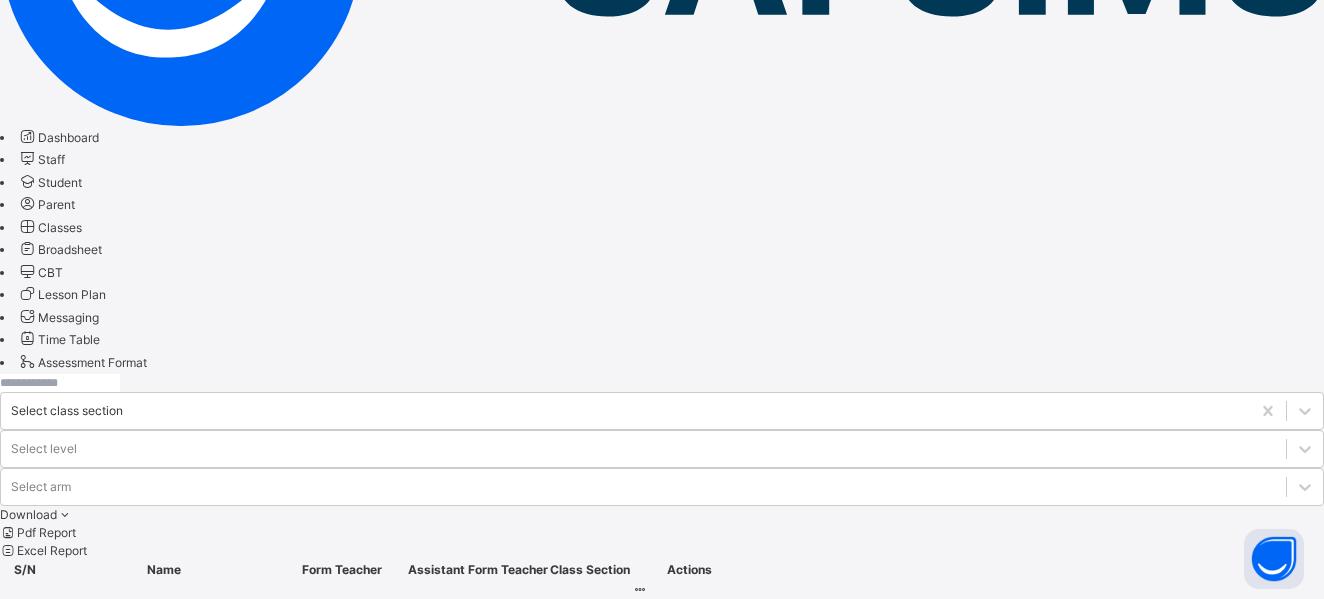 scroll, scrollTop: 391, scrollLeft: 0, axis: vertical 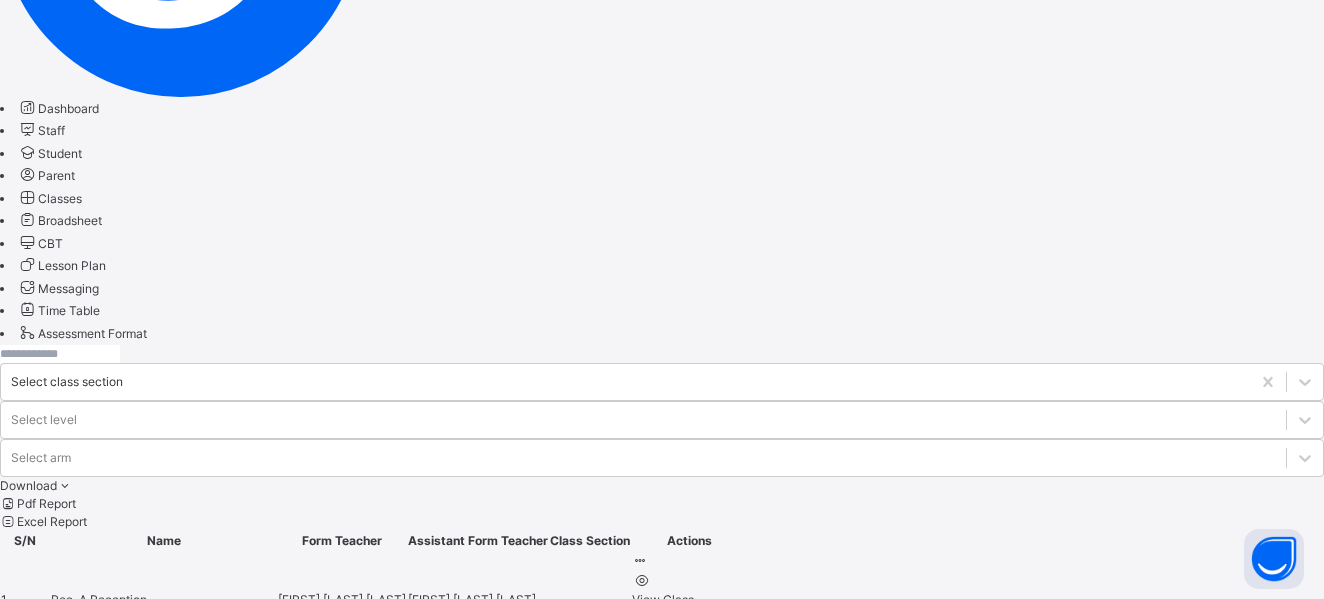 click on "JSS 1   A" at bounding box center [74, 1383] 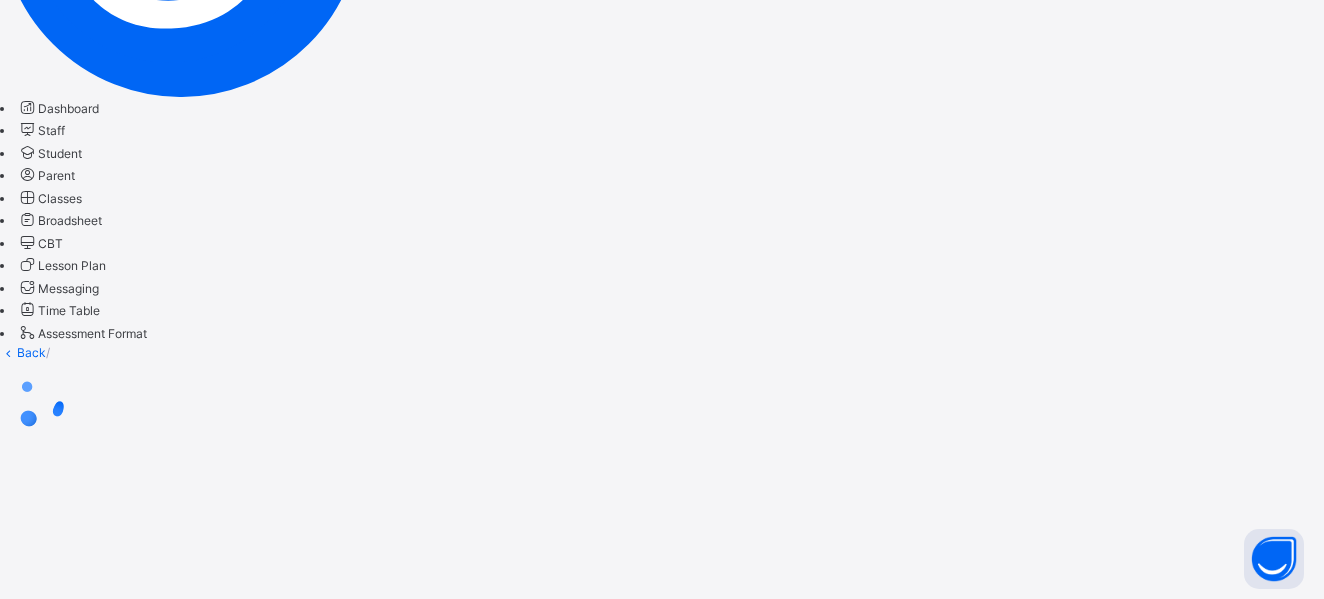 scroll, scrollTop: 0, scrollLeft: 0, axis: both 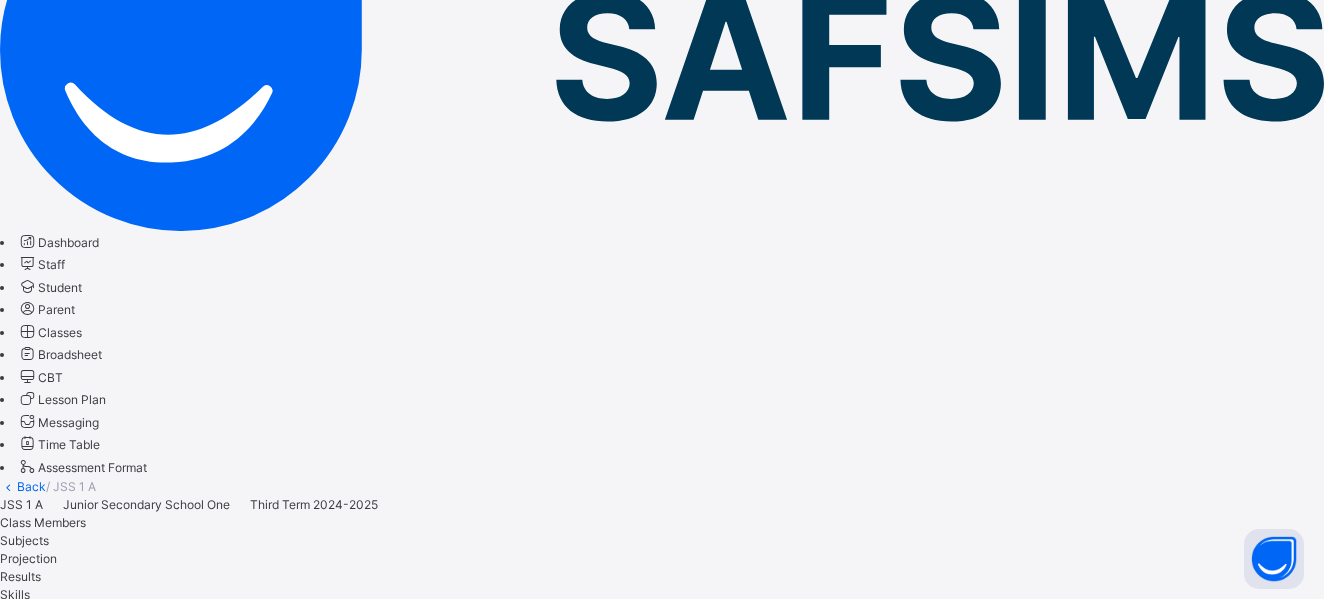 click on "Subjects" at bounding box center (24, 540) 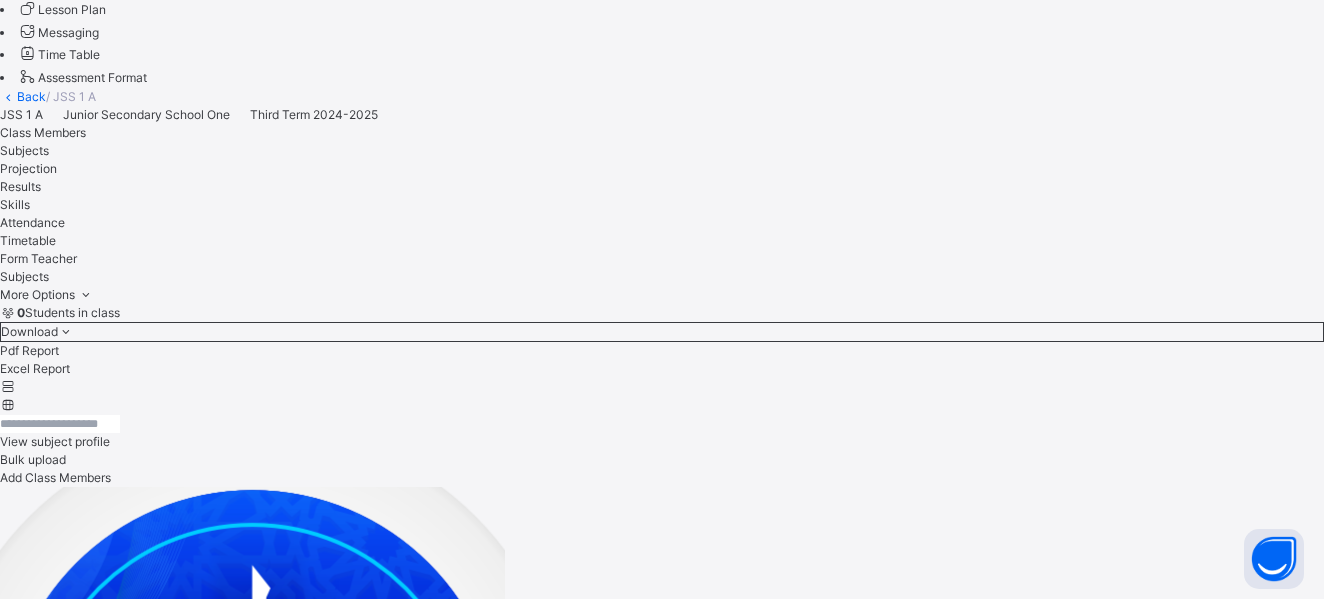 scroll, scrollTop: 677, scrollLeft: 0, axis: vertical 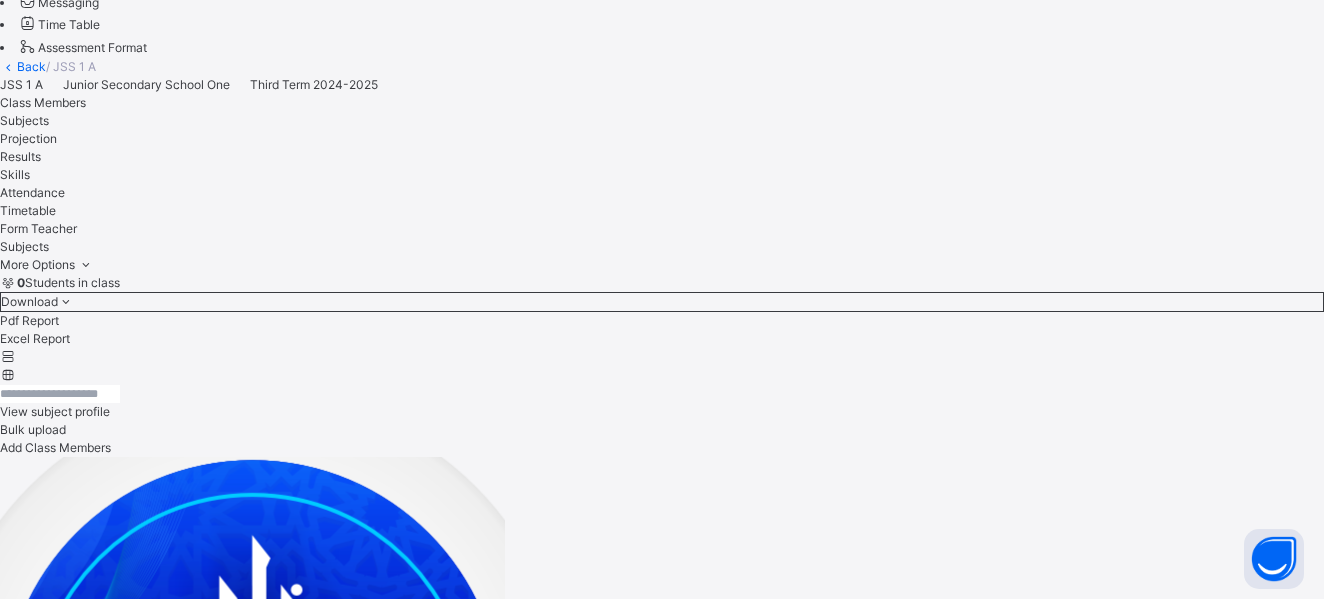 click on "Assess Students" at bounding box center (596, 2432) 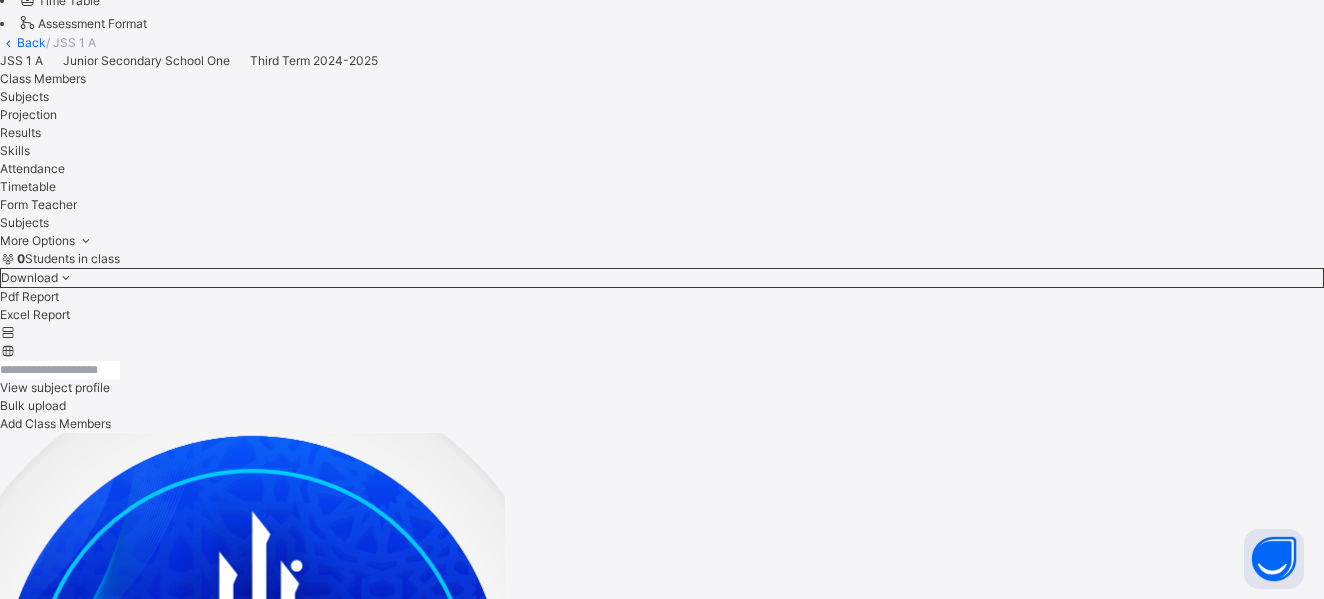 scroll, scrollTop: 750, scrollLeft: 0, axis: vertical 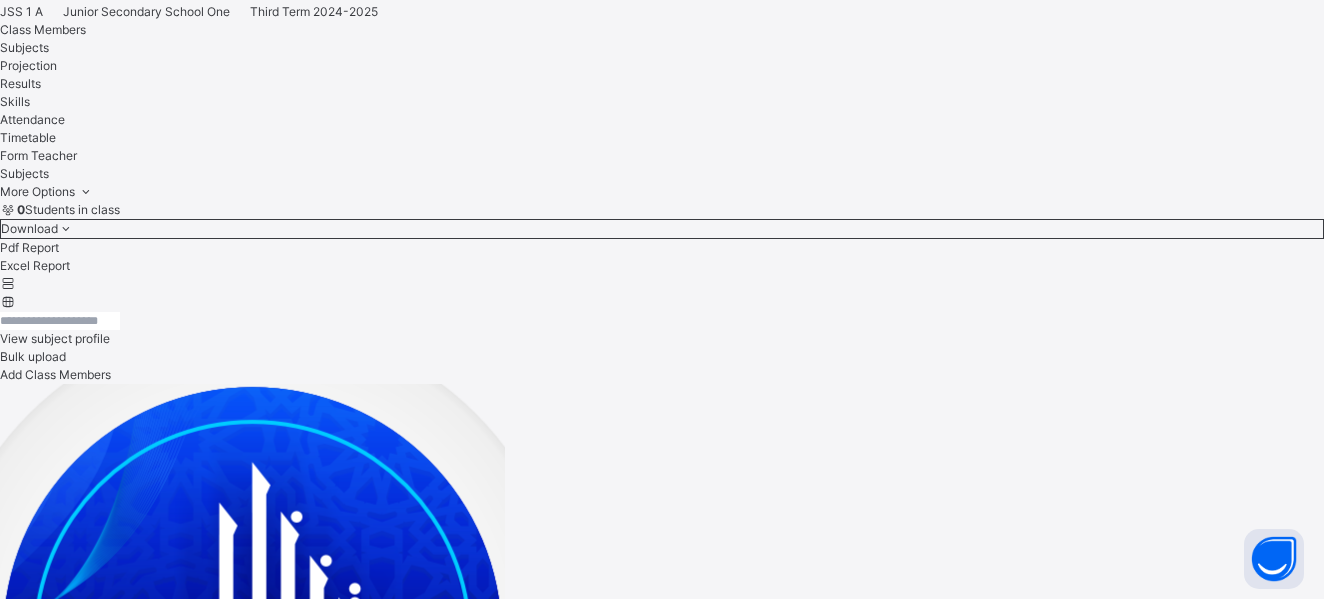 click on "×" at bounding box center (662, 2809) 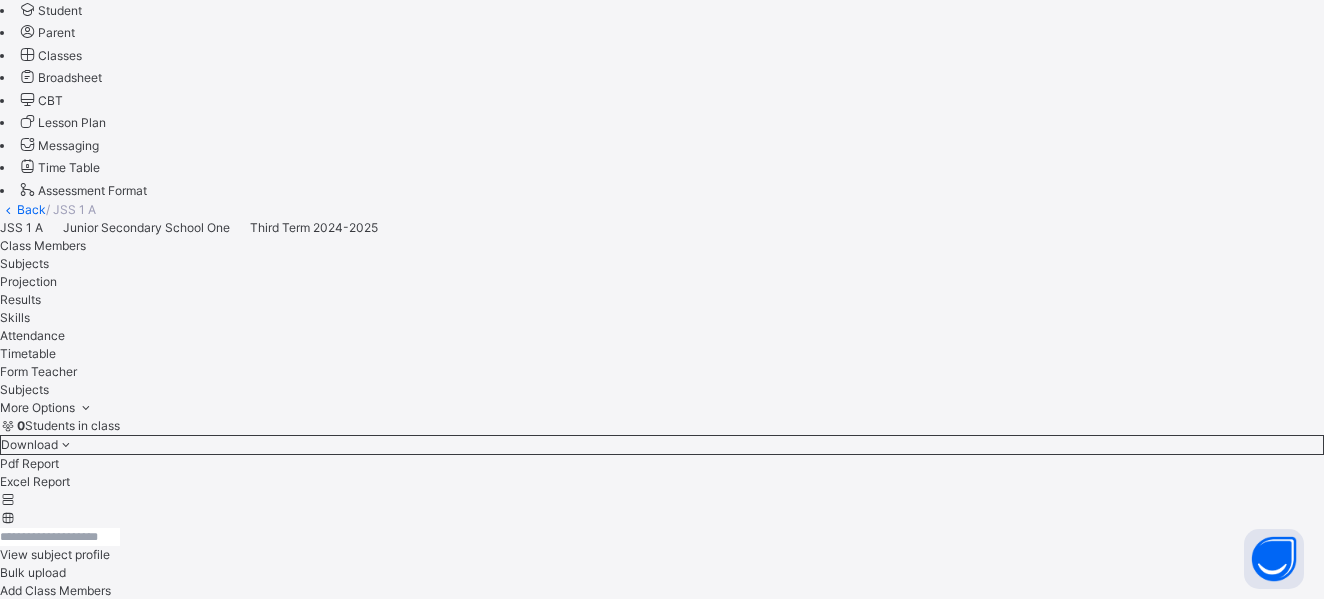 scroll, scrollTop: 488, scrollLeft: 0, axis: vertical 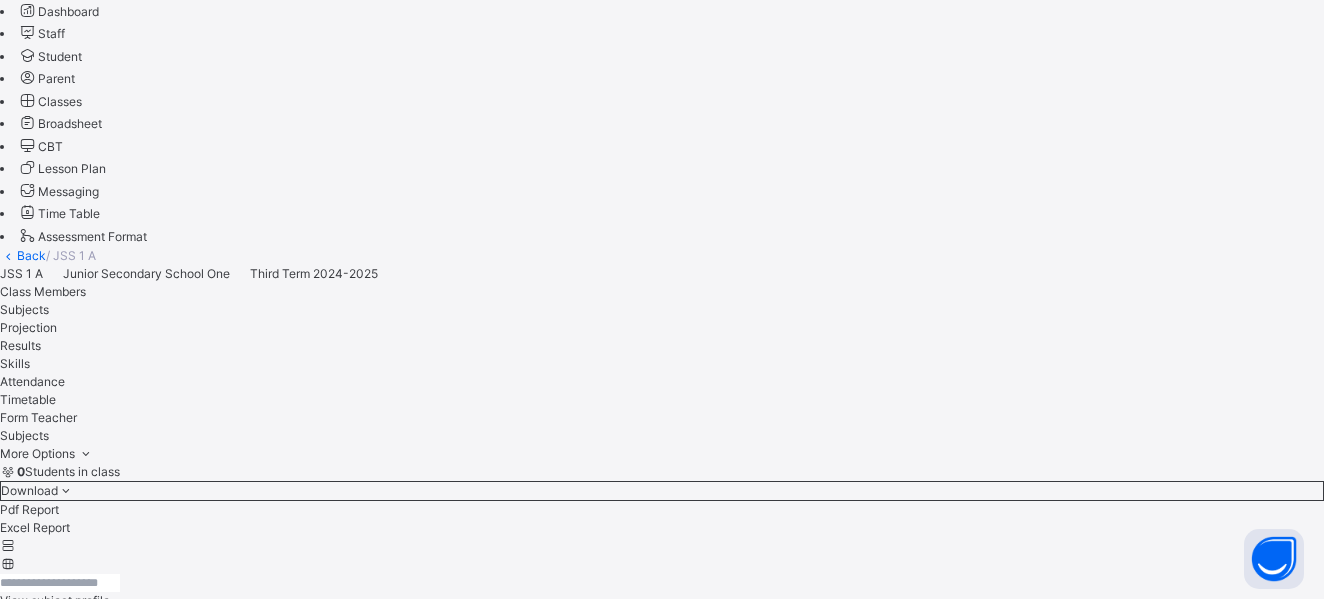 click on "HISTORY" at bounding box center [680, 3328] 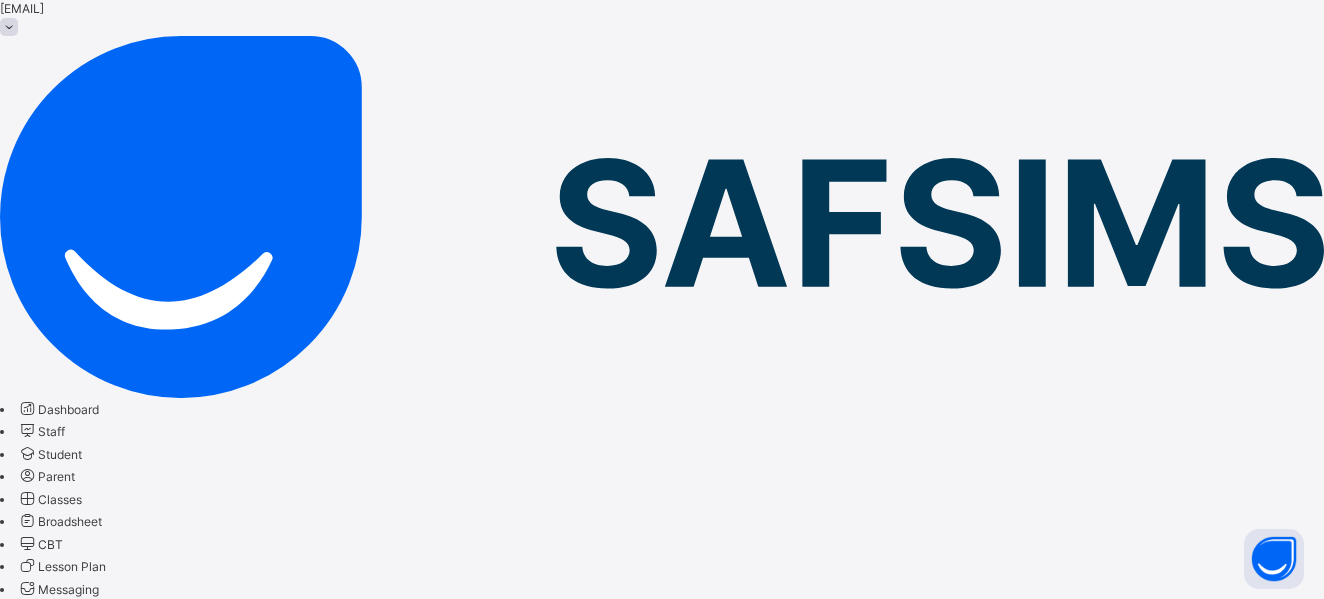scroll, scrollTop: 81, scrollLeft: 0, axis: vertical 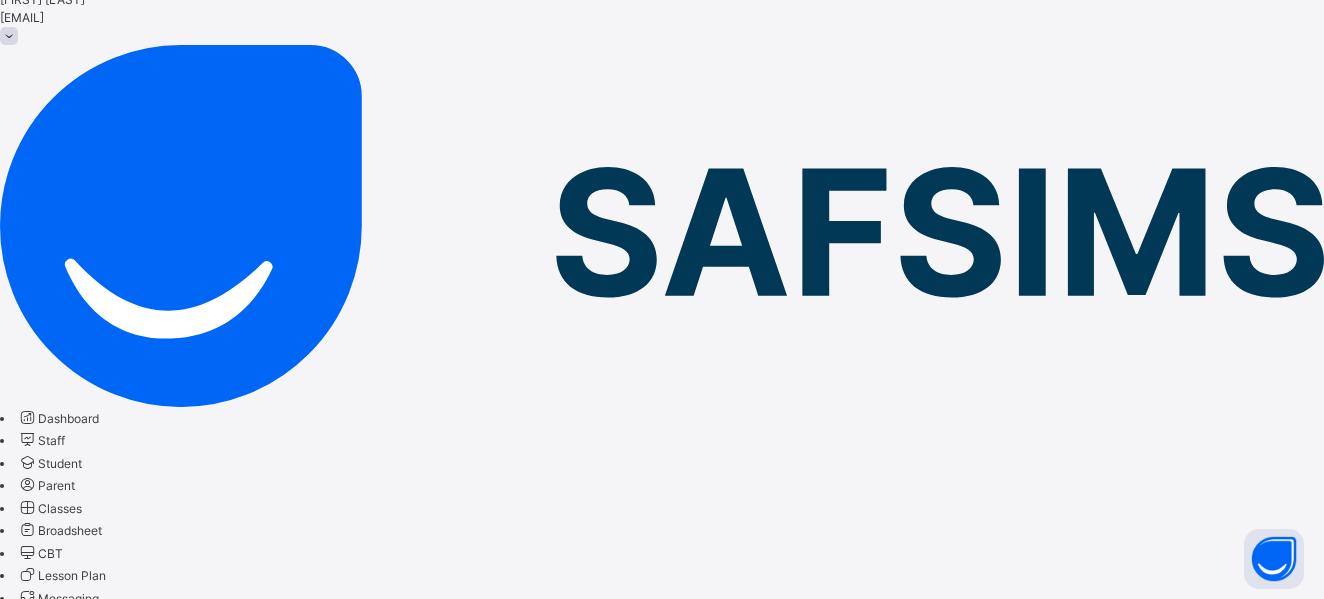 click on "Back" at bounding box center [31, 662] 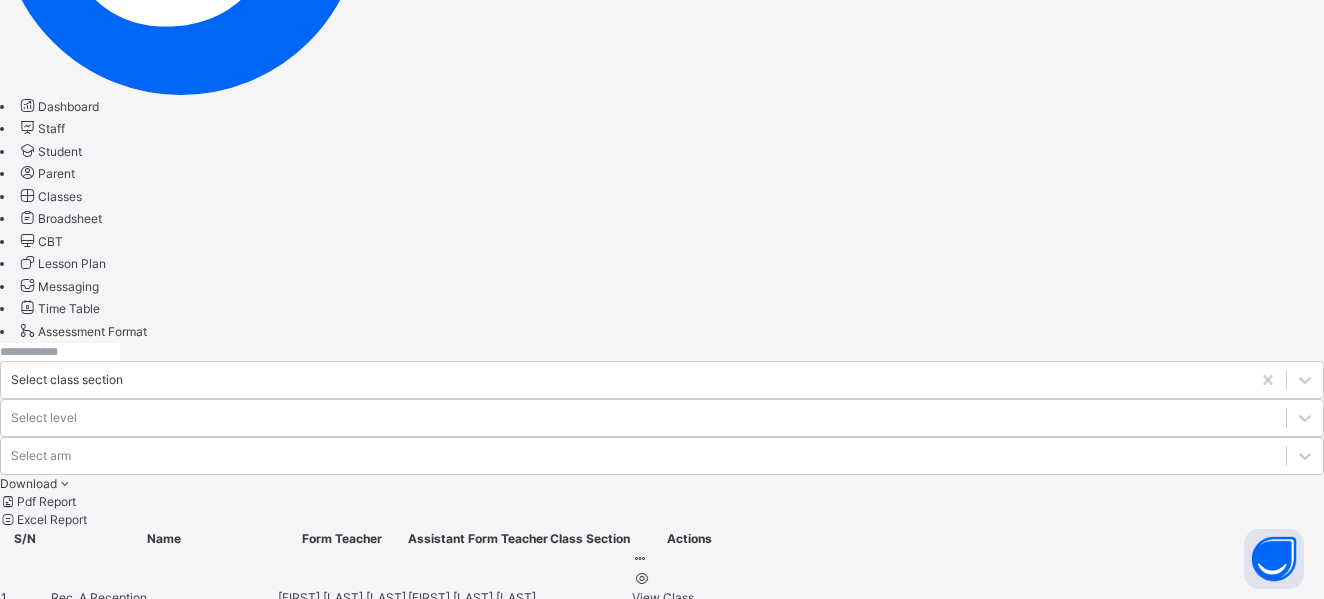 scroll, scrollTop: 465, scrollLeft: 0, axis: vertical 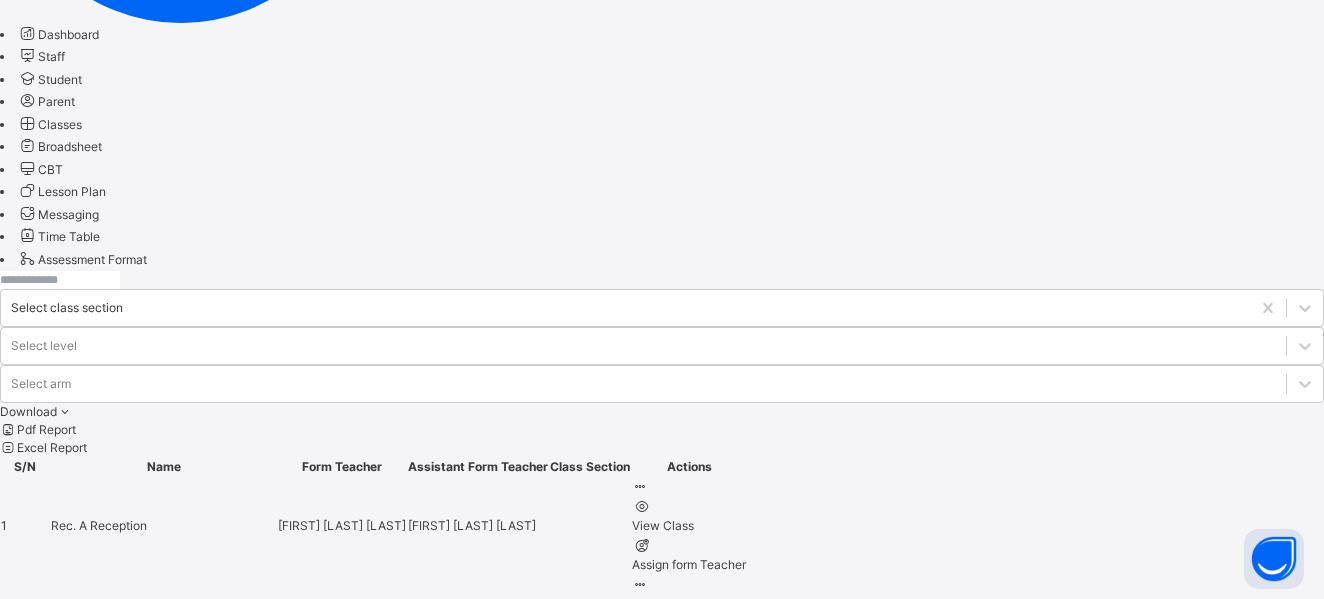 click on "JSS 2   A" at bounding box center [74, 1407] 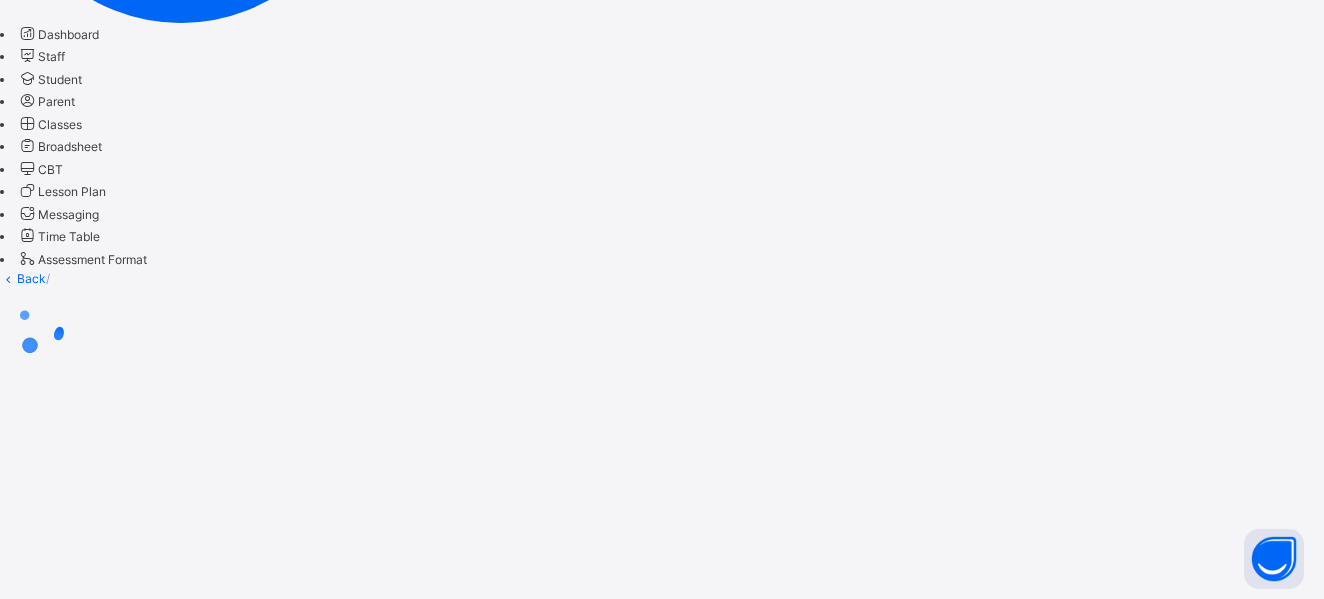 scroll, scrollTop: 0, scrollLeft: 0, axis: both 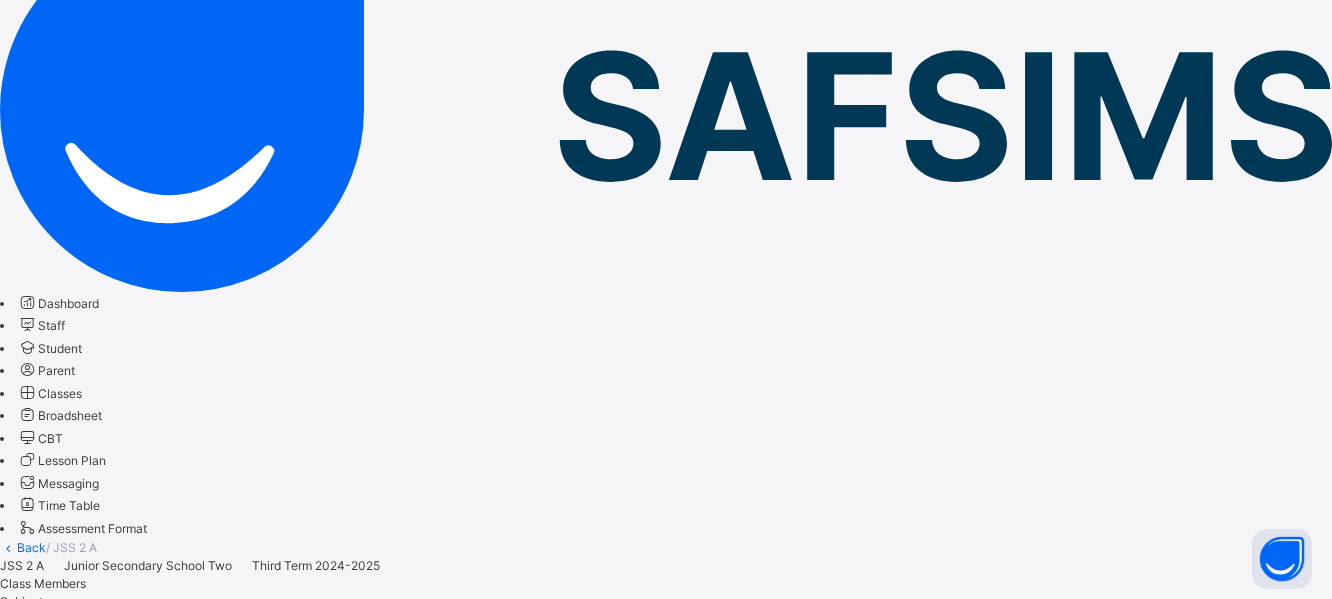 click on "Subjects" at bounding box center [24, 601] 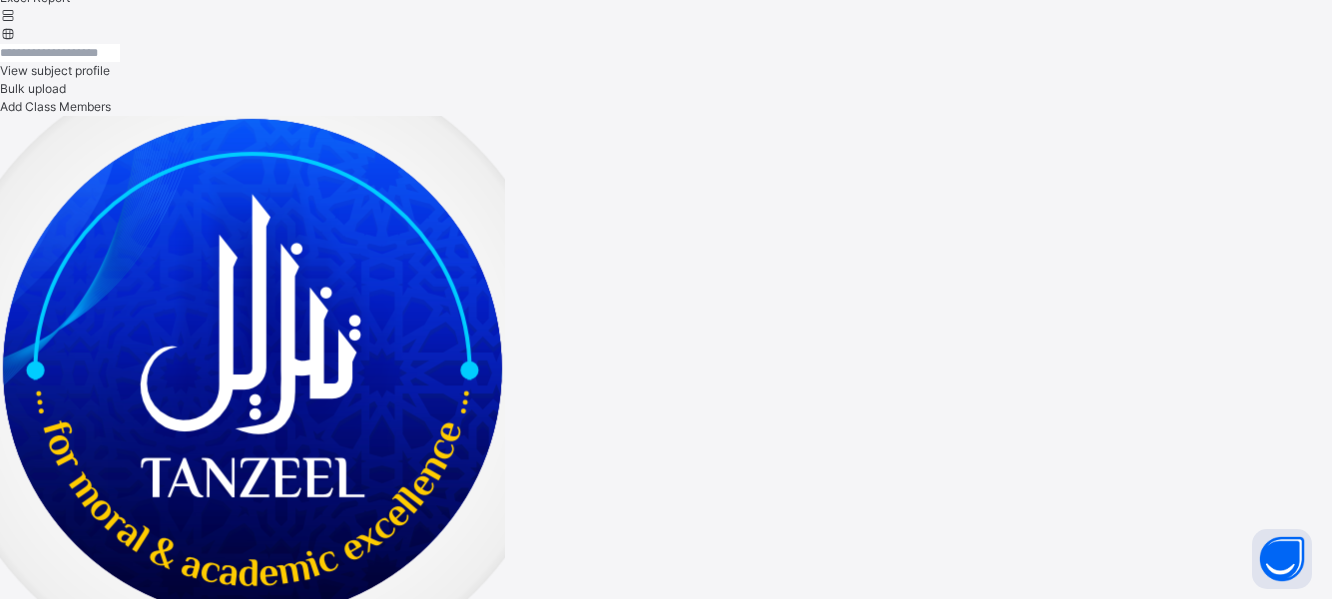 scroll, scrollTop: 1086, scrollLeft: 0, axis: vertical 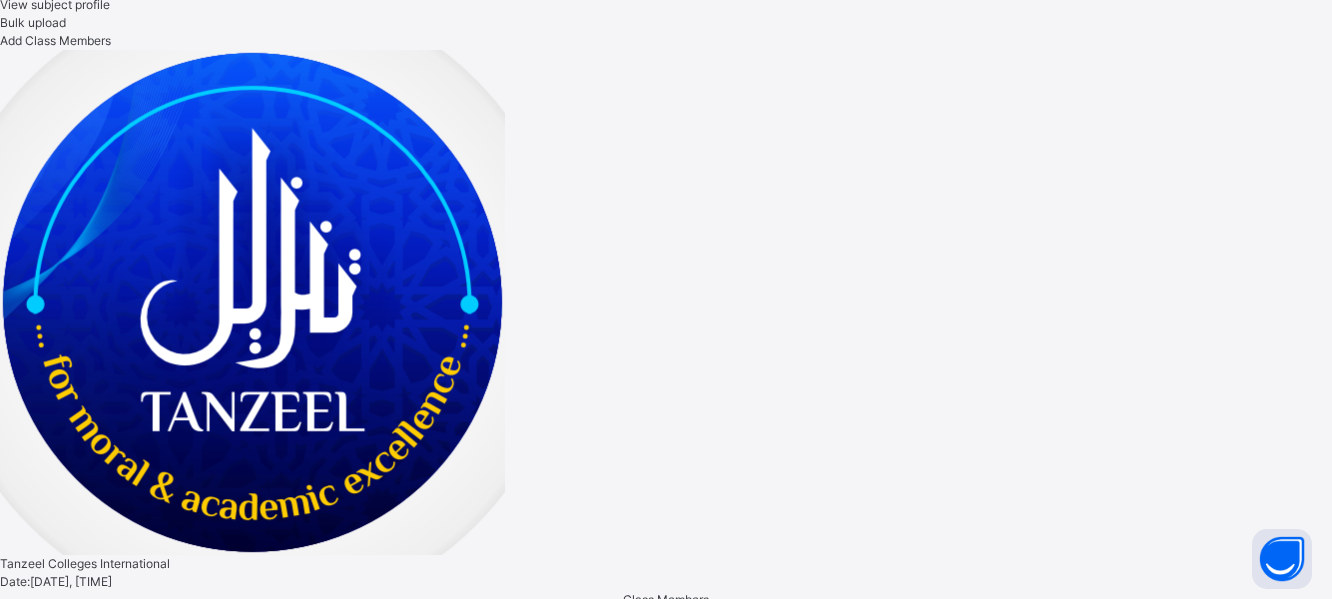 click on "Assess Students" at bounding box center (596, 2069) 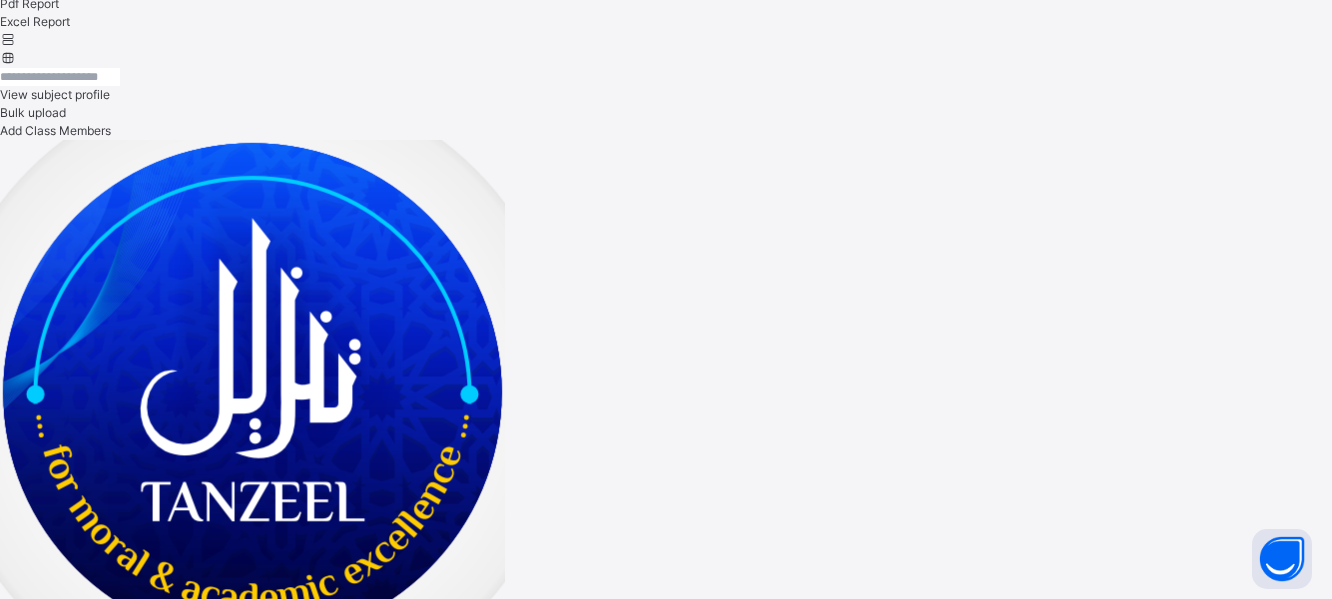 click at bounding box center [226, 3274] 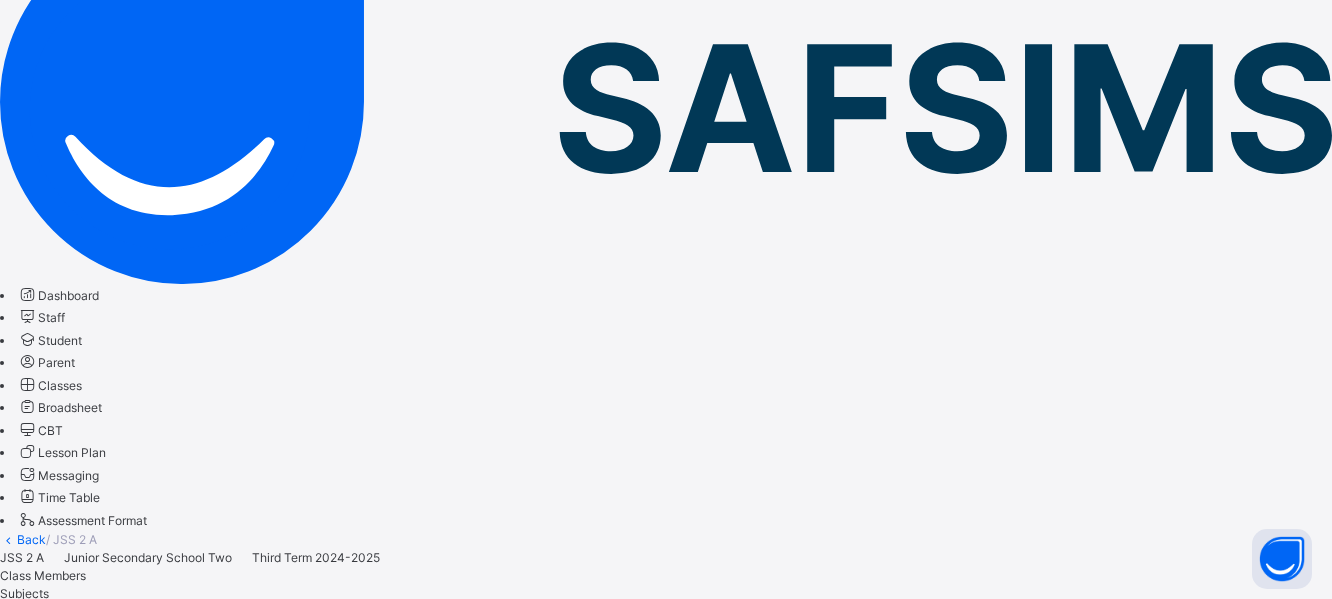 scroll, scrollTop: 194, scrollLeft: 0, axis: vertical 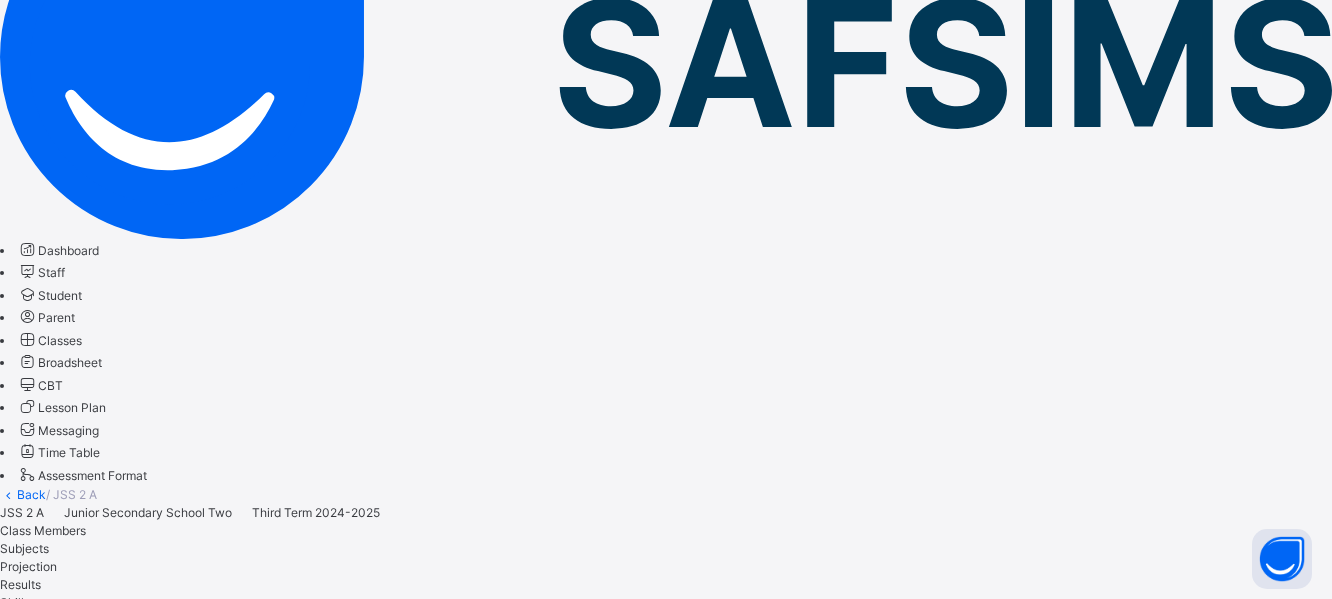 click on "Results" at bounding box center [20, 584] 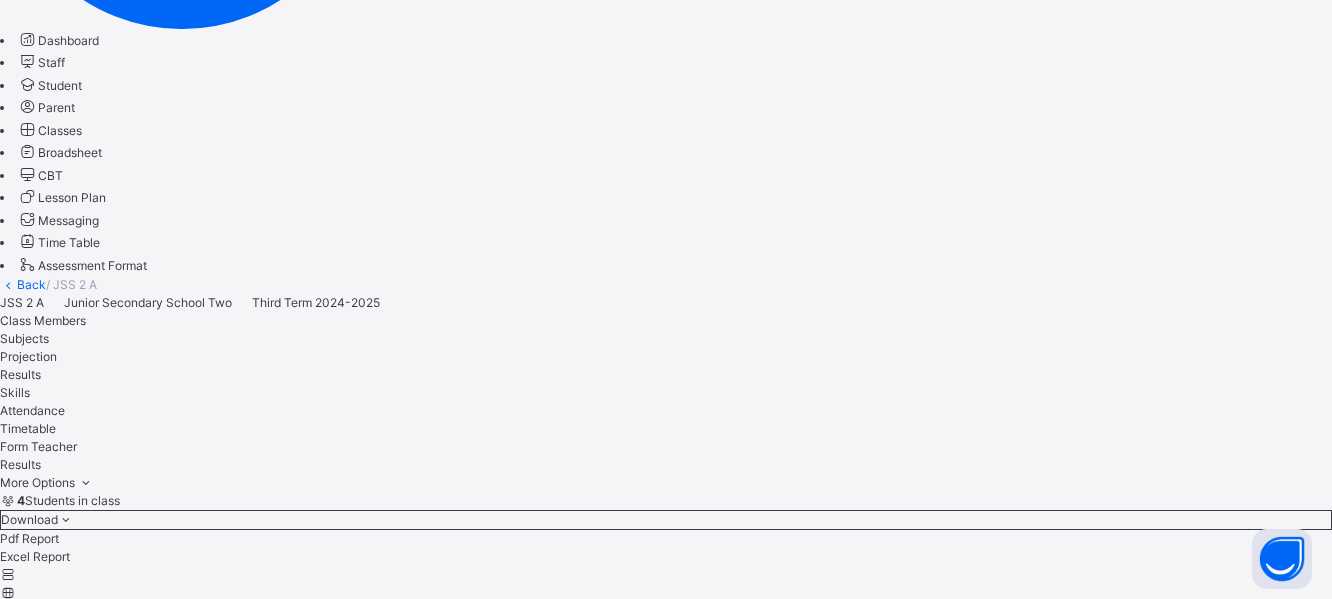 scroll, scrollTop: 501, scrollLeft: 0, axis: vertical 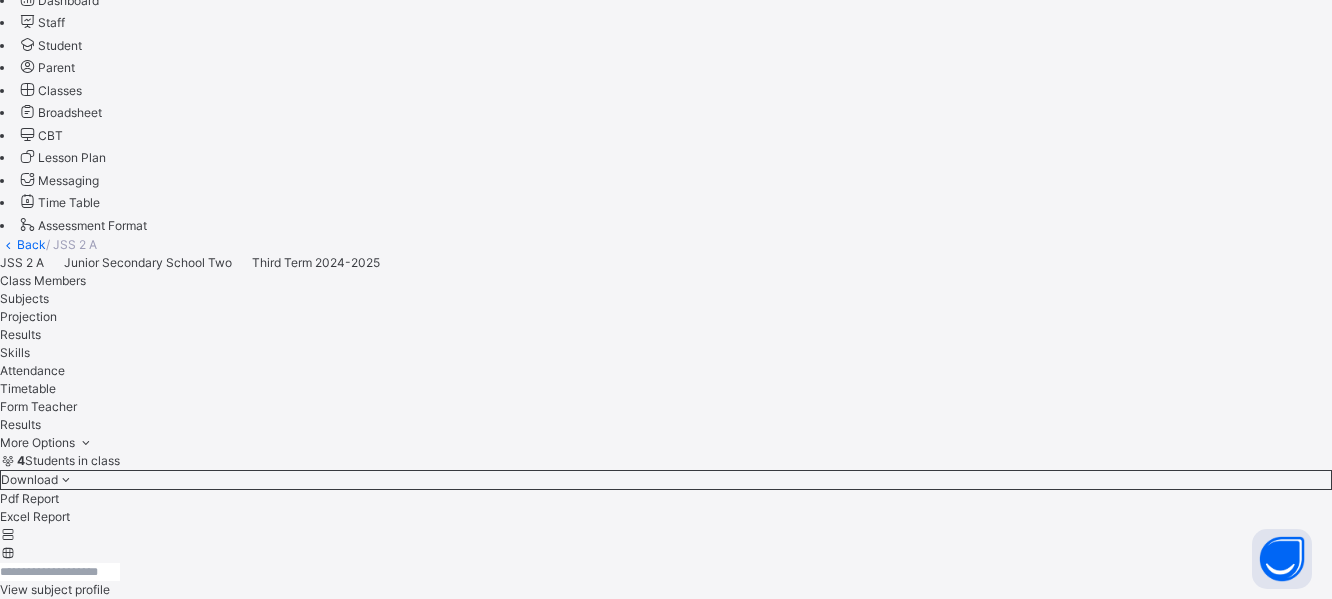 click on "Aisha  Muhammad" at bounding box center [666, 2900] 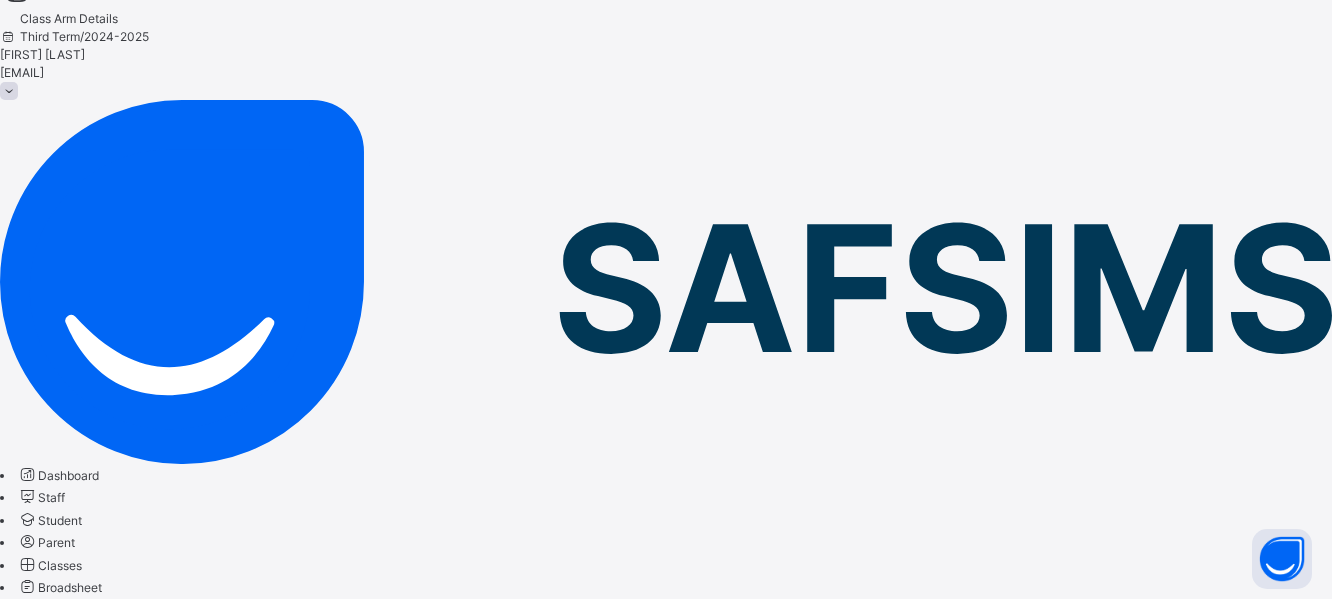 scroll, scrollTop: 0, scrollLeft: 0, axis: both 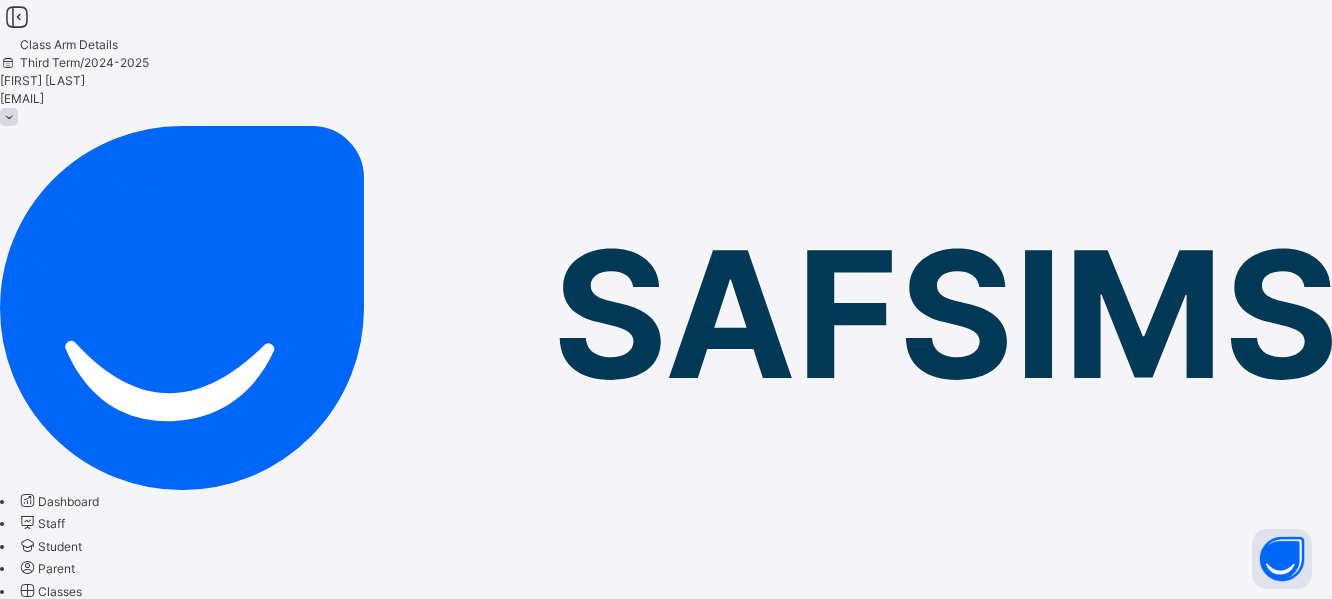 click on "Back" at bounding box center [31, 745] 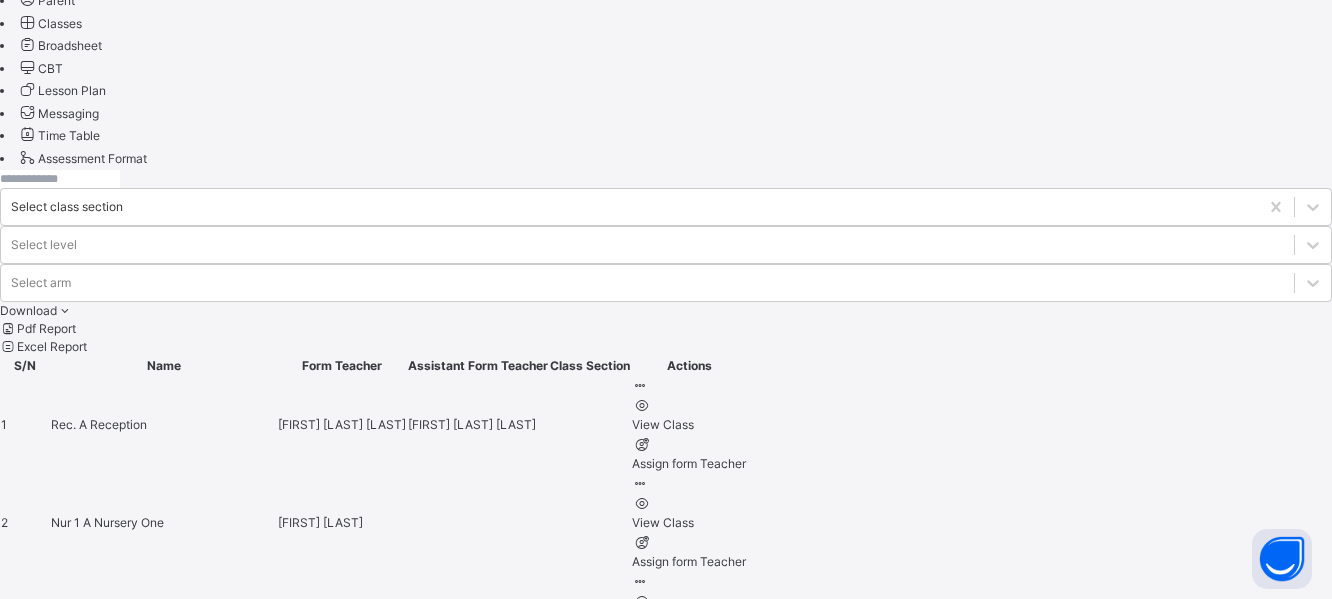 scroll, scrollTop: 665, scrollLeft: 0, axis: vertical 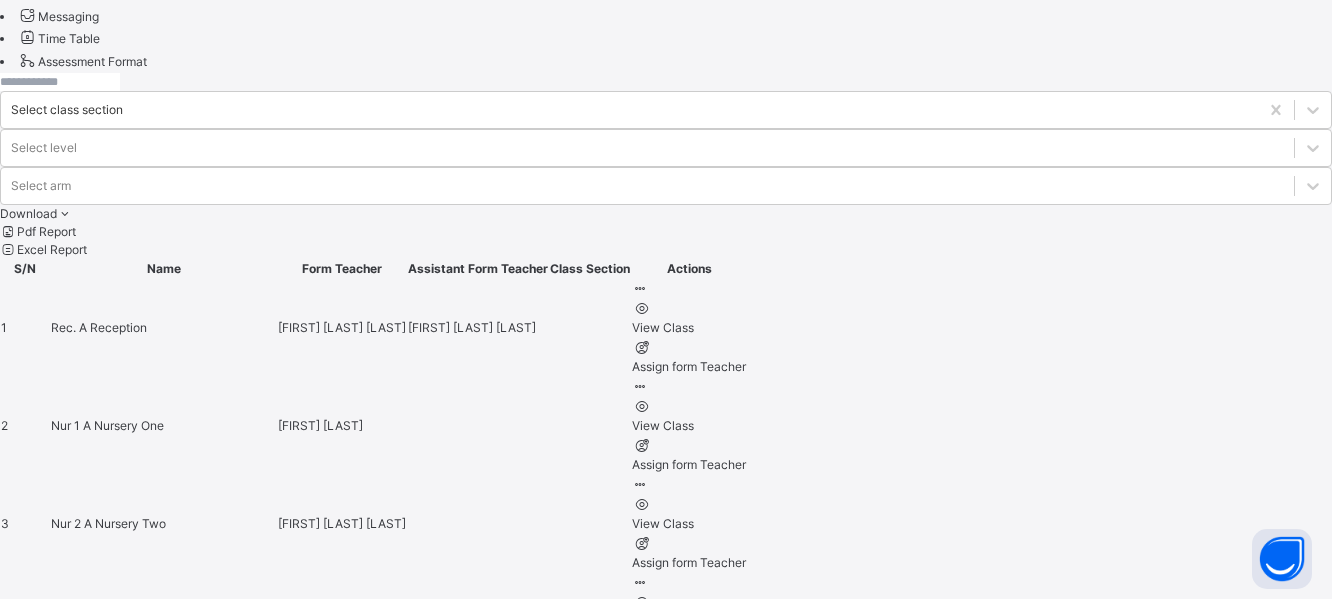 click on "SS 1   A" at bounding box center [70, 1405] 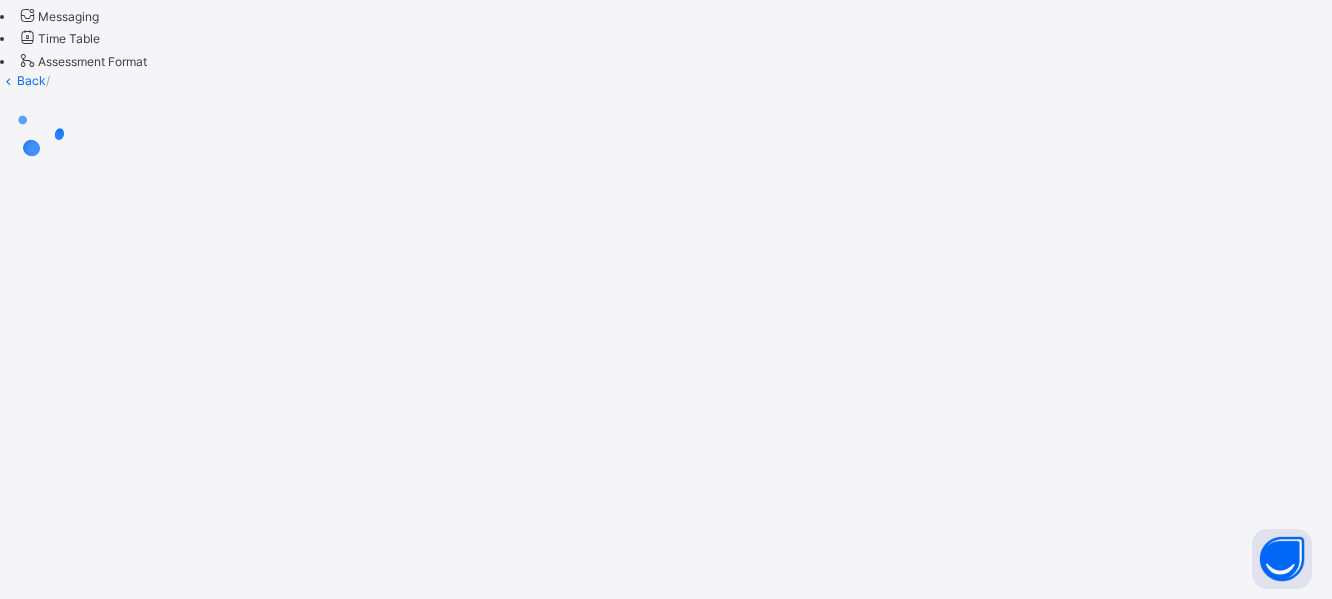 scroll, scrollTop: 0, scrollLeft: 0, axis: both 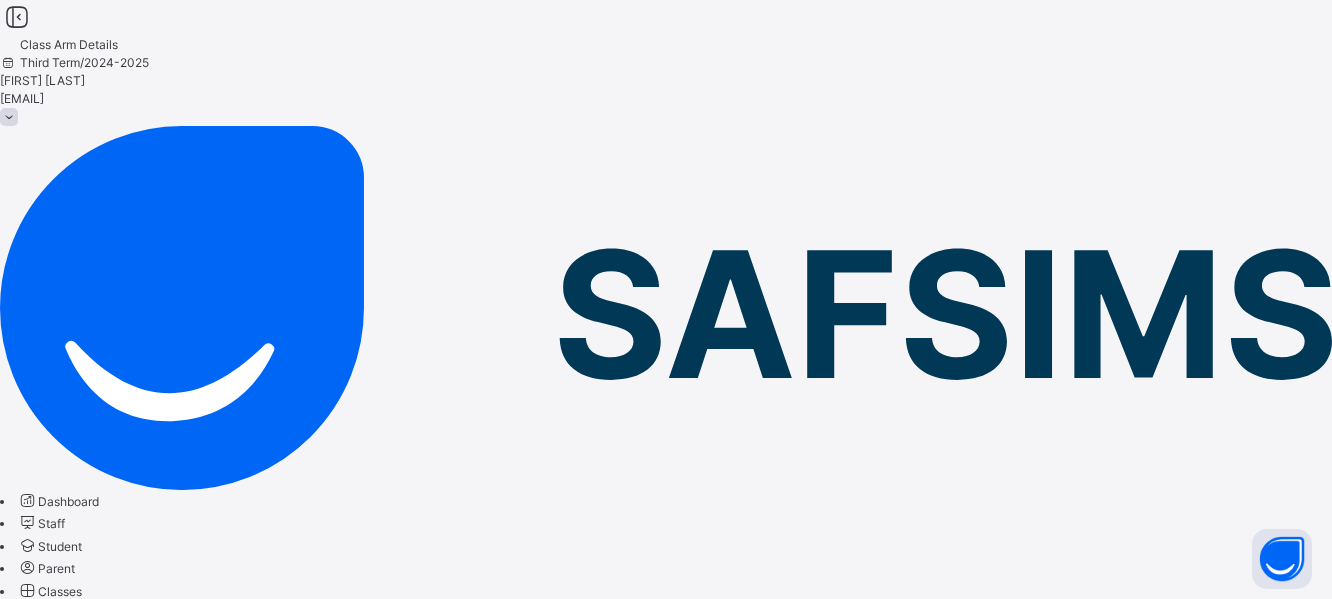 click on "Subjects" at bounding box center [24, 799] 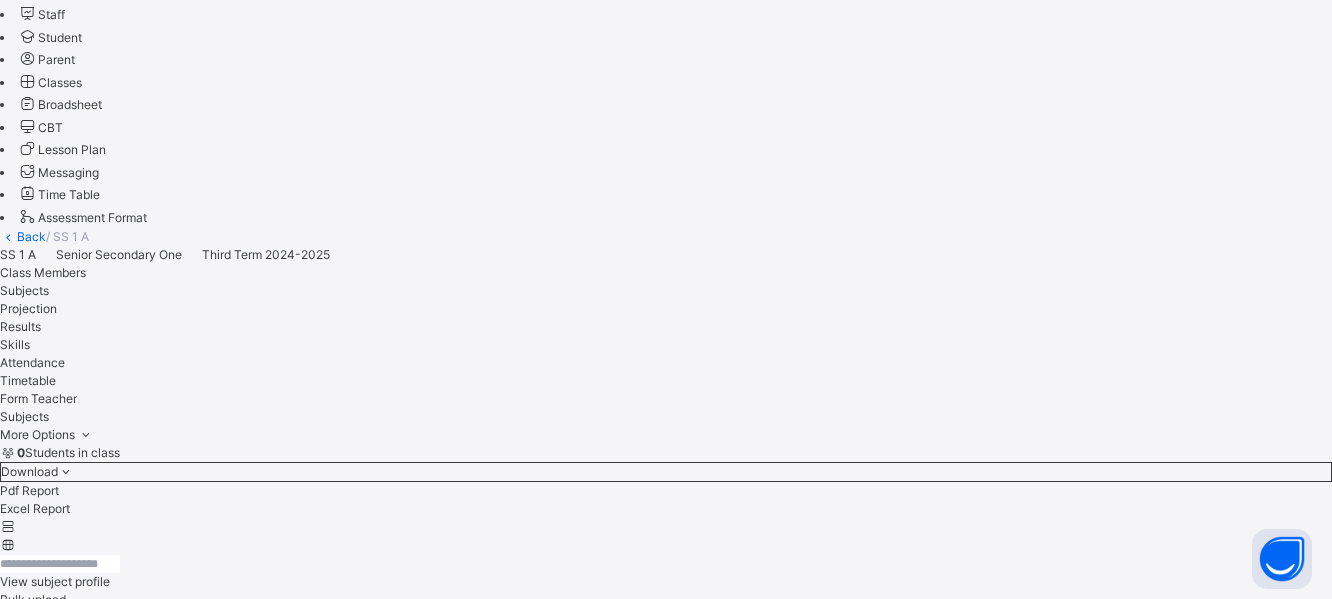 scroll, scrollTop: 560, scrollLeft: 0, axis: vertical 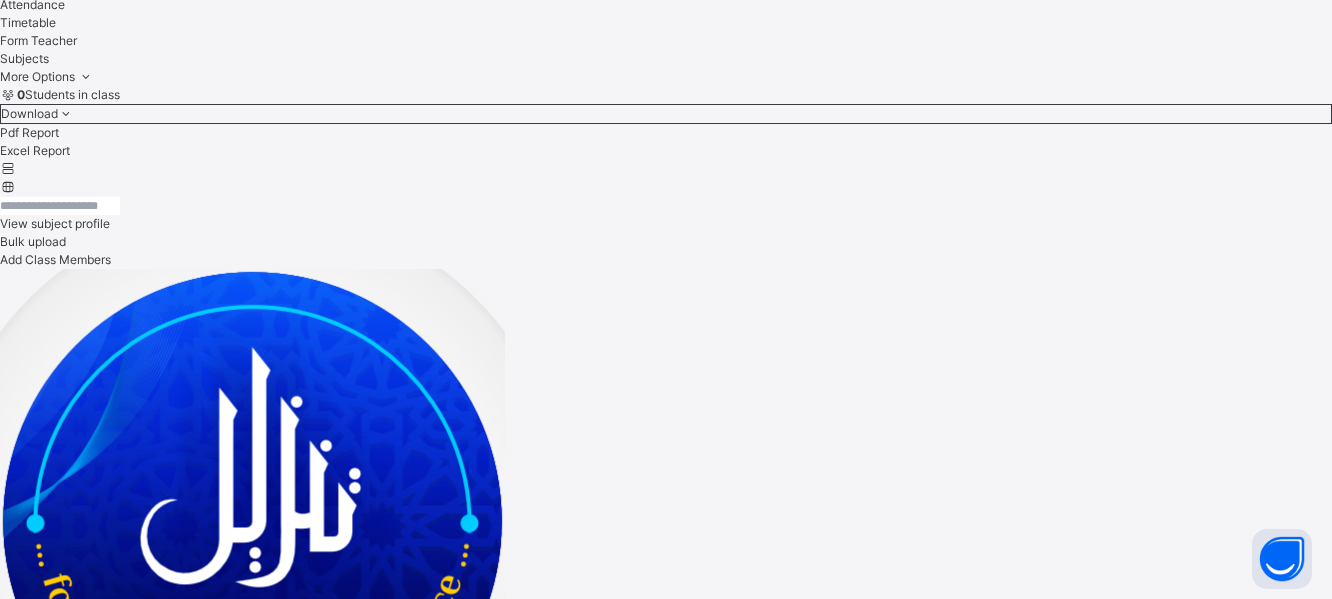 click on "Assess Students" at bounding box center [526, 2629] 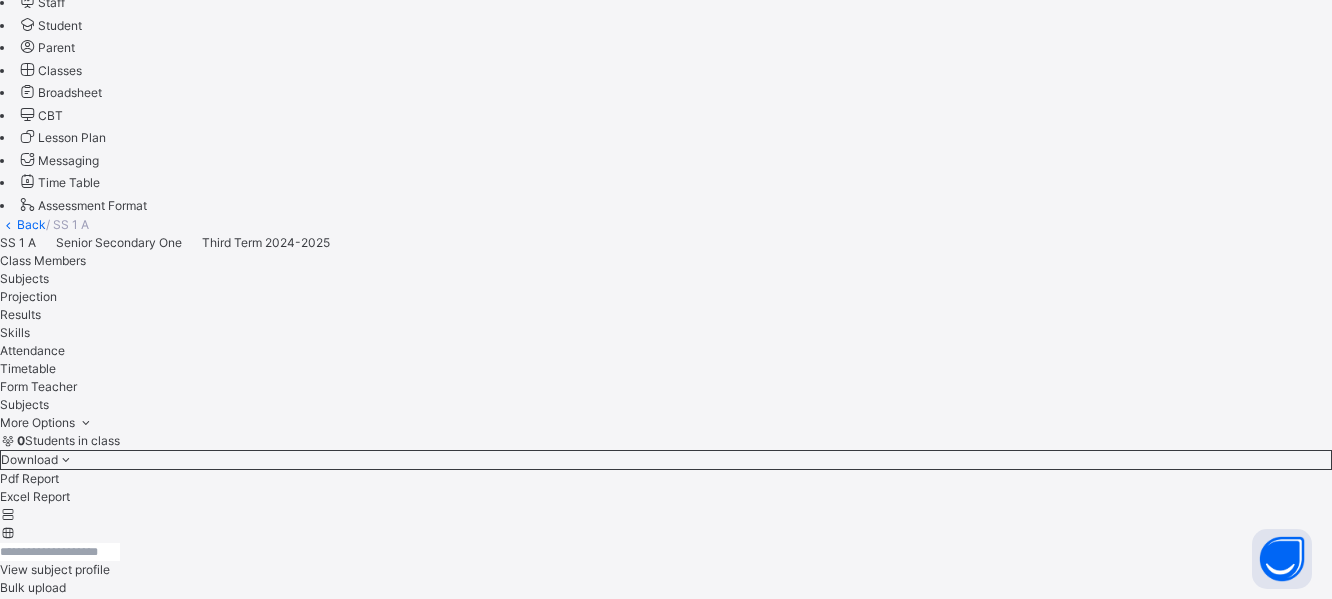 scroll, scrollTop: 518, scrollLeft: 0, axis: vertical 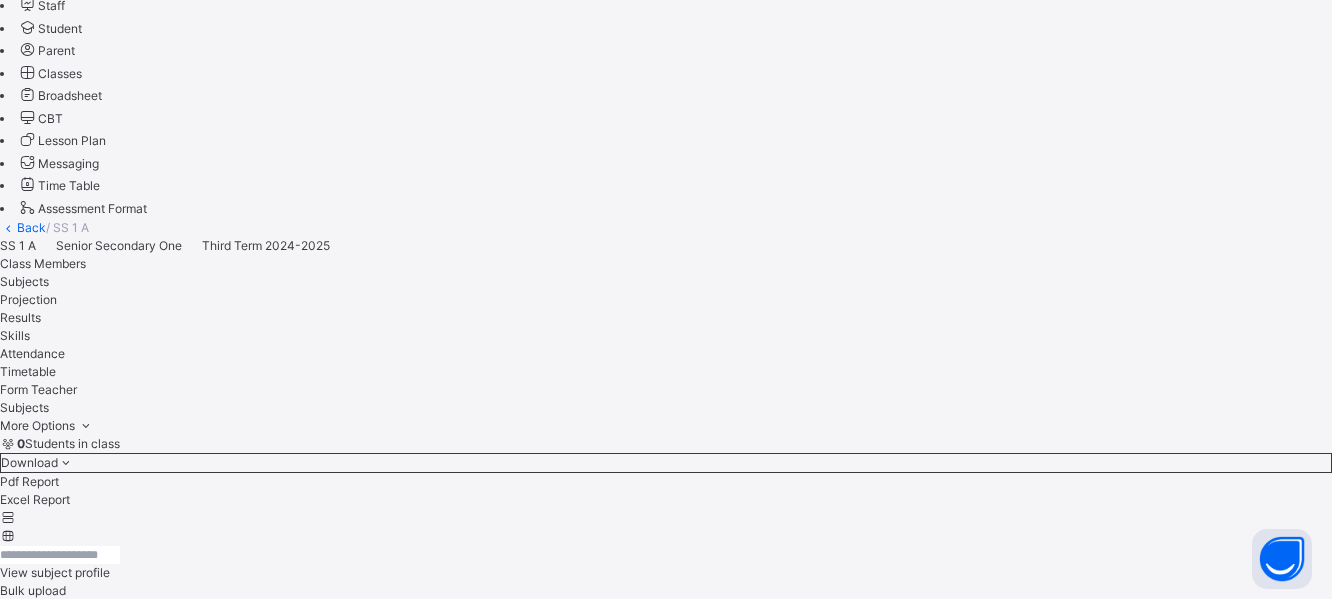 click on "Assess Students" at bounding box center (526, 2555) 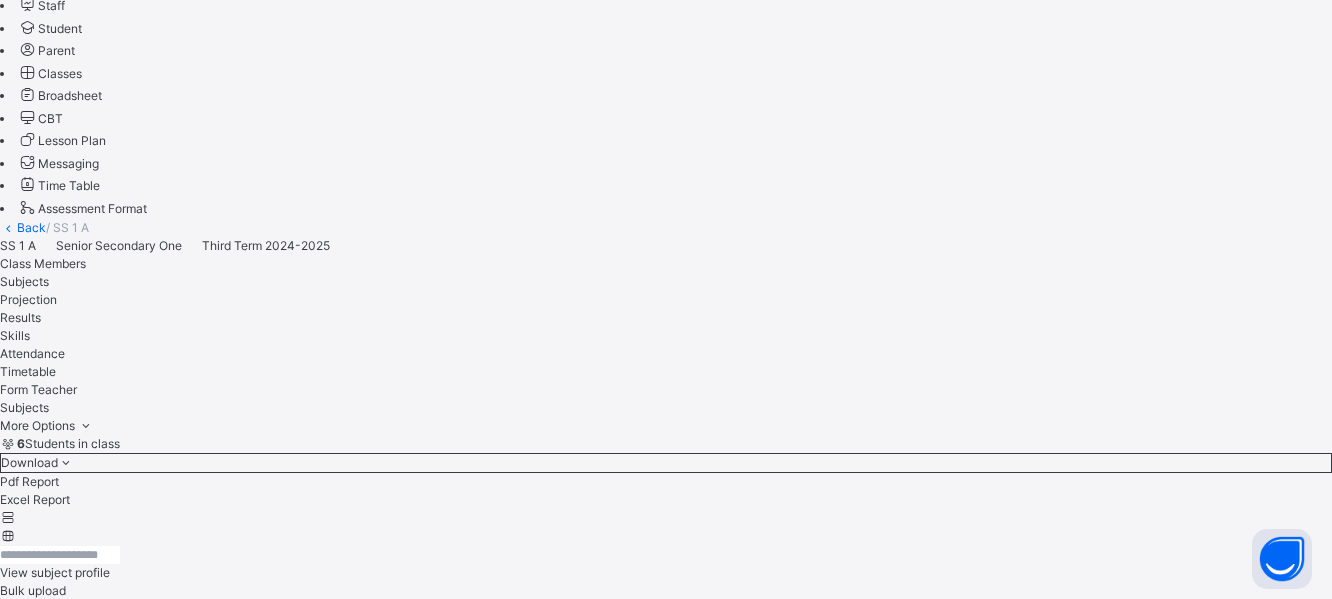 scroll, scrollTop: 136, scrollLeft: 0, axis: vertical 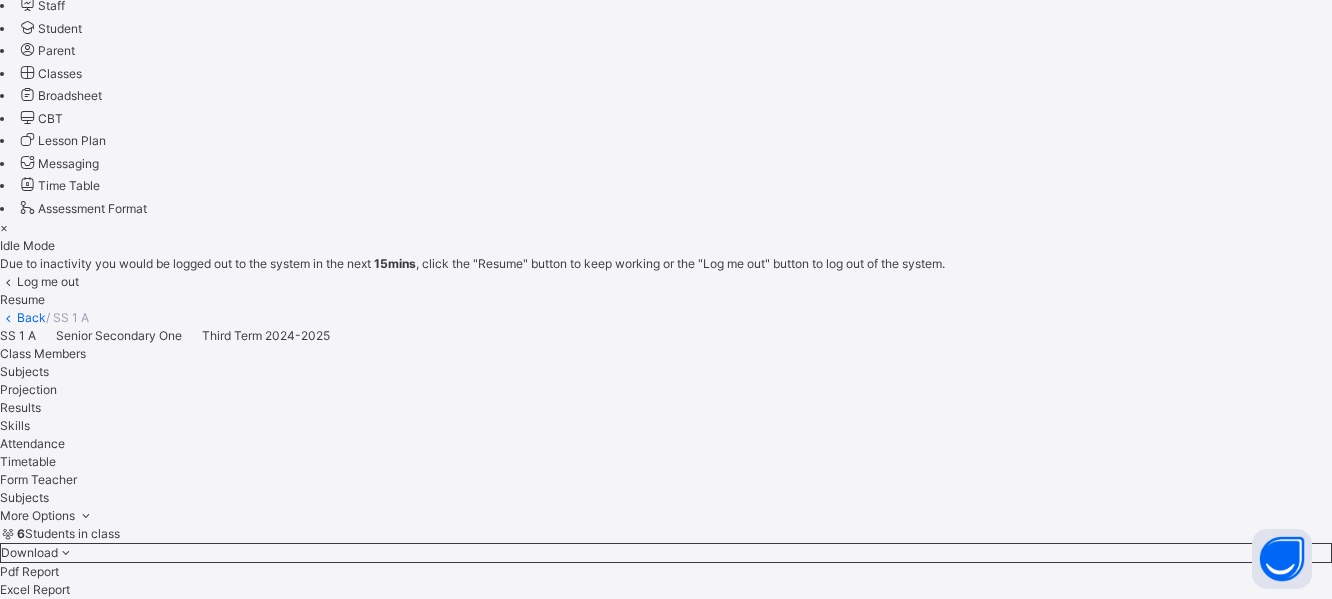 click at bounding box center (198, 4574) 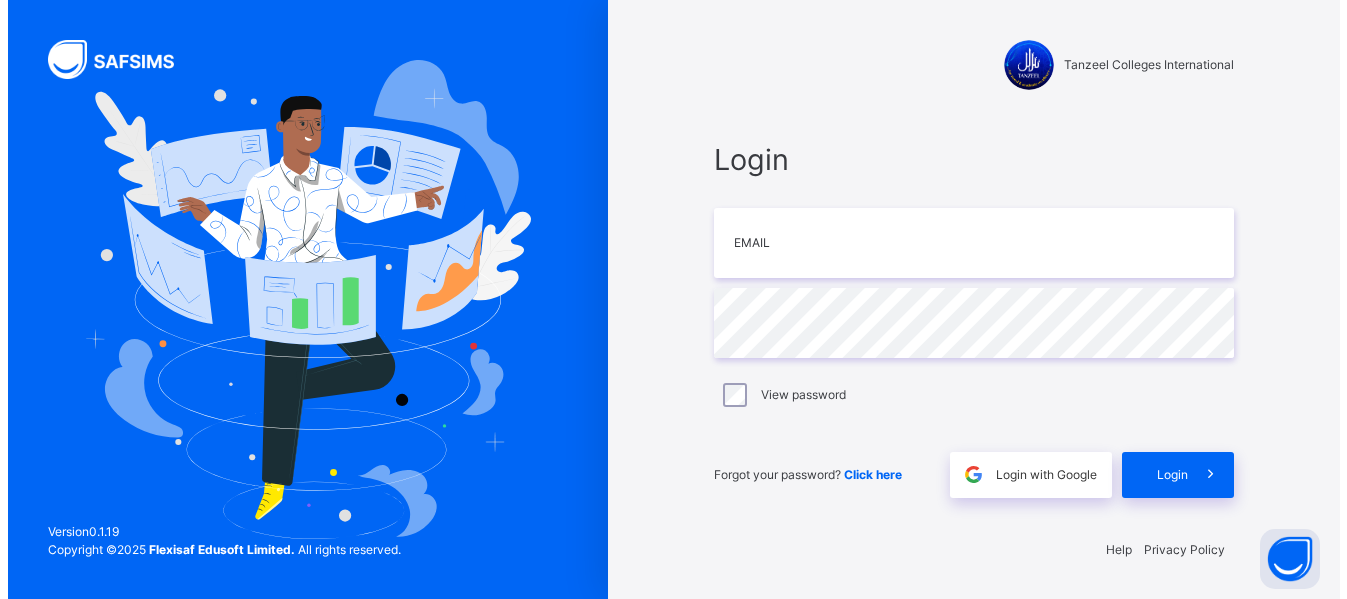 scroll, scrollTop: 0, scrollLeft: 0, axis: both 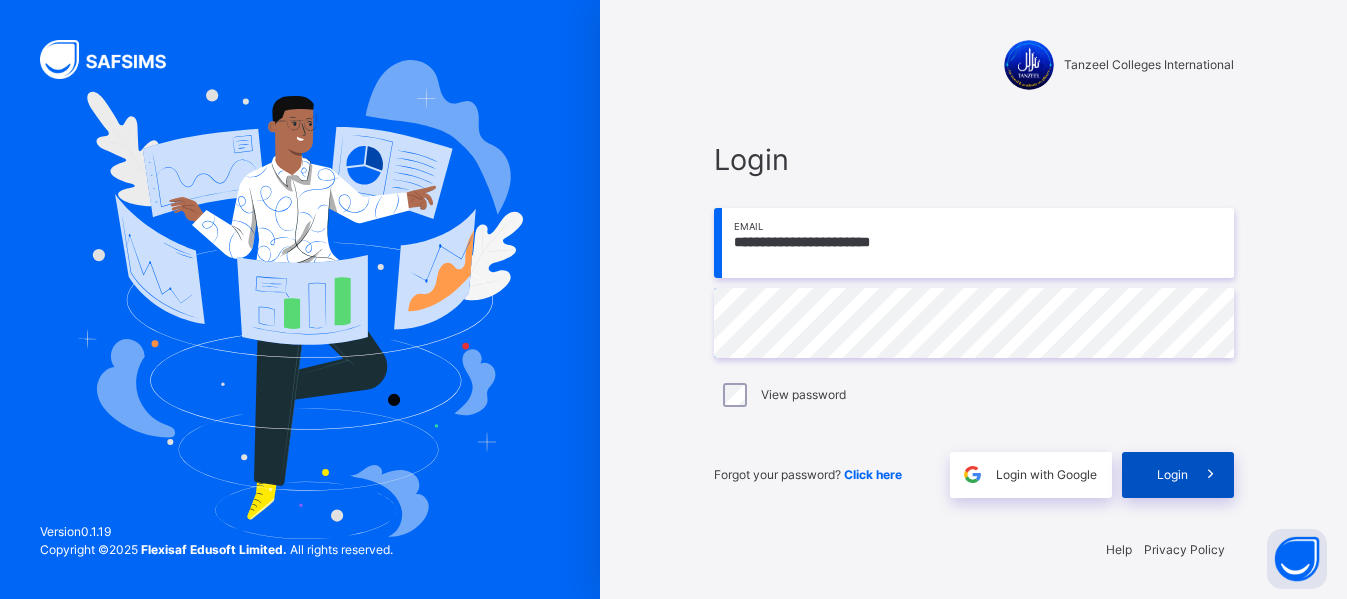 click on "Login" at bounding box center [1178, 475] 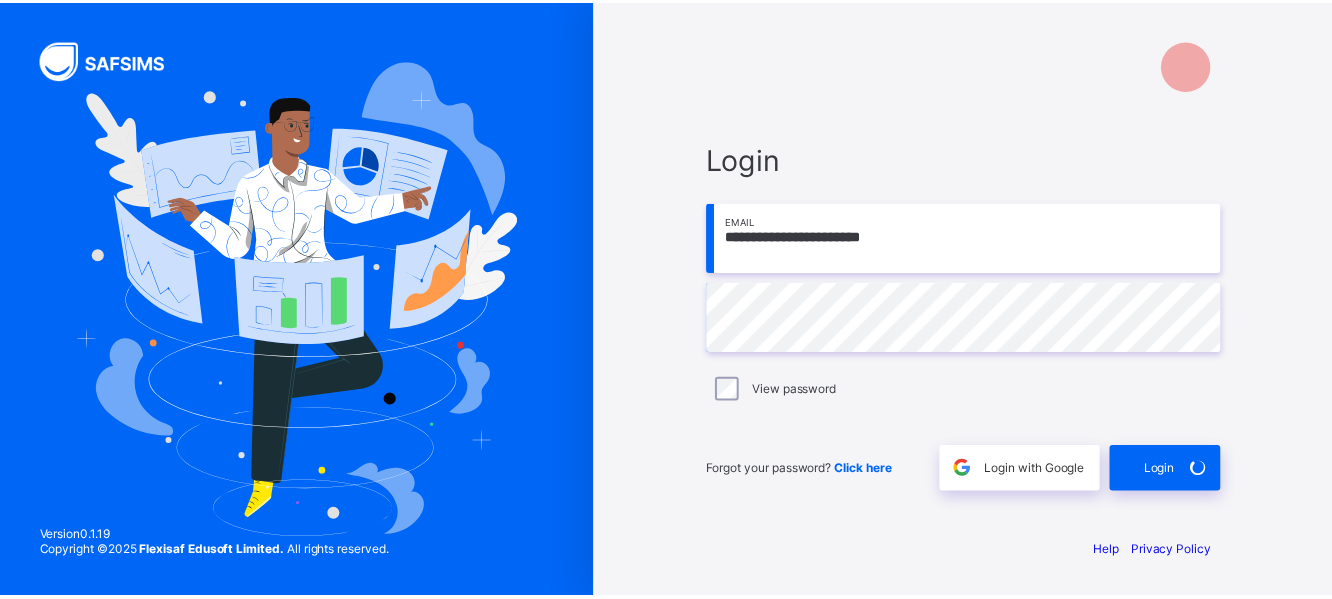 scroll, scrollTop: 0, scrollLeft: 0, axis: both 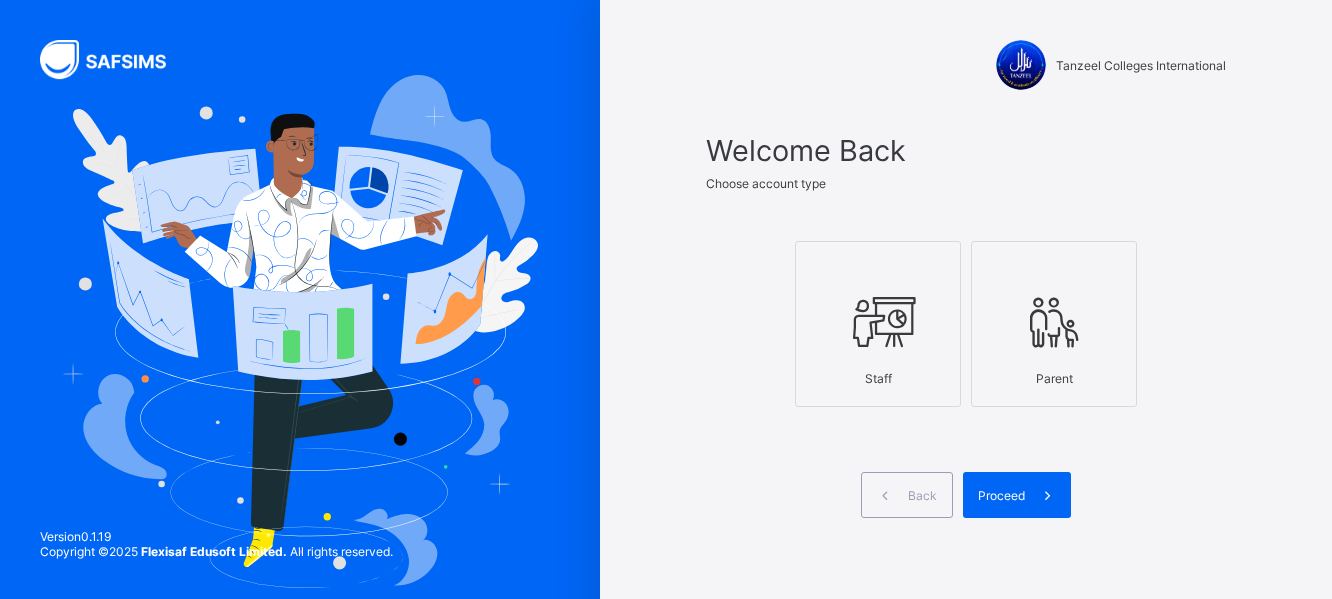 click at bounding box center [878, 321] 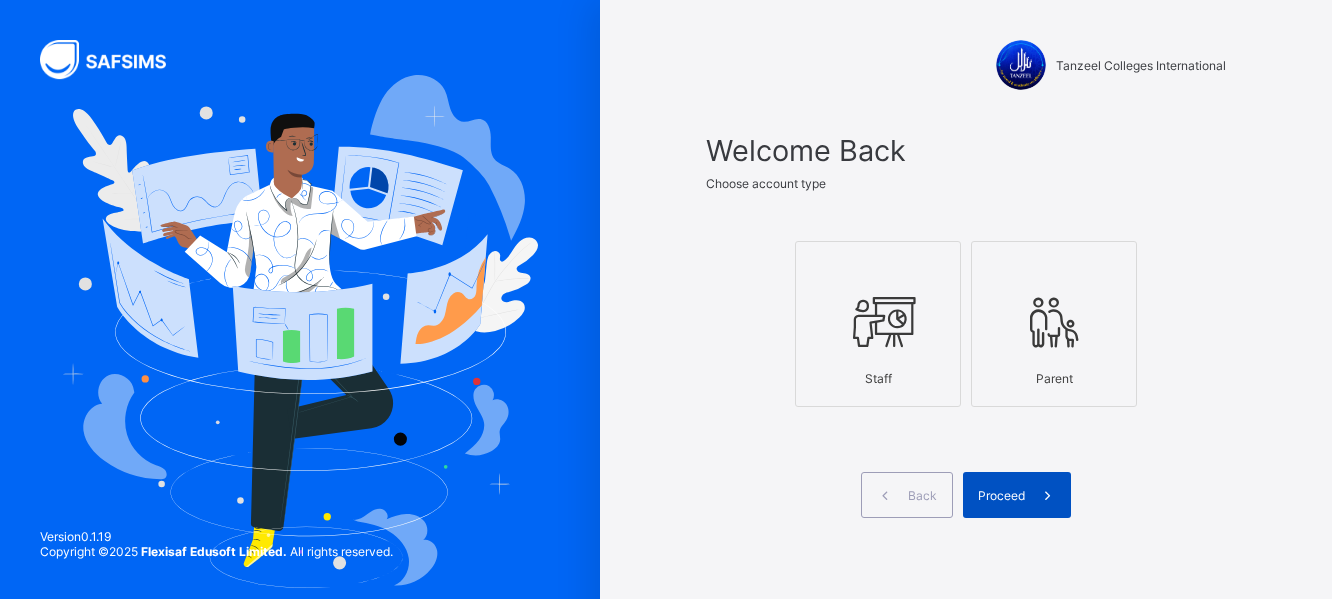 click on "Proceed" at bounding box center (1001, 495) 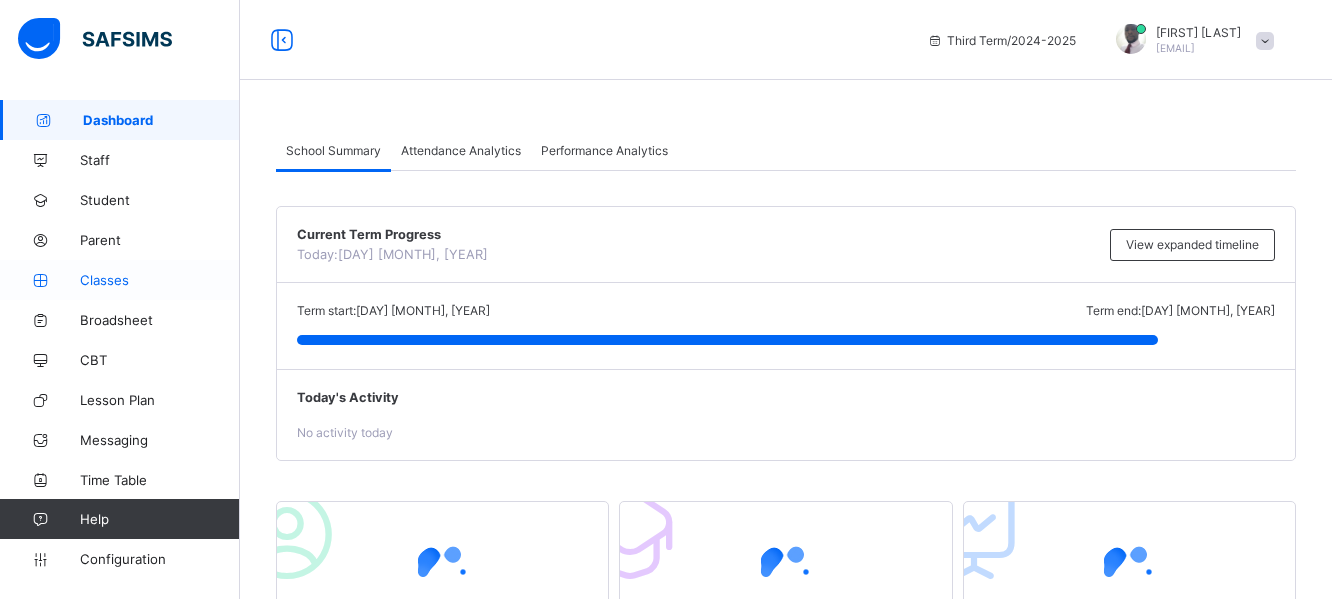 click on "Classes" at bounding box center [160, 280] 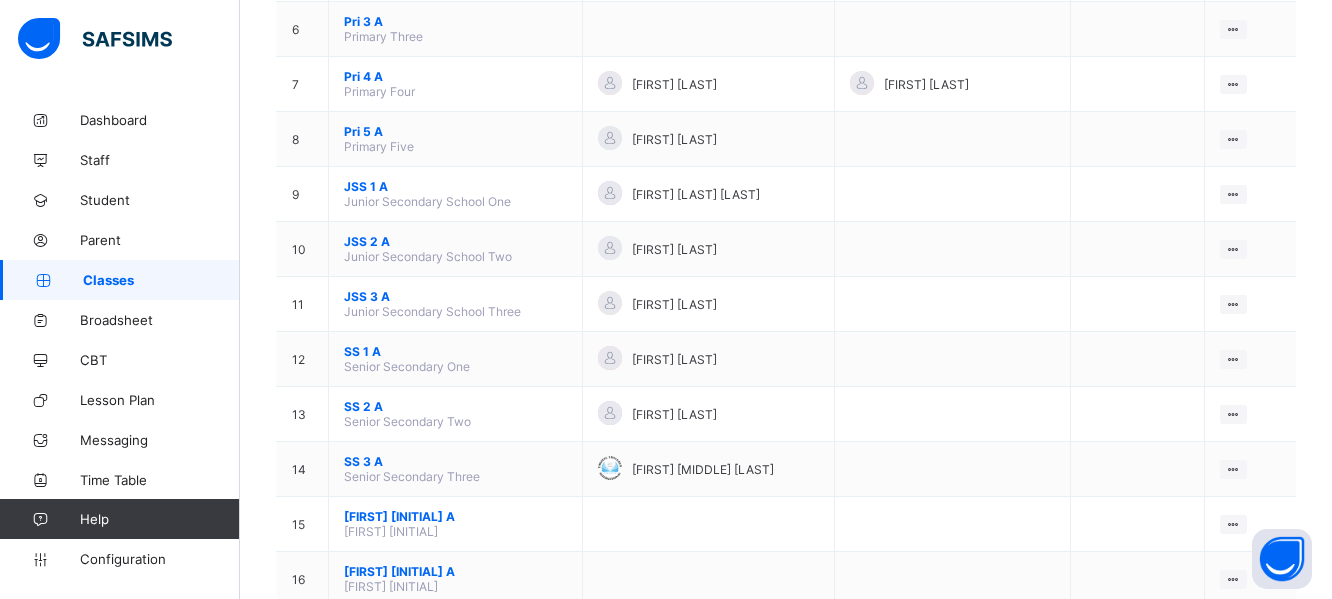 scroll, scrollTop: 566, scrollLeft: 0, axis: vertical 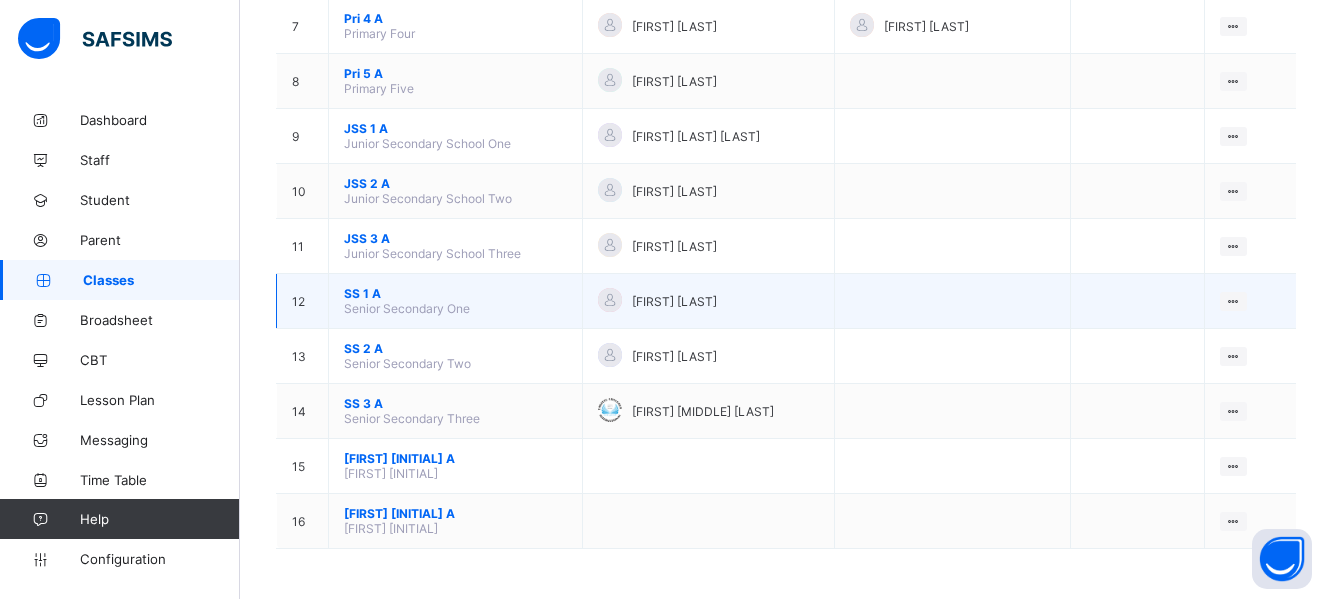 click on "SS 1   A" at bounding box center (455, 293) 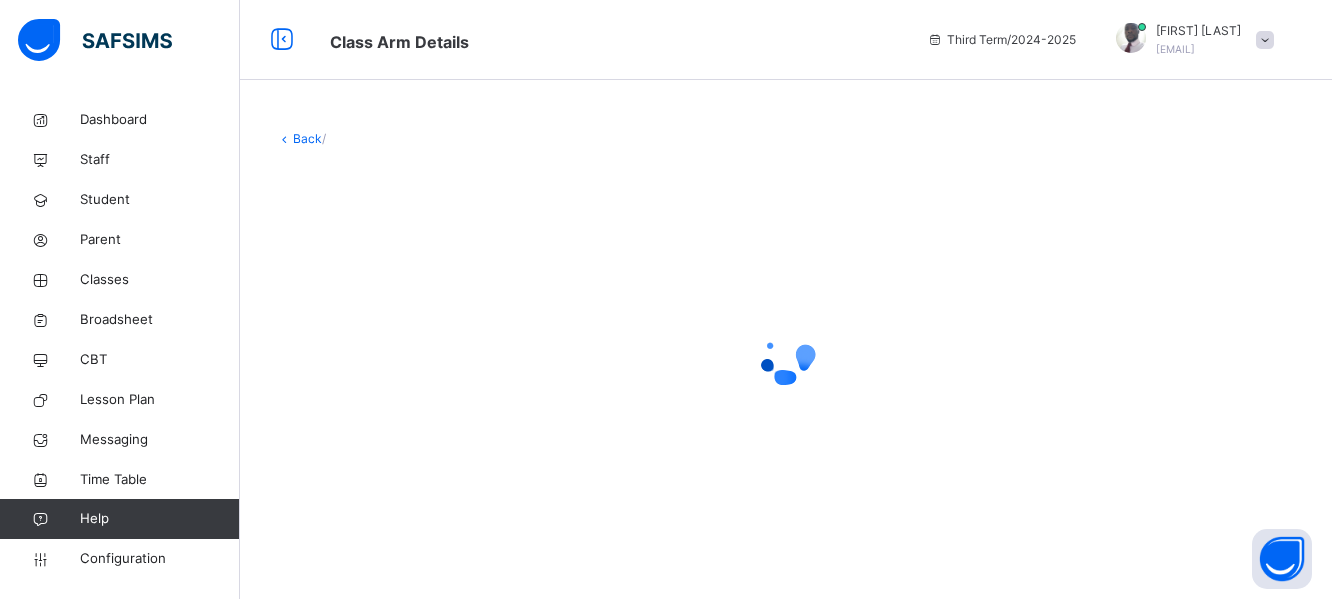 scroll, scrollTop: 0, scrollLeft: 0, axis: both 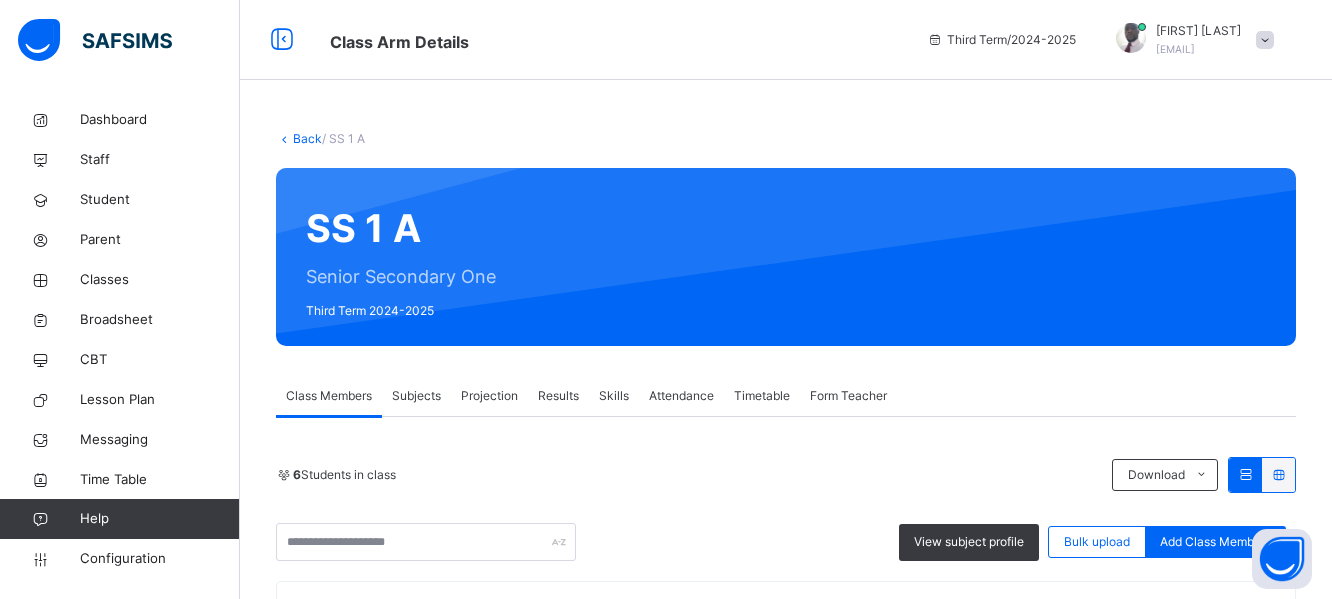 click on "Subjects" at bounding box center [416, 396] 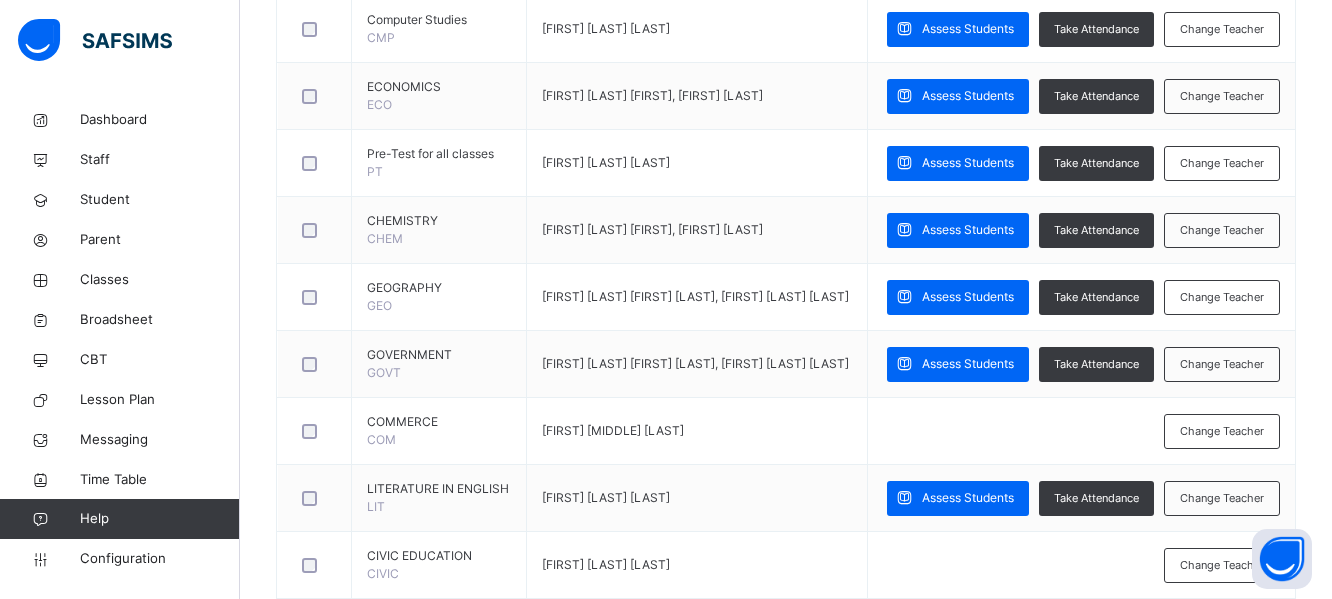 scroll, scrollTop: 985, scrollLeft: 0, axis: vertical 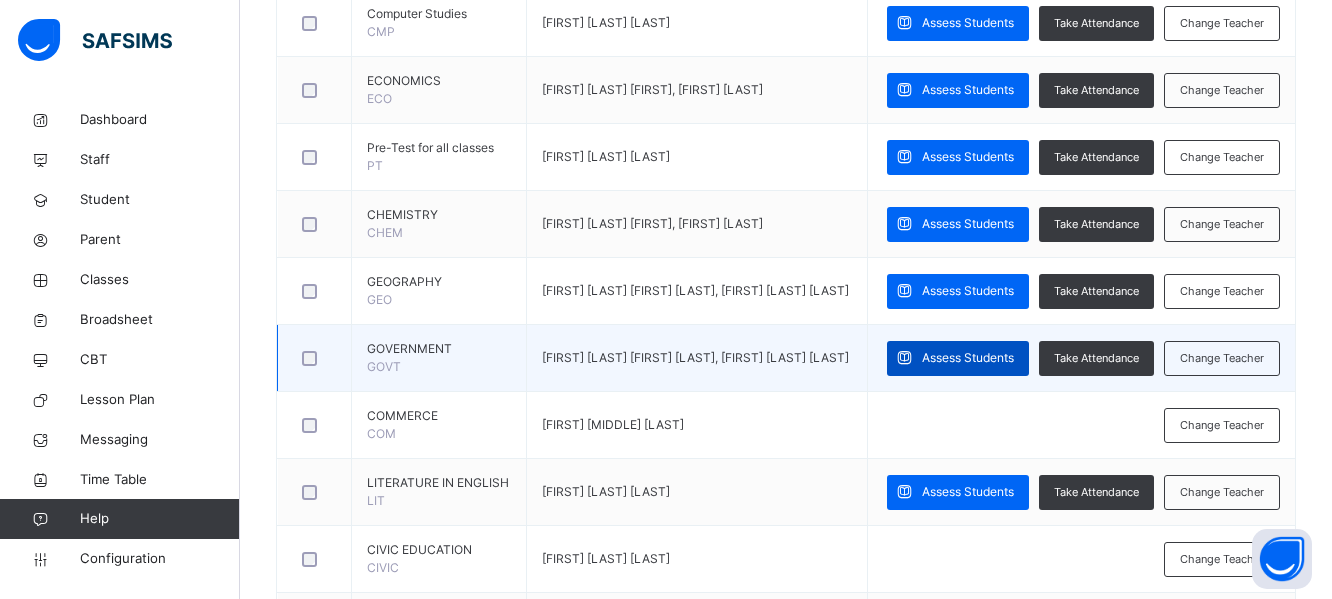 click on "Assess Students" at bounding box center [968, 358] 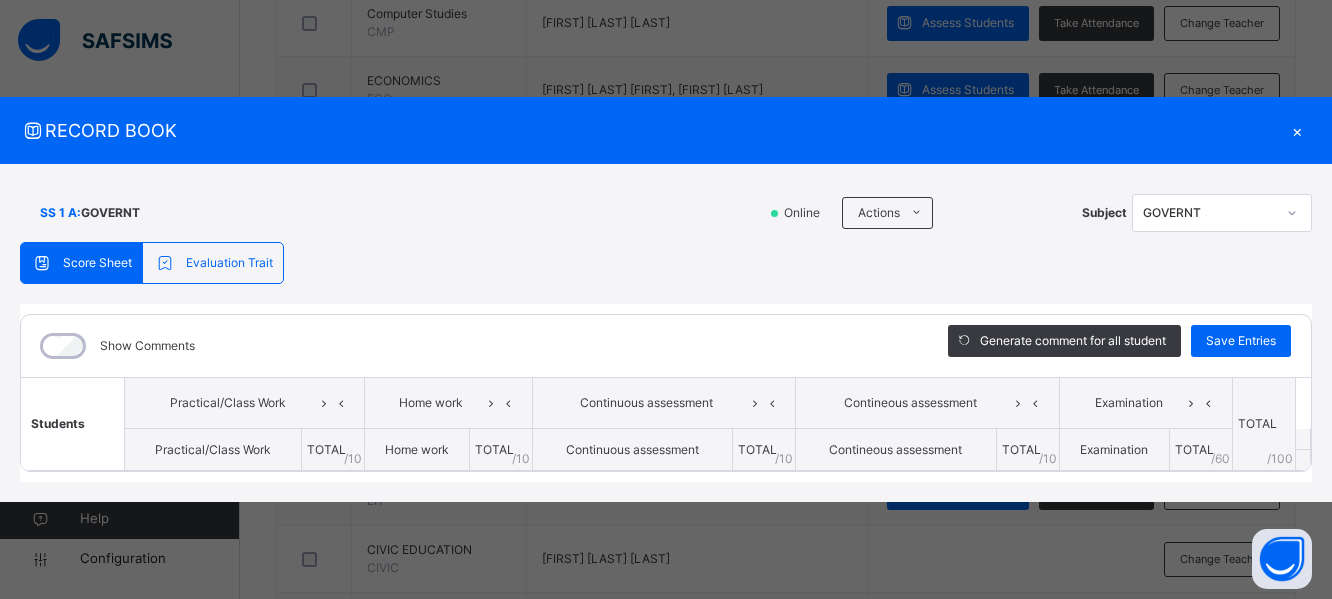 click on "×" at bounding box center [1297, 130] 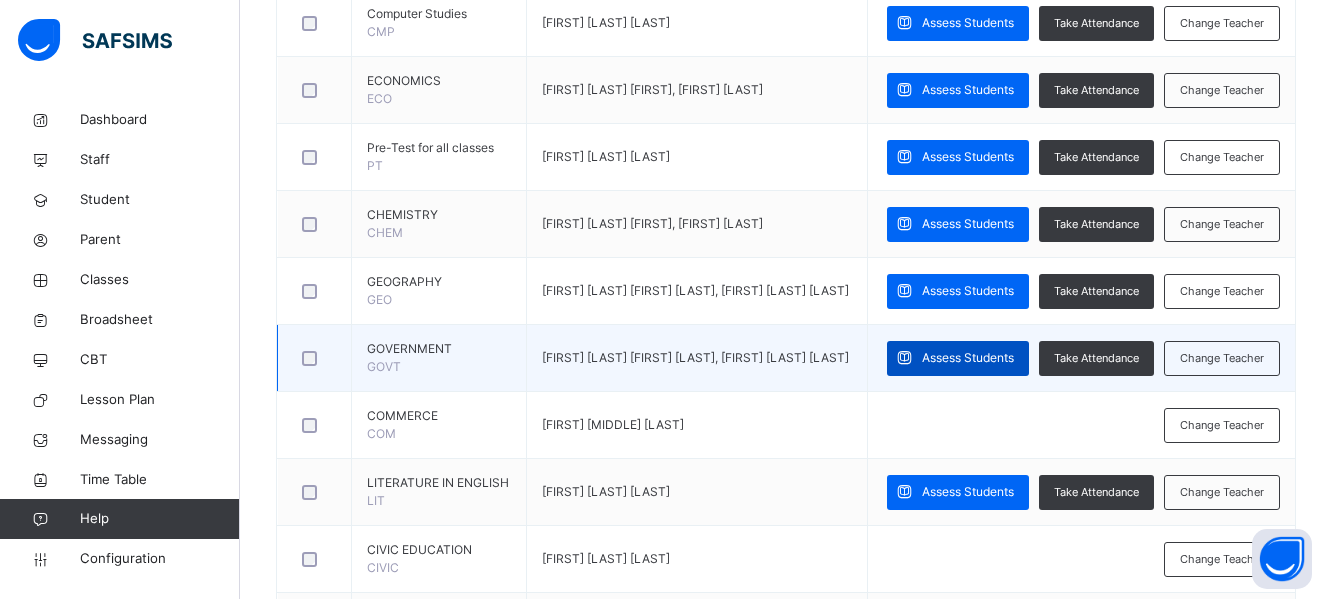 click on "Assess Students" at bounding box center (968, 358) 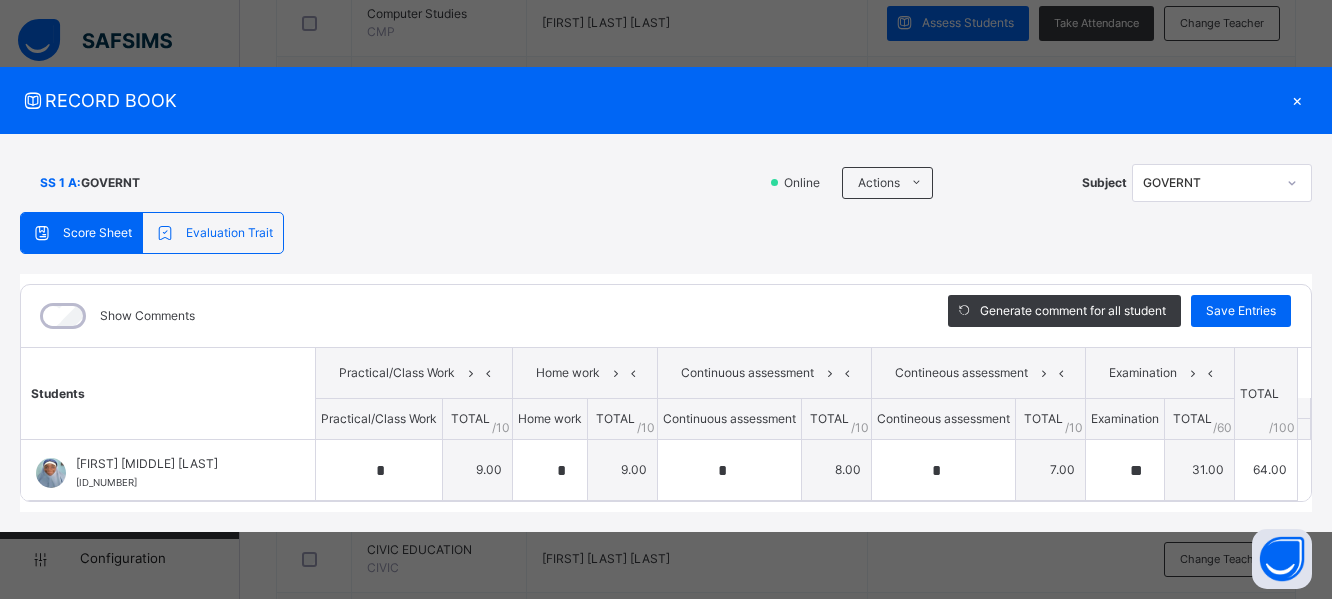click on "×" at bounding box center [1297, 100] 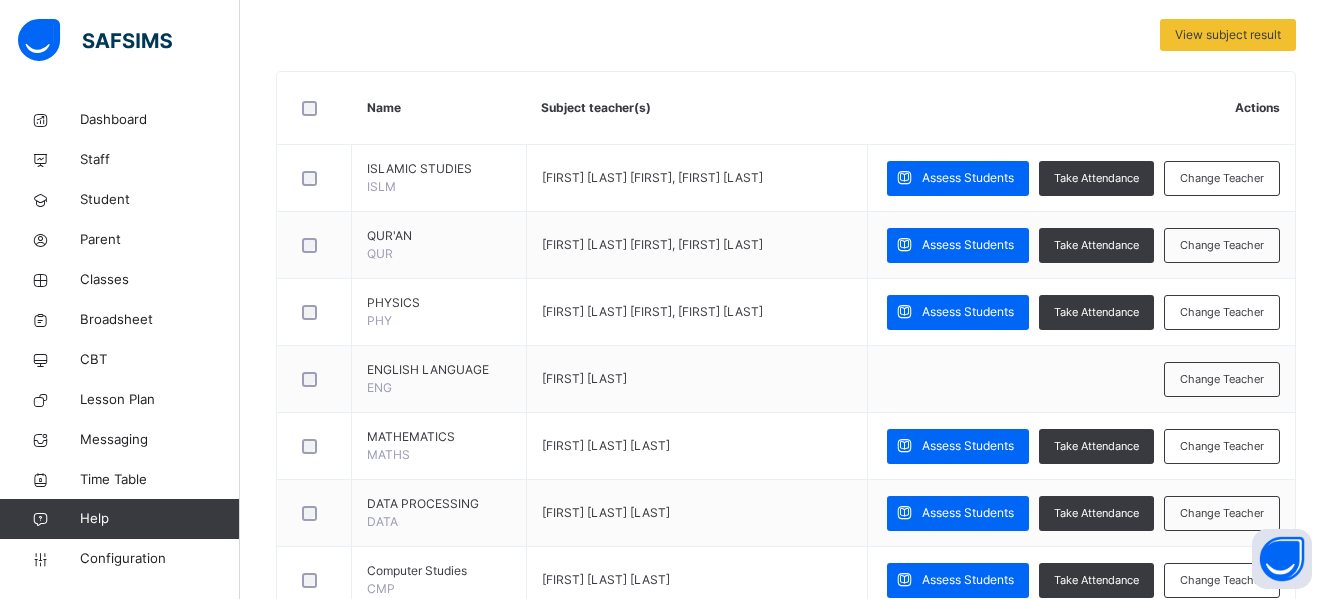 scroll, scrollTop: 394, scrollLeft: 0, axis: vertical 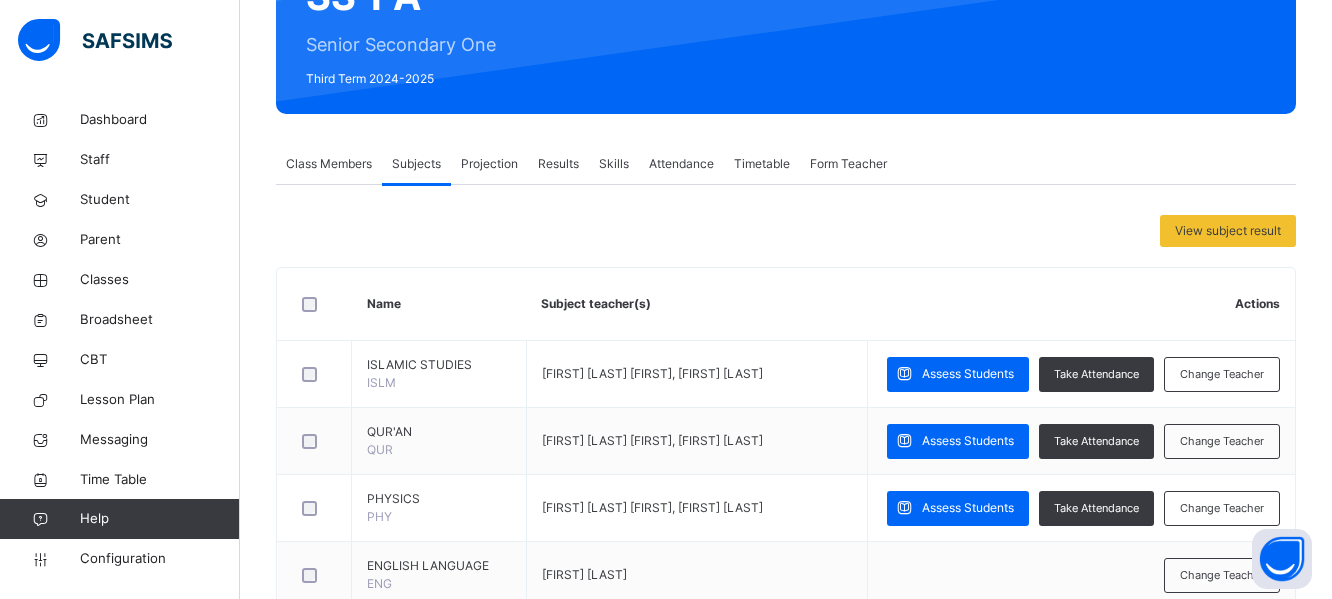 click on "Results" at bounding box center [558, 164] 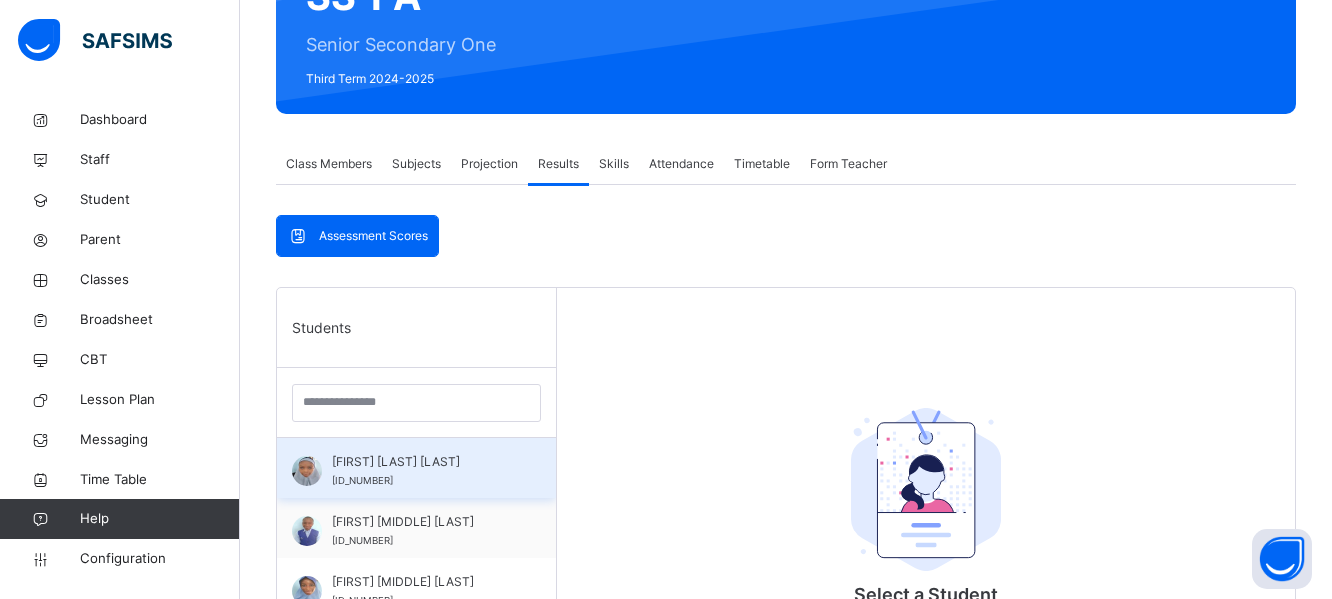 click on "Asmau Nafiu Muhammad" at bounding box center (421, 462) 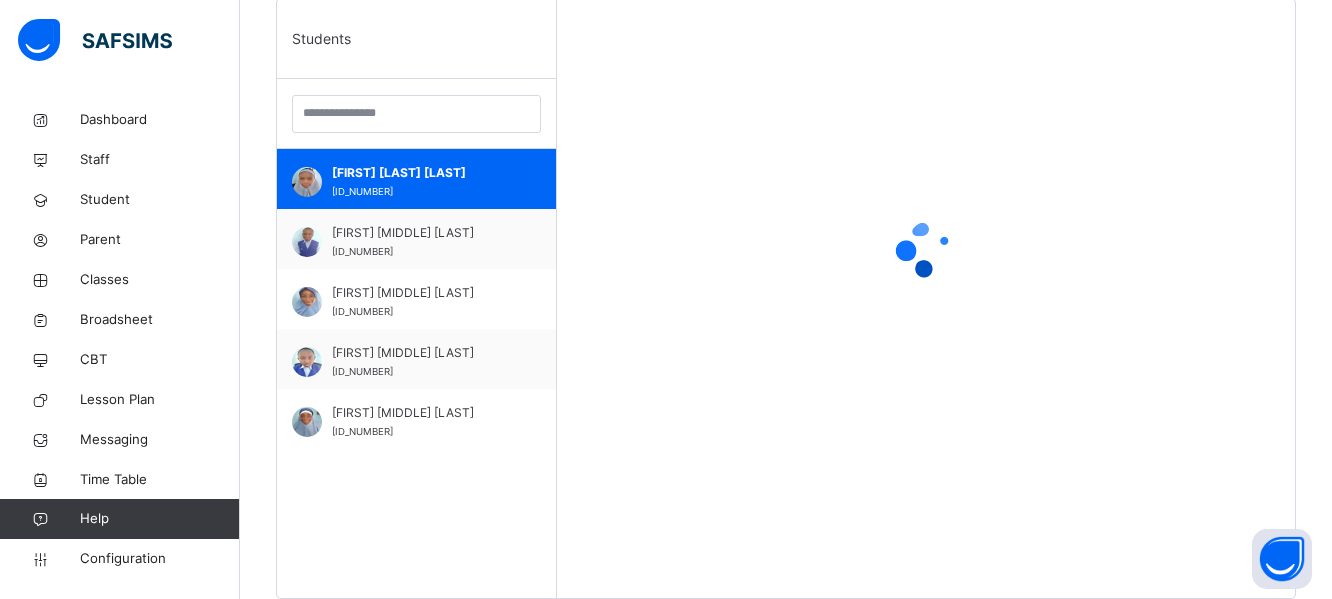 scroll, scrollTop: 540, scrollLeft: 0, axis: vertical 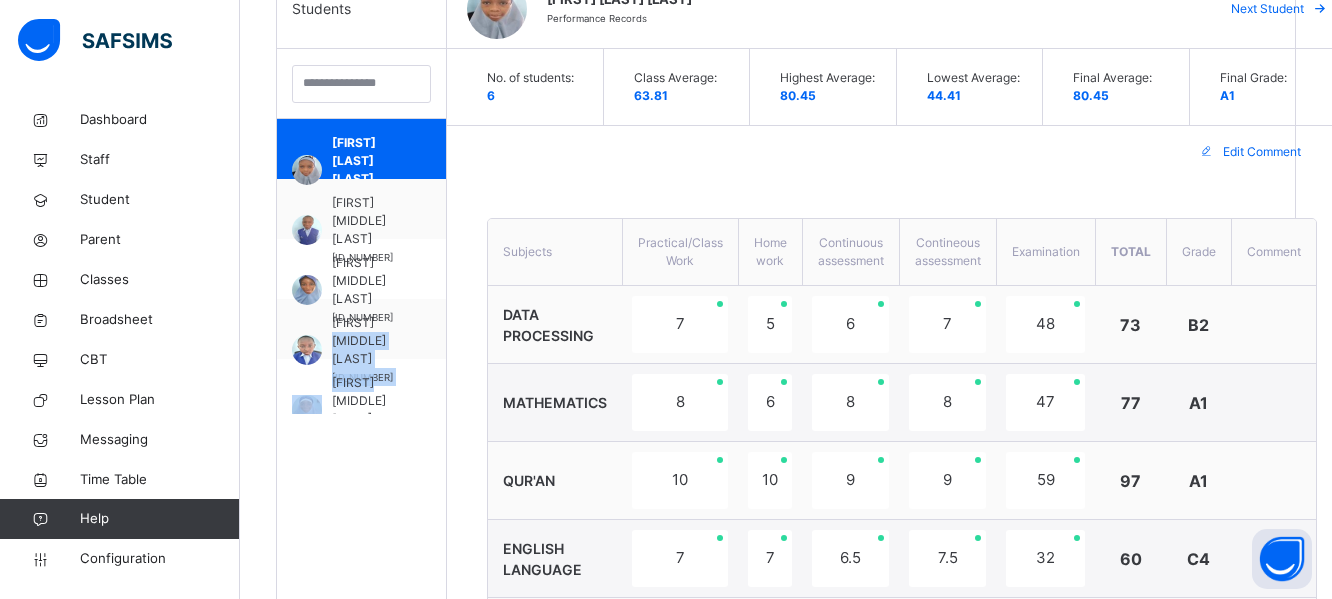 drag, startPoint x: 422, startPoint y: 318, endPoint x: 433, endPoint y: 369, distance: 52.17279 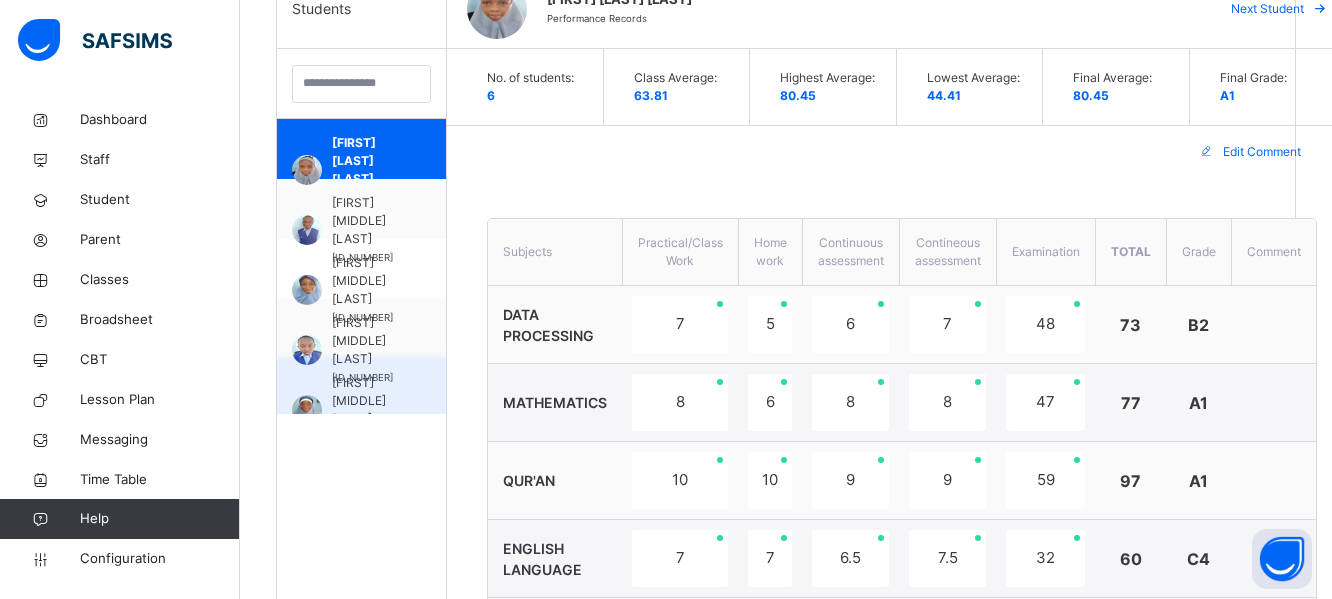 click on "Nusaiba Imam Abdullahi" at bounding box center [366, 401] 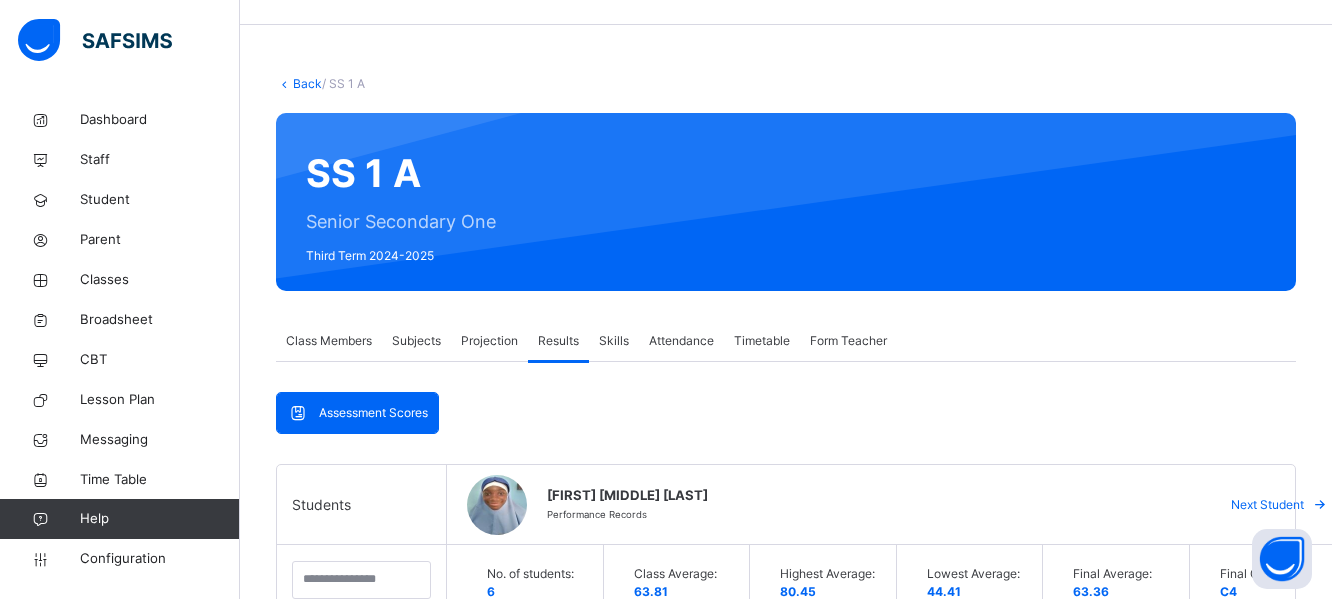 scroll, scrollTop: 0, scrollLeft: 0, axis: both 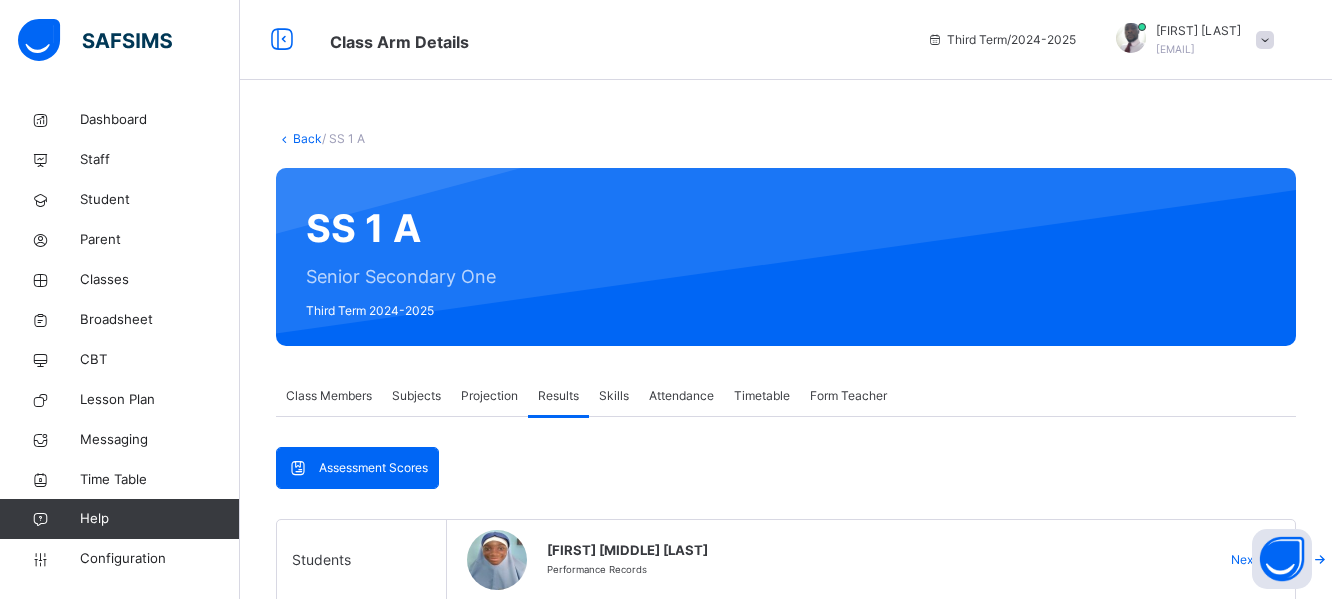 click on "Back" at bounding box center (307, 138) 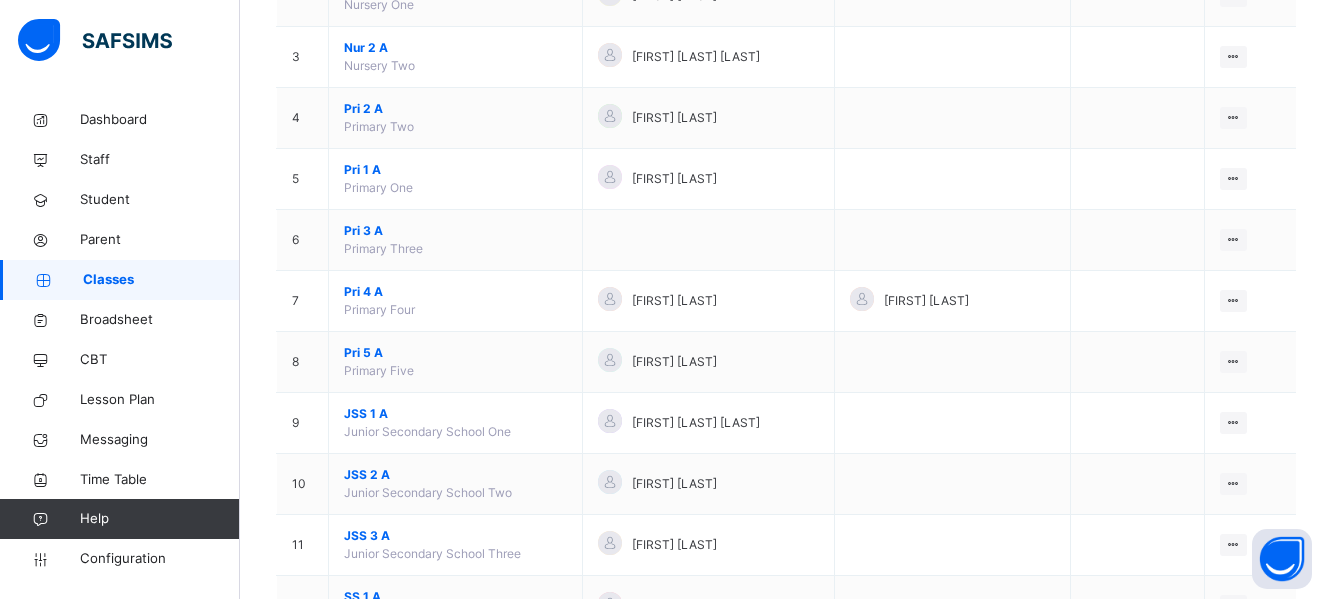 scroll, scrollTop: 346, scrollLeft: 0, axis: vertical 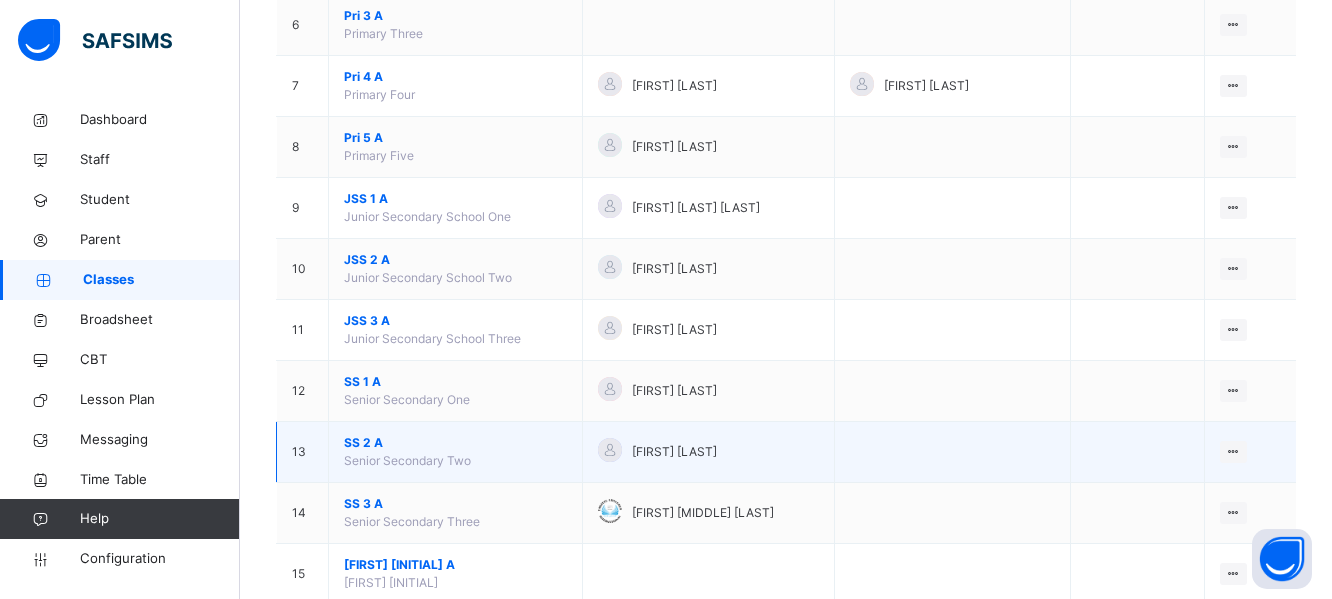 click on "SS 2   A" at bounding box center [455, 443] 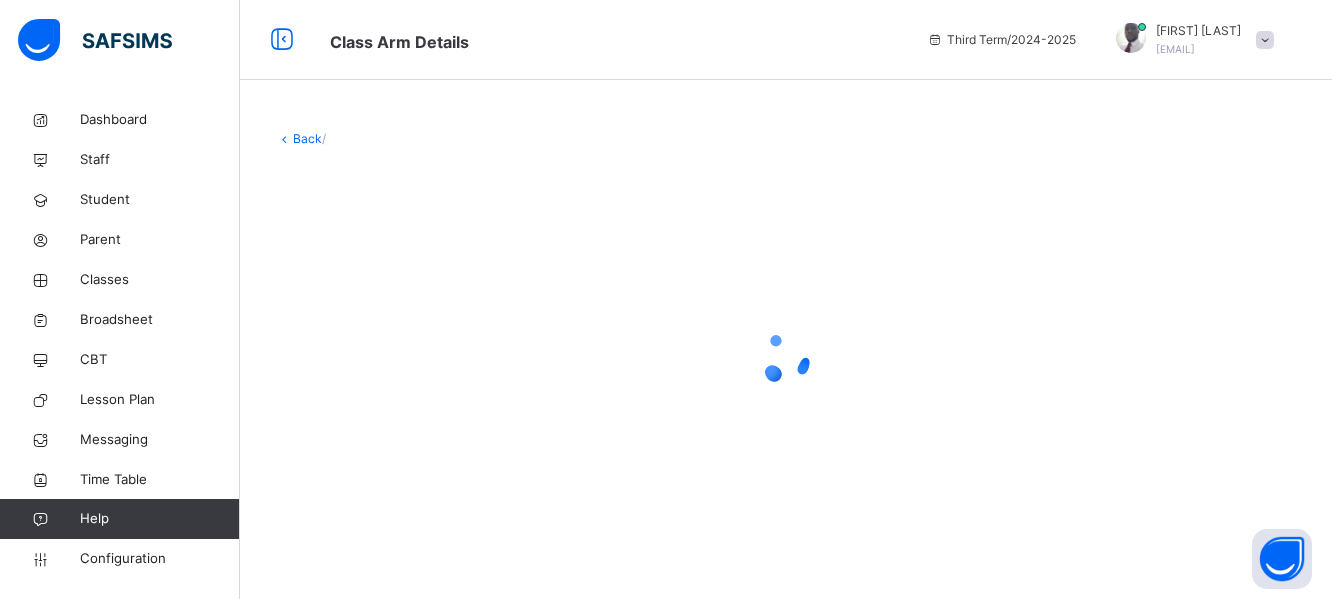 scroll, scrollTop: 0, scrollLeft: 0, axis: both 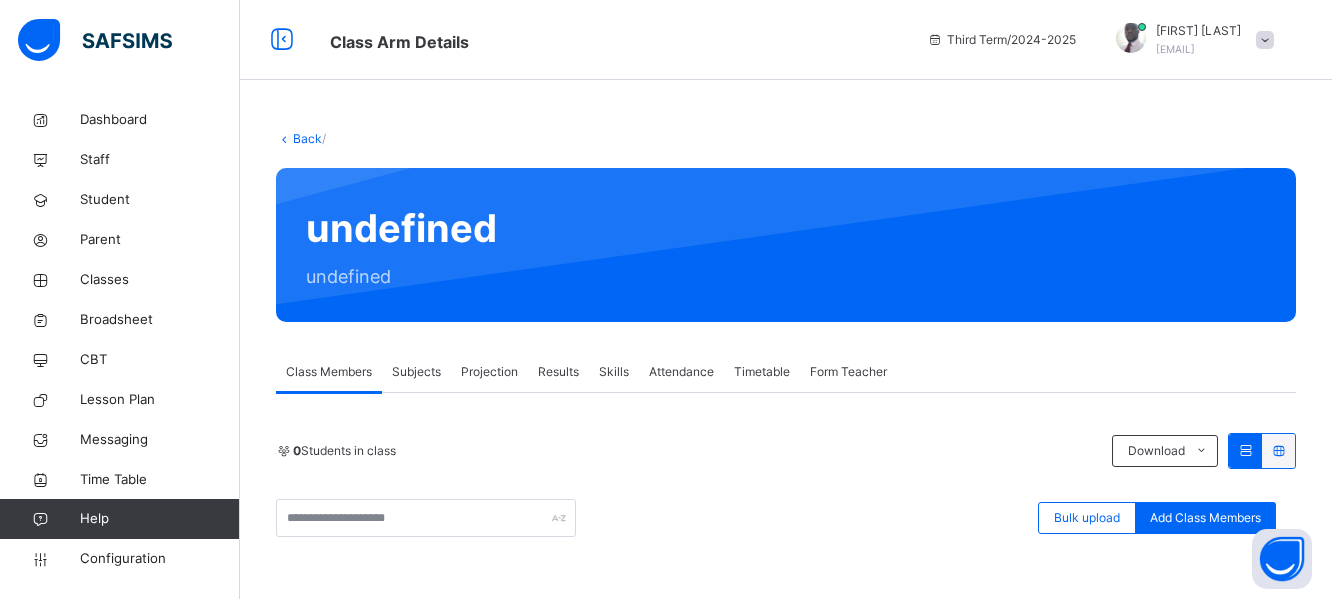 click on "Subjects" at bounding box center (416, 372) 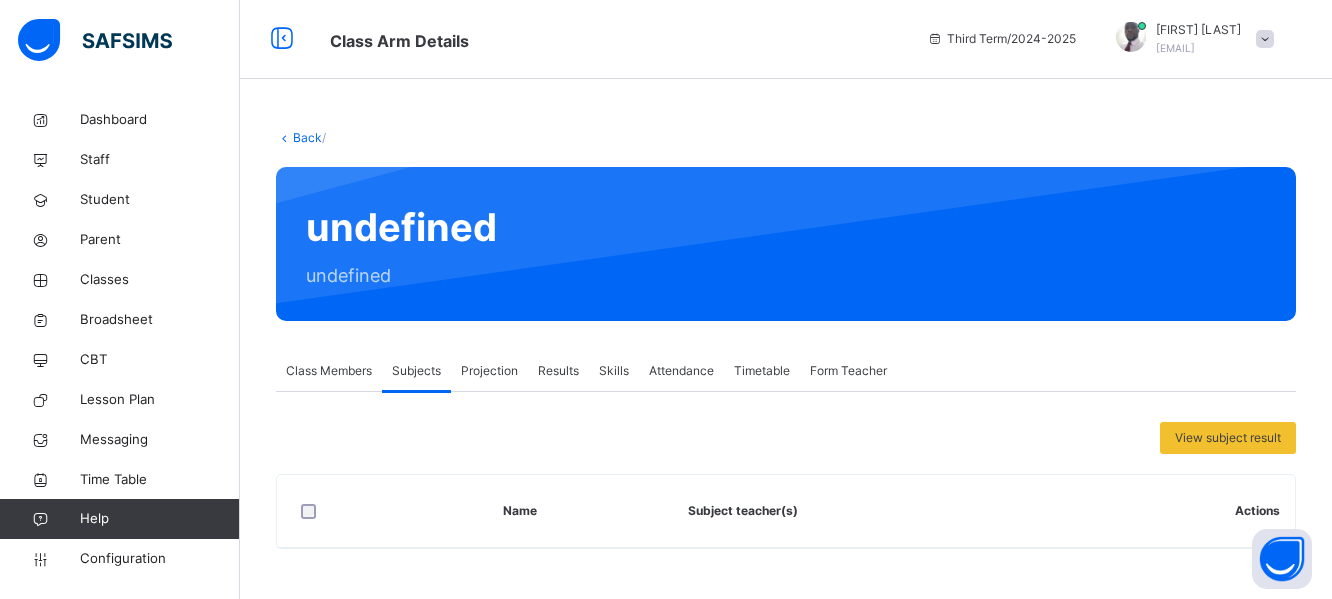 scroll, scrollTop: 0, scrollLeft: 0, axis: both 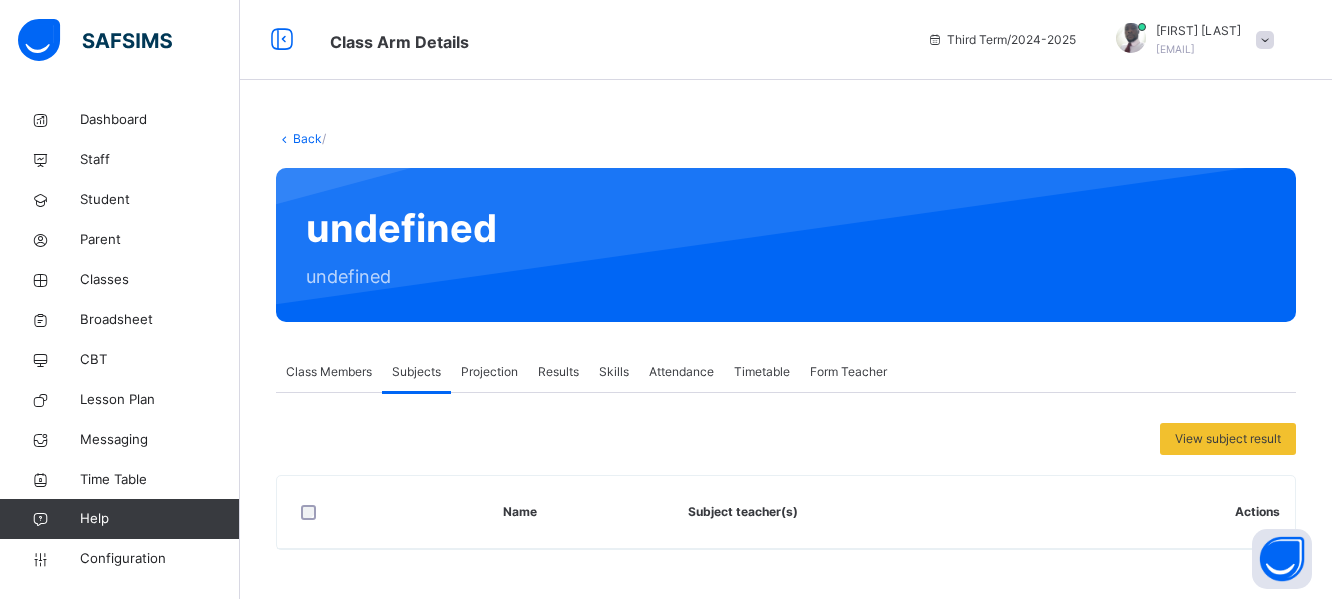 click on "Class Members" at bounding box center (329, 372) 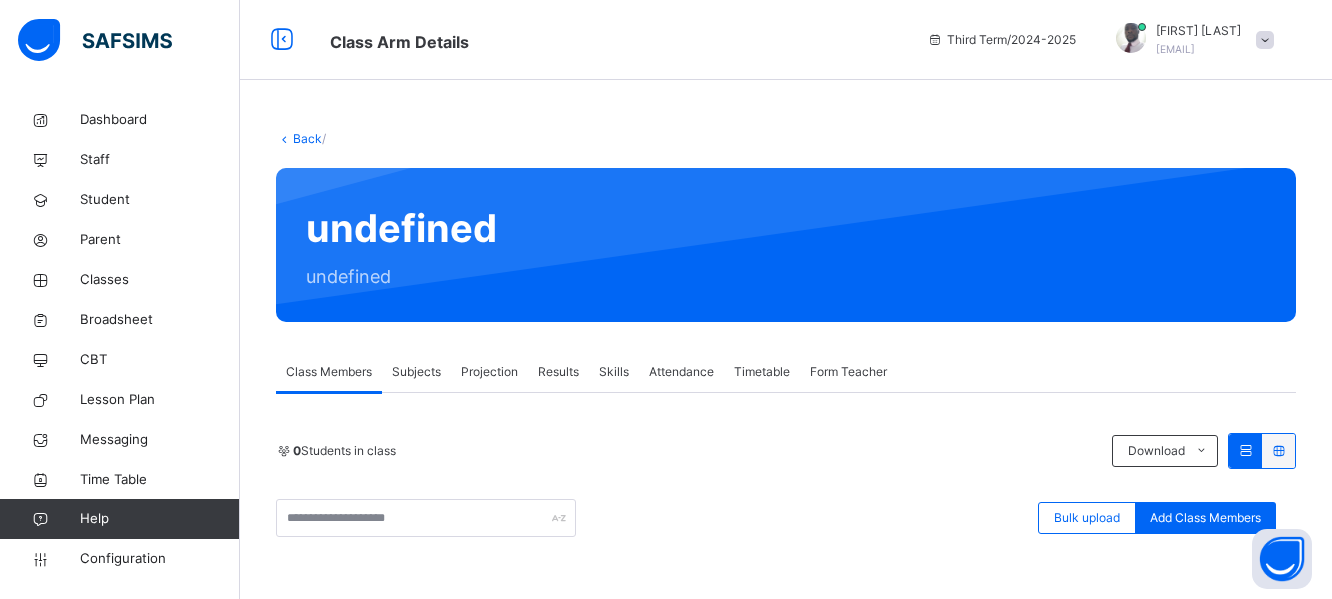 click on "Back" at bounding box center (307, 138) 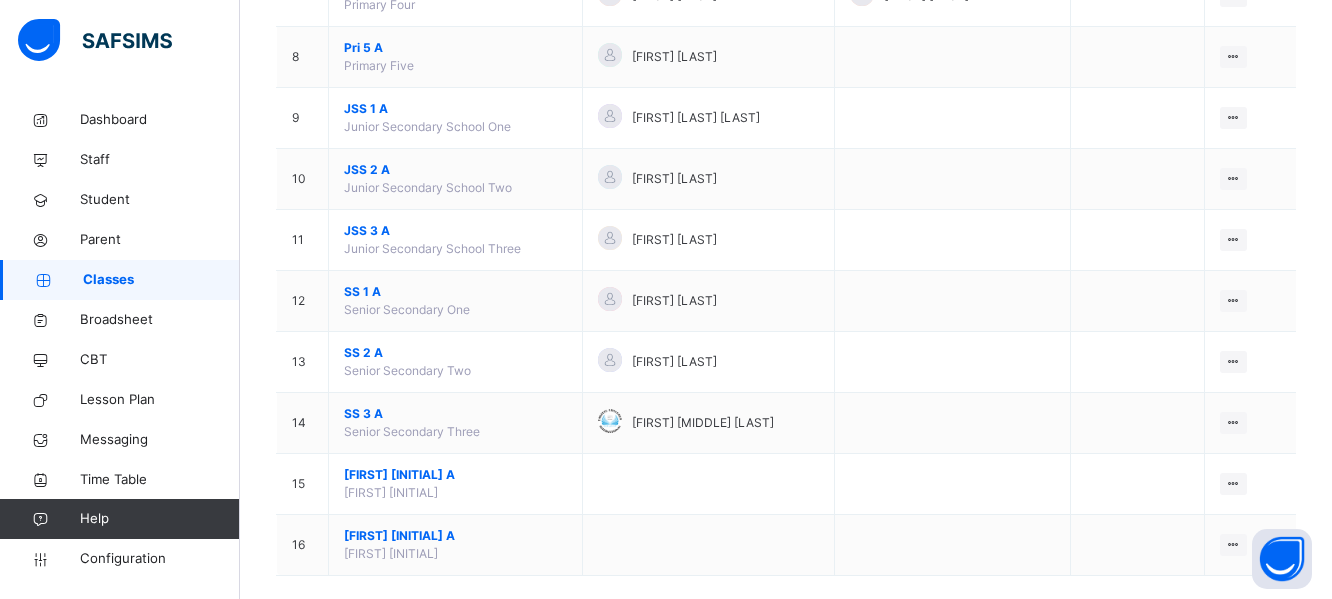 scroll, scrollTop: 647, scrollLeft: 0, axis: vertical 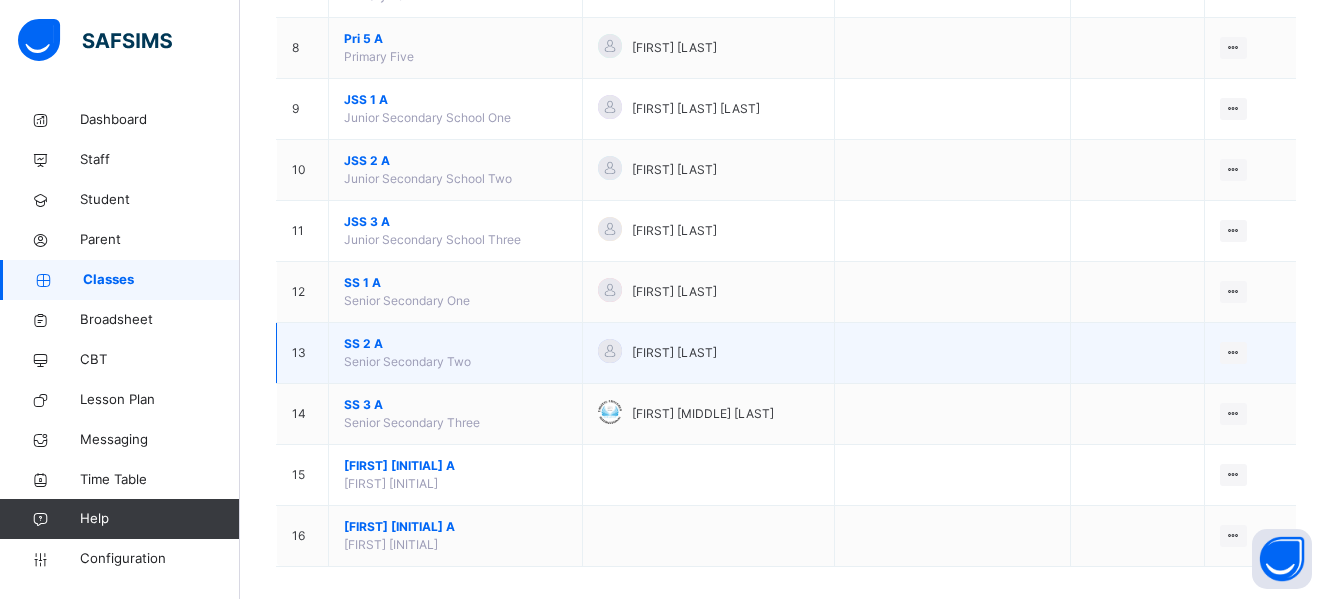 click on "SS 2   A" at bounding box center [455, 344] 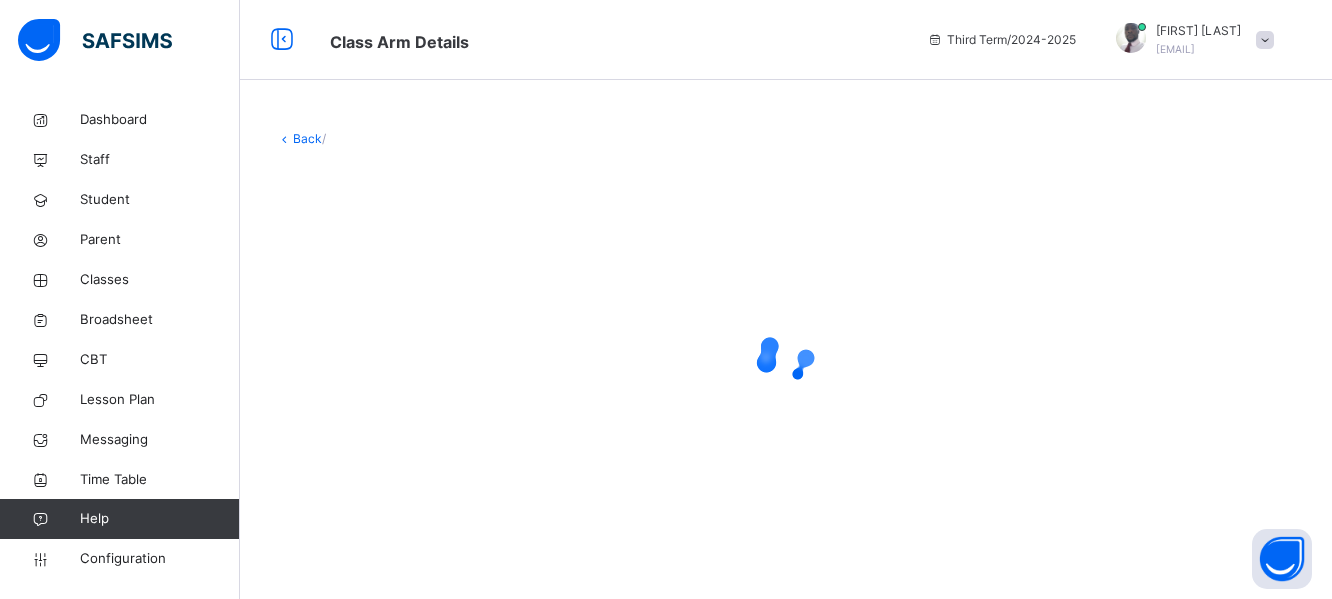 scroll, scrollTop: 0, scrollLeft: 0, axis: both 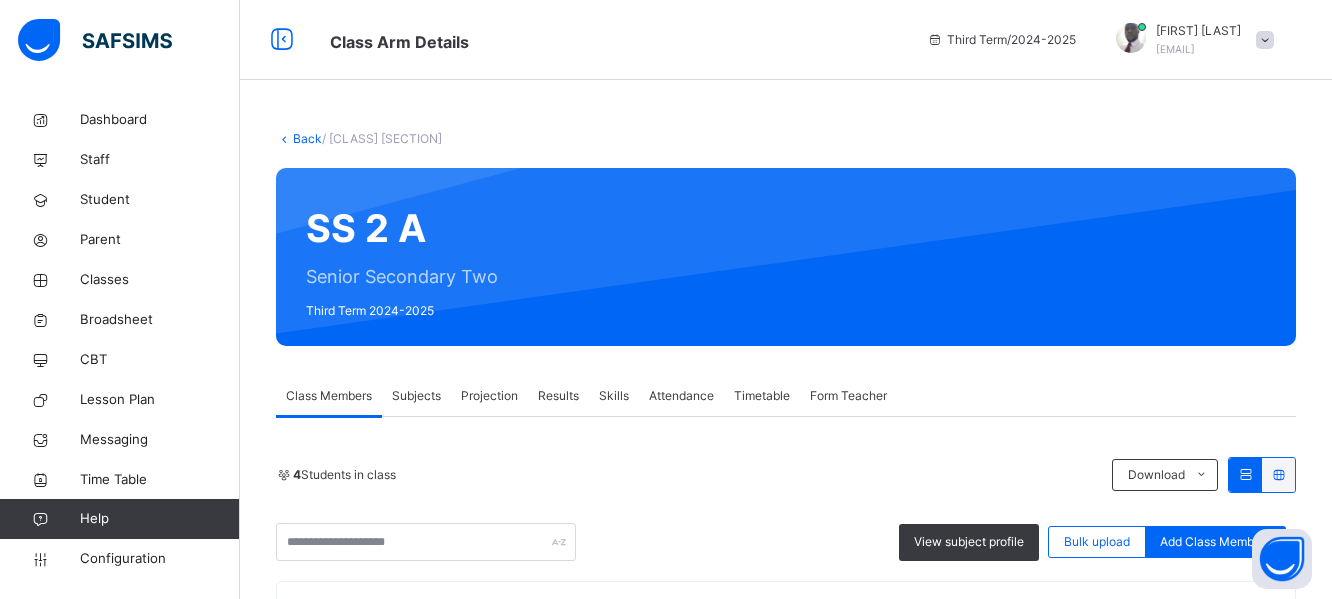 click on "Subjects" at bounding box center (416, 396) 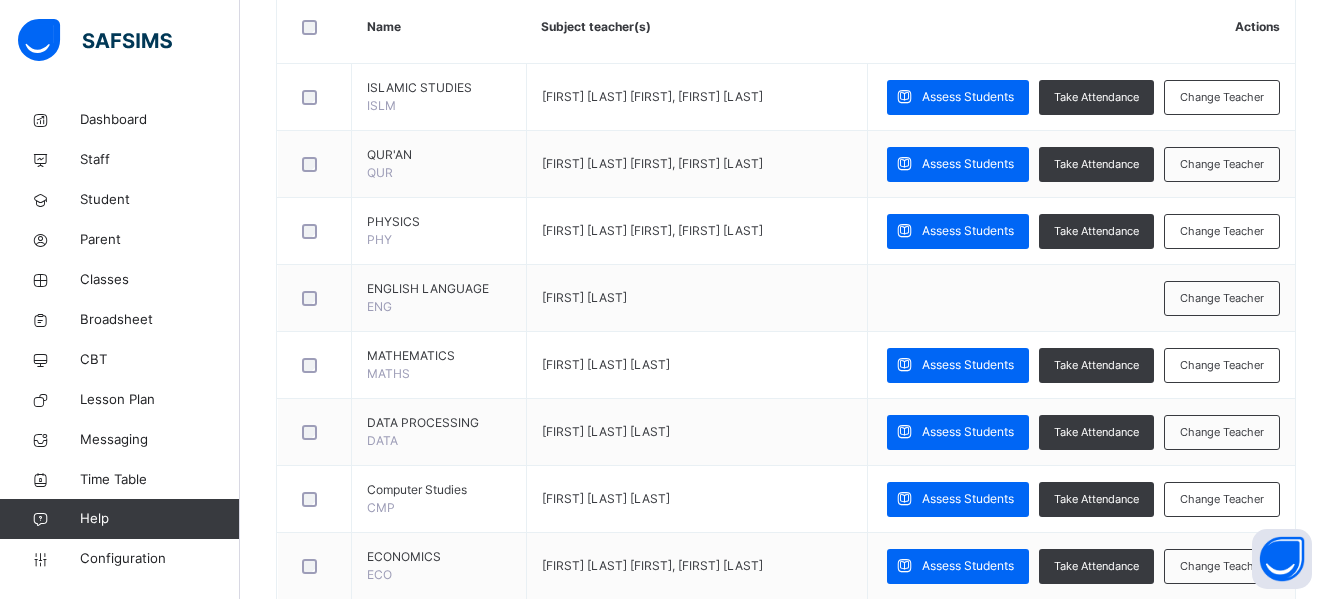 scroll, scrollTop: 530, scrollLeft: 0, axis: vertical 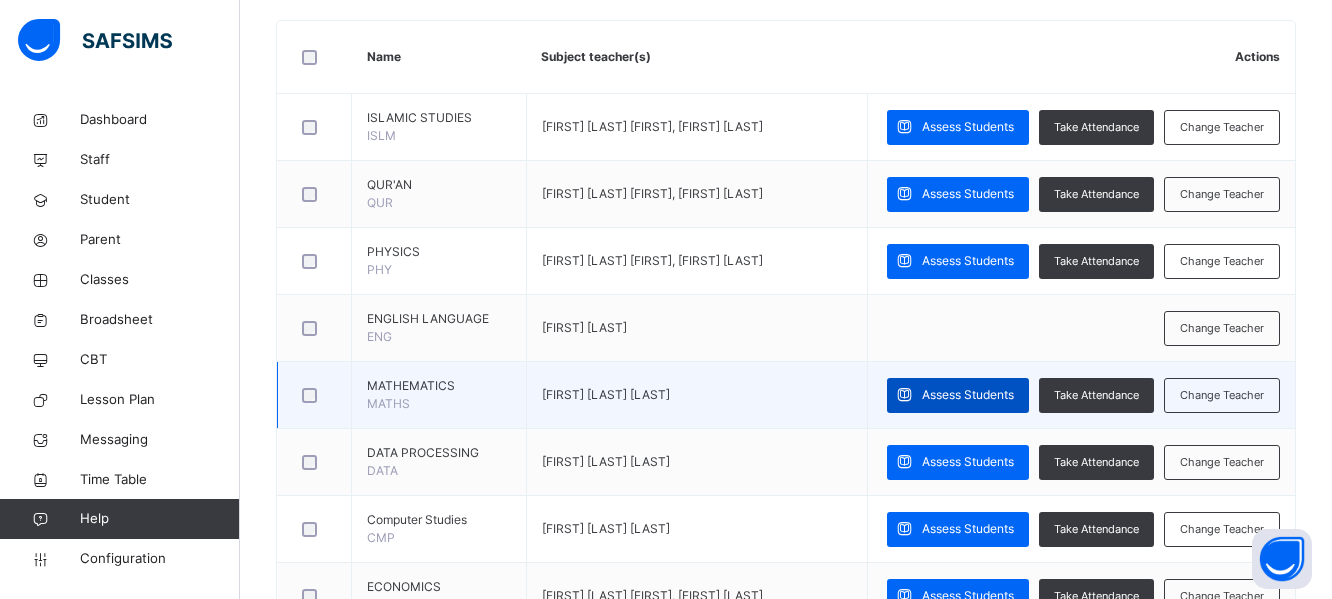 click on "Assess Students" at bounding box center [968, 395] 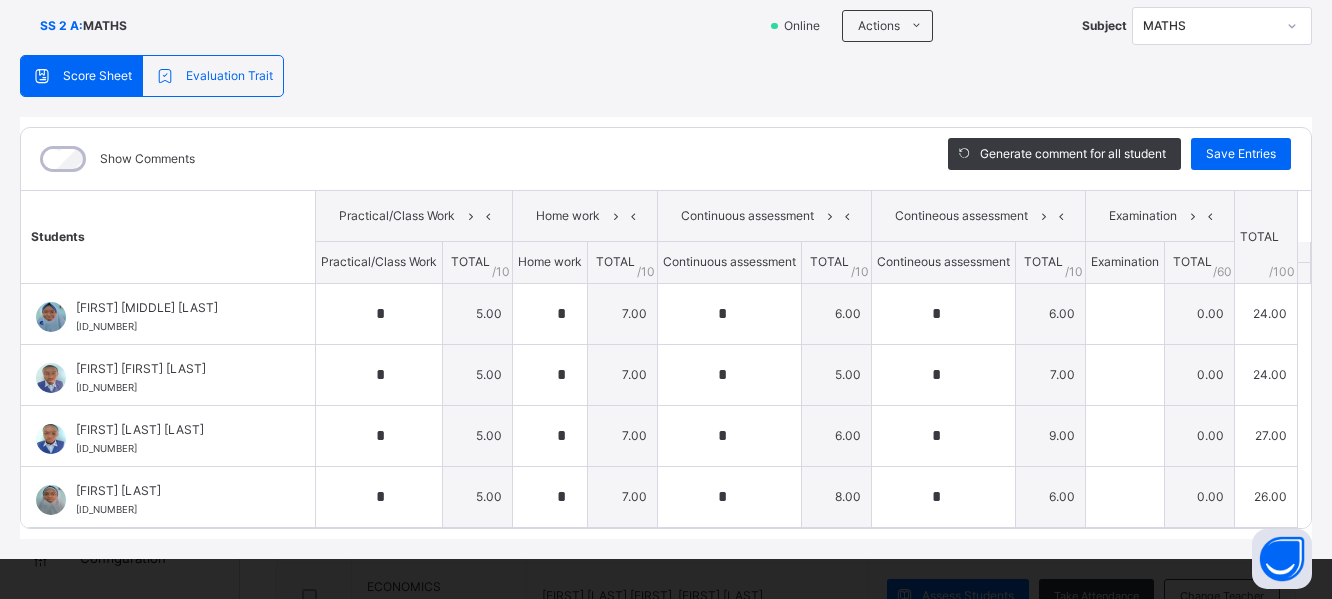 scroll, scrollTop: 142, scrollLeft: 0, axis: vertical 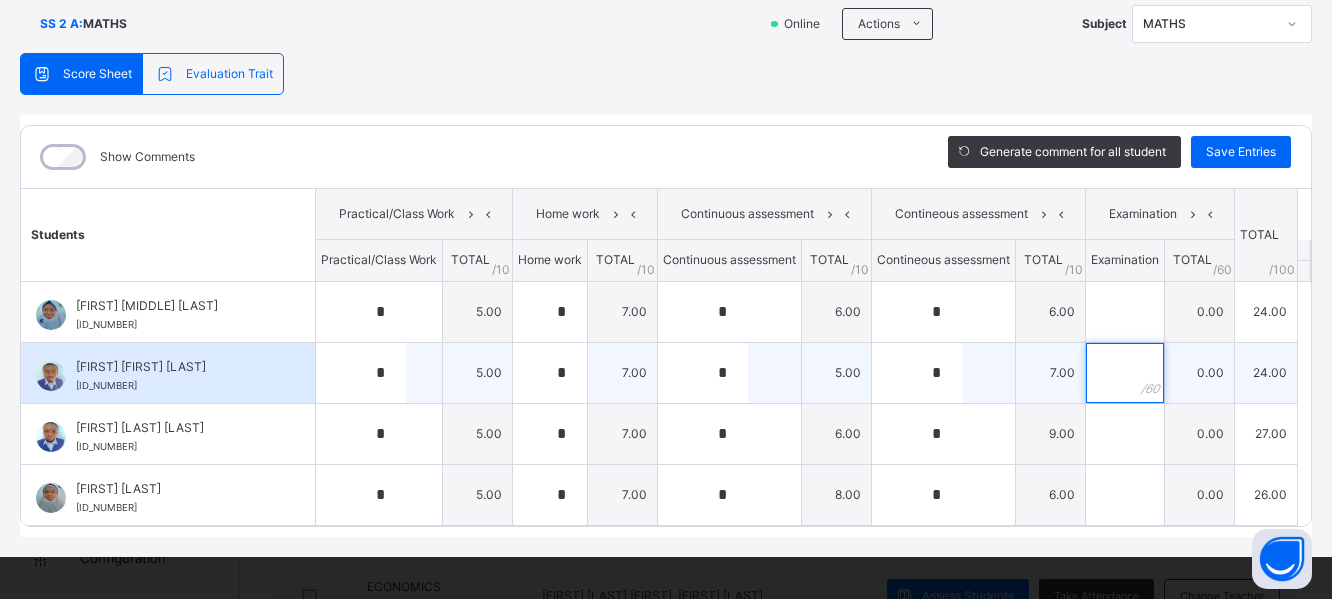 click at bounding box center [1125, 373] 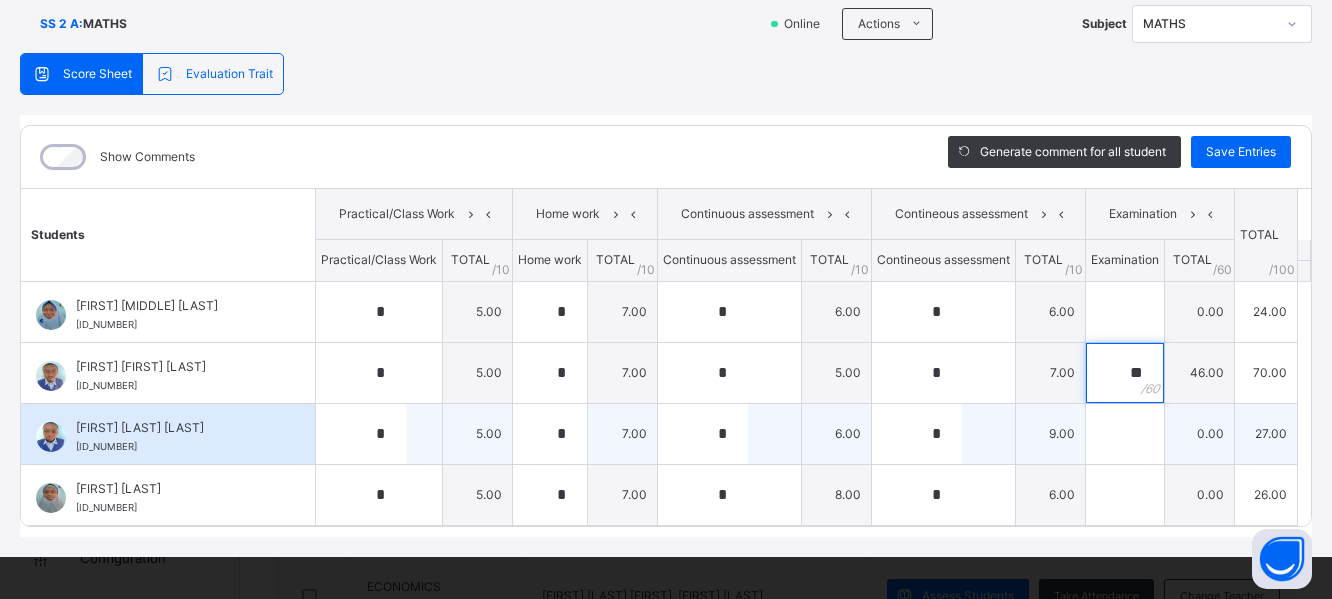 type on "**" 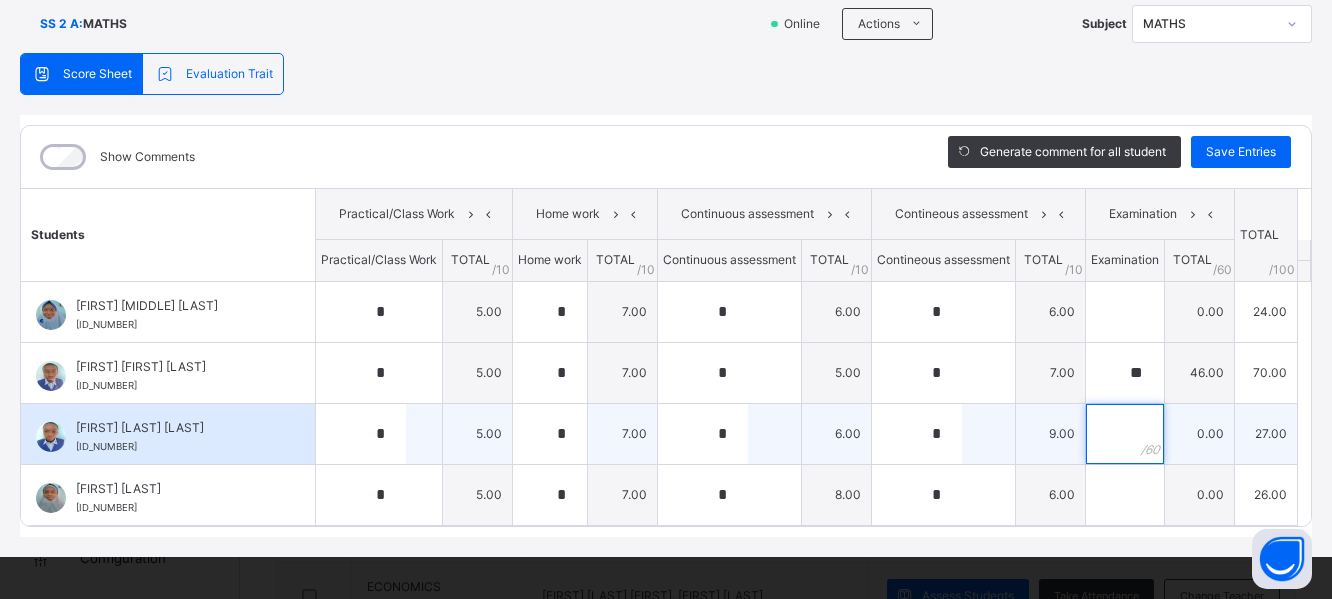 click at bounding box center (1125, 434) 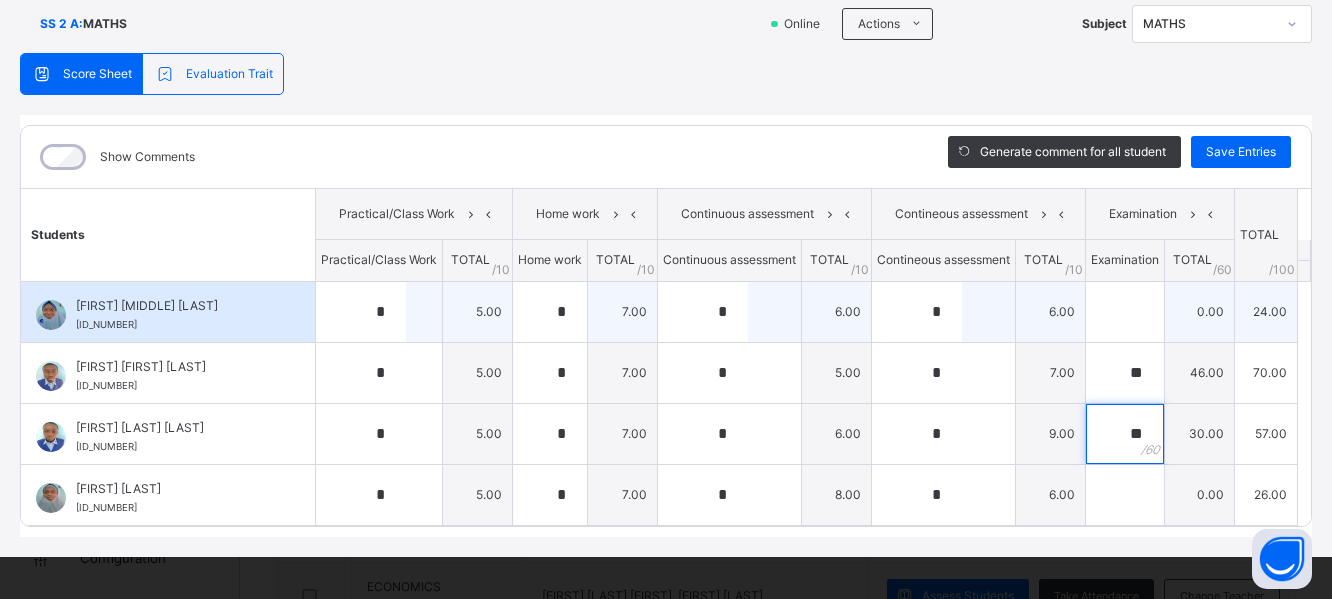 type on "**" 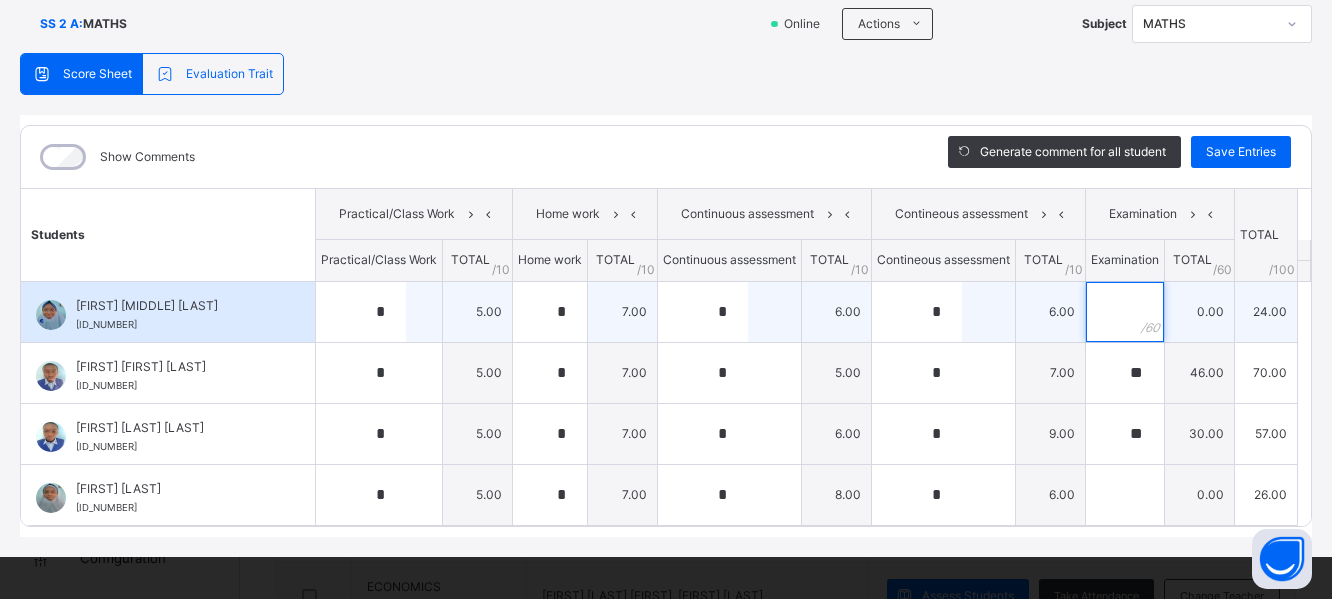 click at bounding box center (1125, 312) 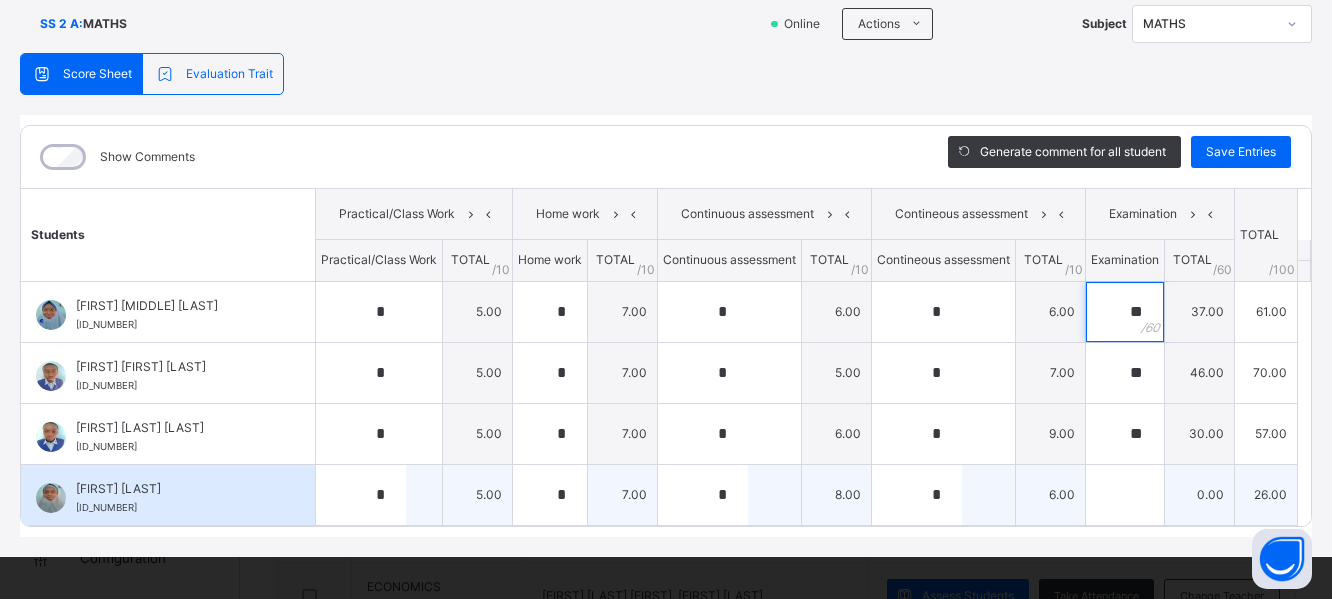 type on "**" 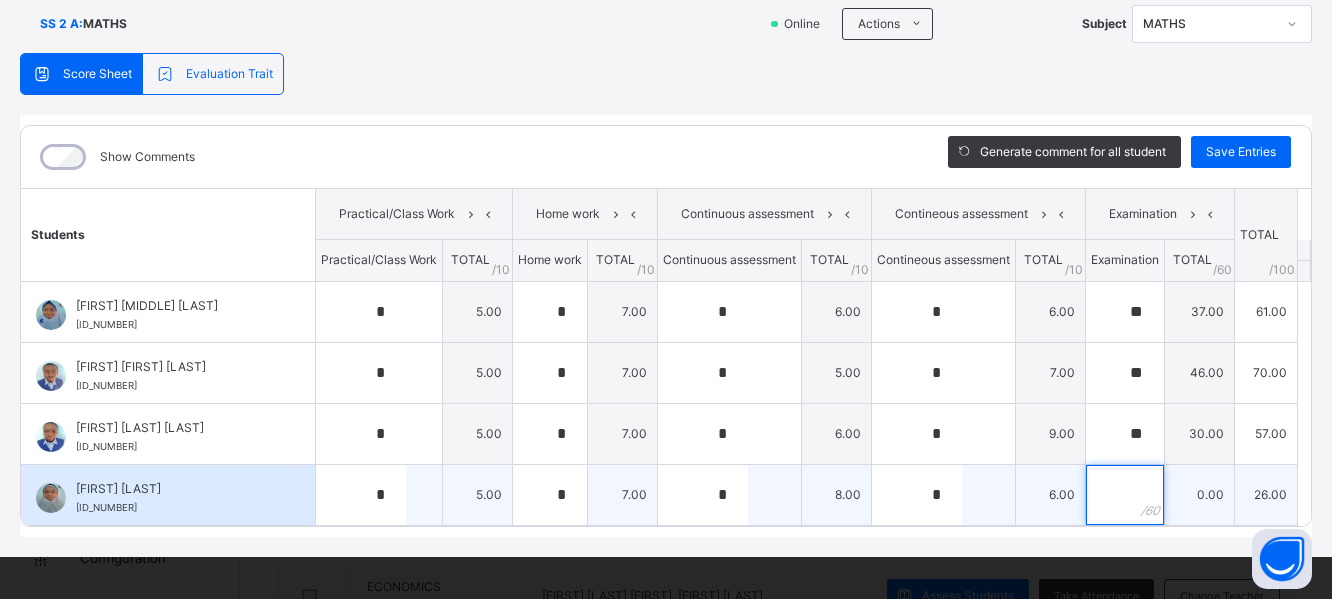 click at bounding box center [1125, 495] 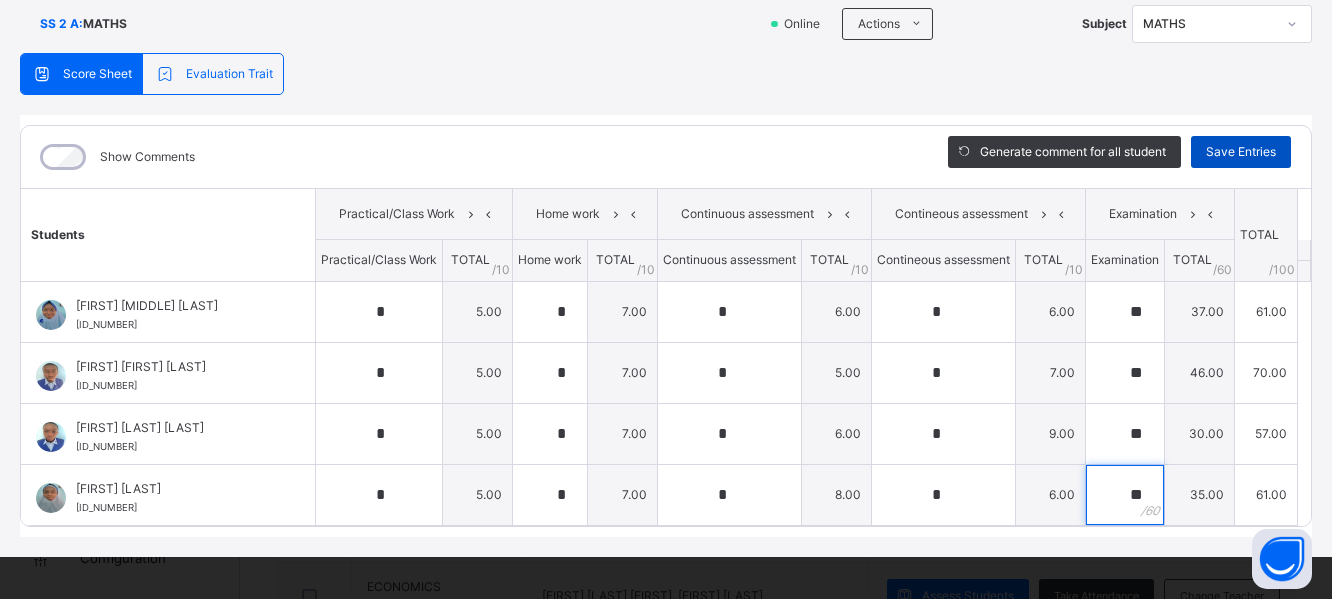 type on "**" 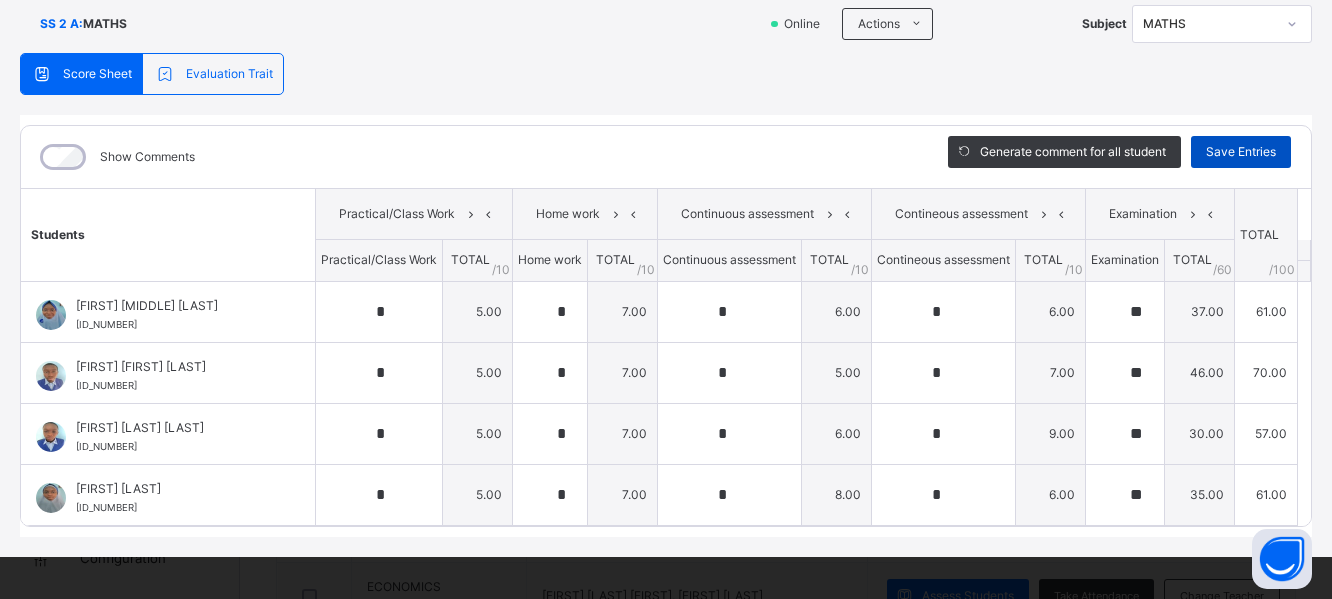 click on "Save Entries" at bounding box center [1241, 152] 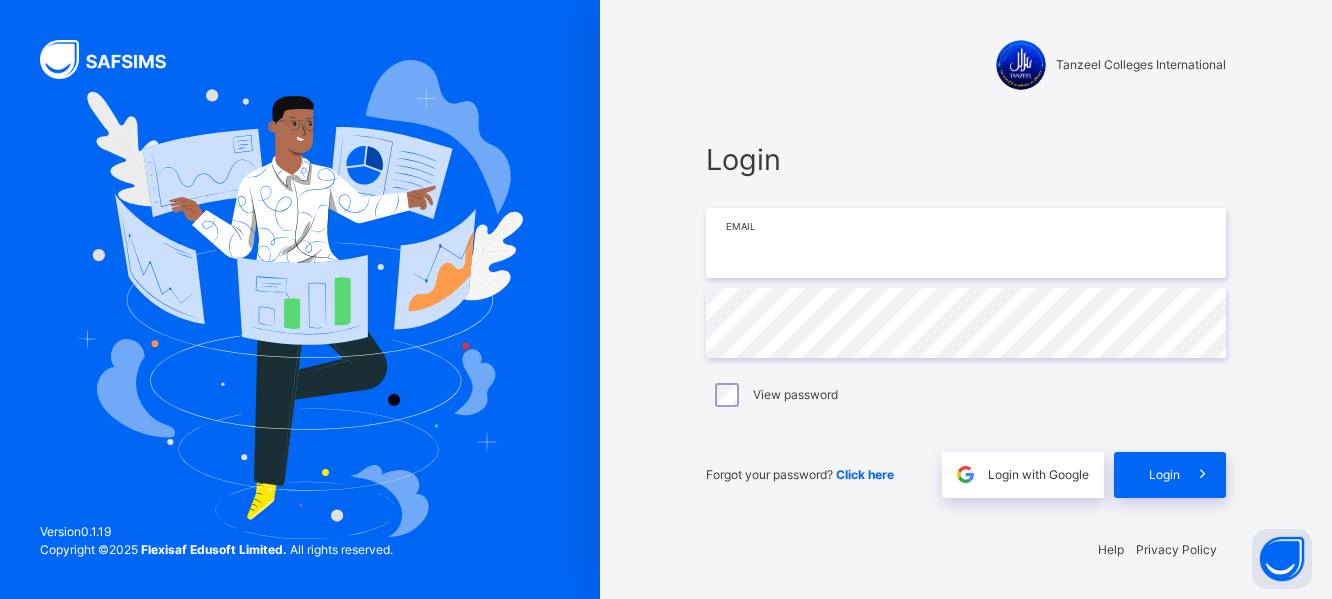 type on "**********" 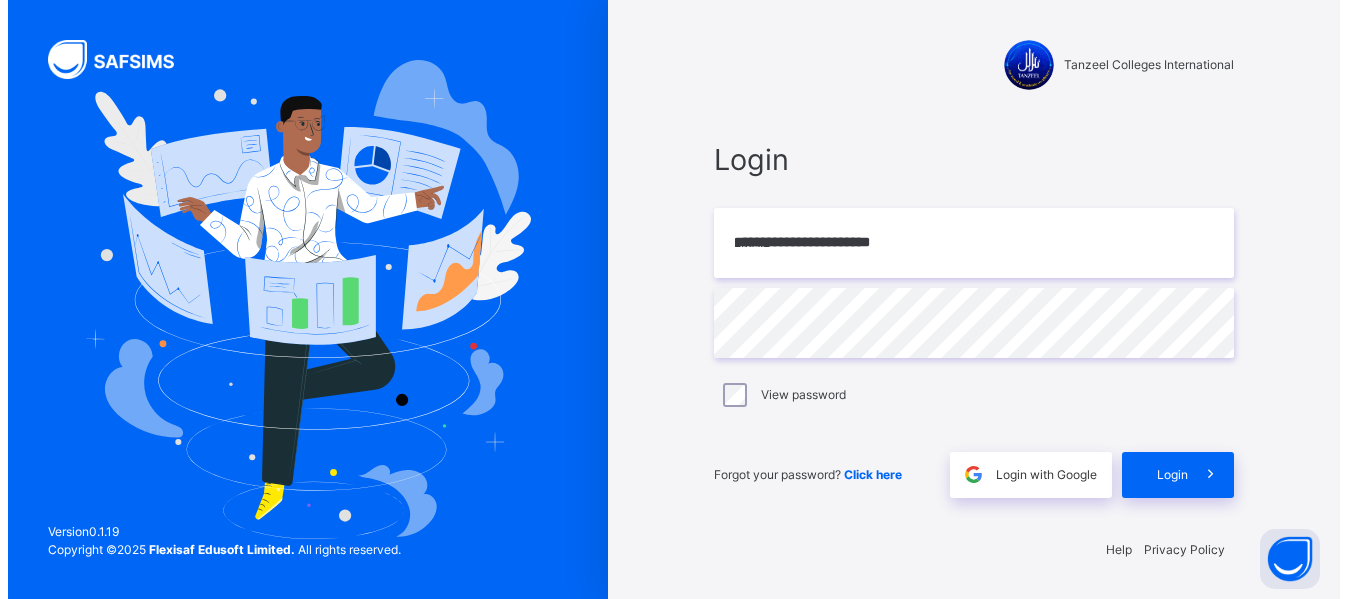 scroll, scrollTop: 0, scrollLeft: 0, axis: both 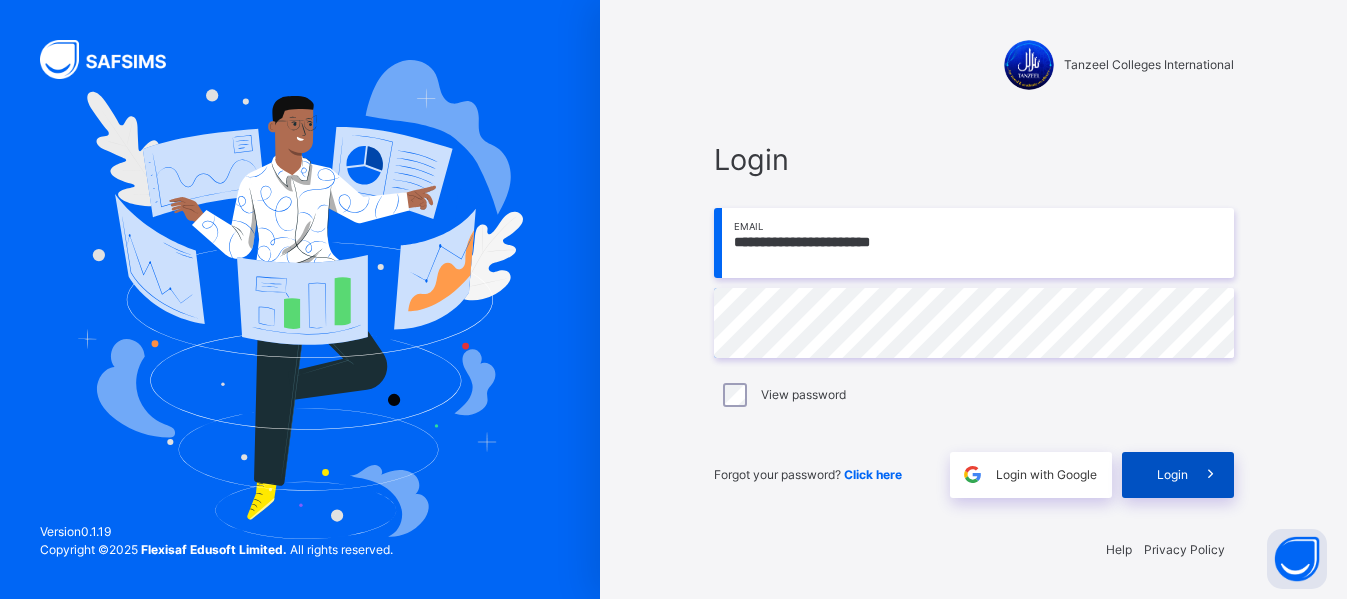 click on "Login" at bounding box center [1172, 475] 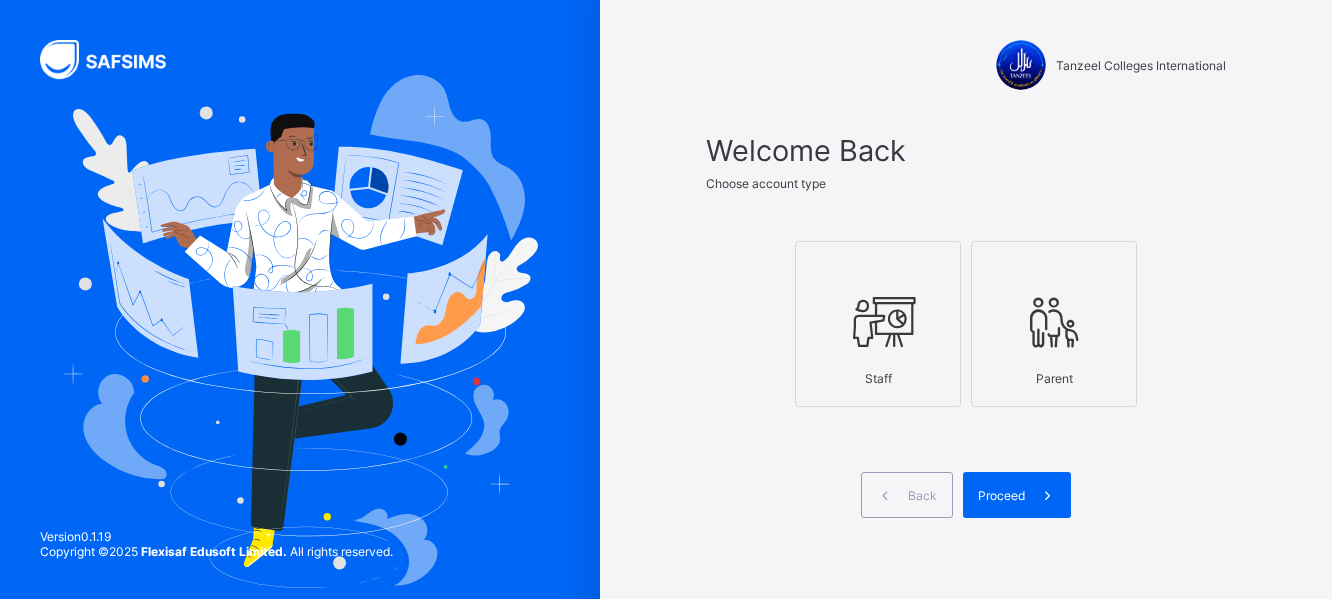 scroll, scrollTop: 0, scrollLeft: 0, axis: both 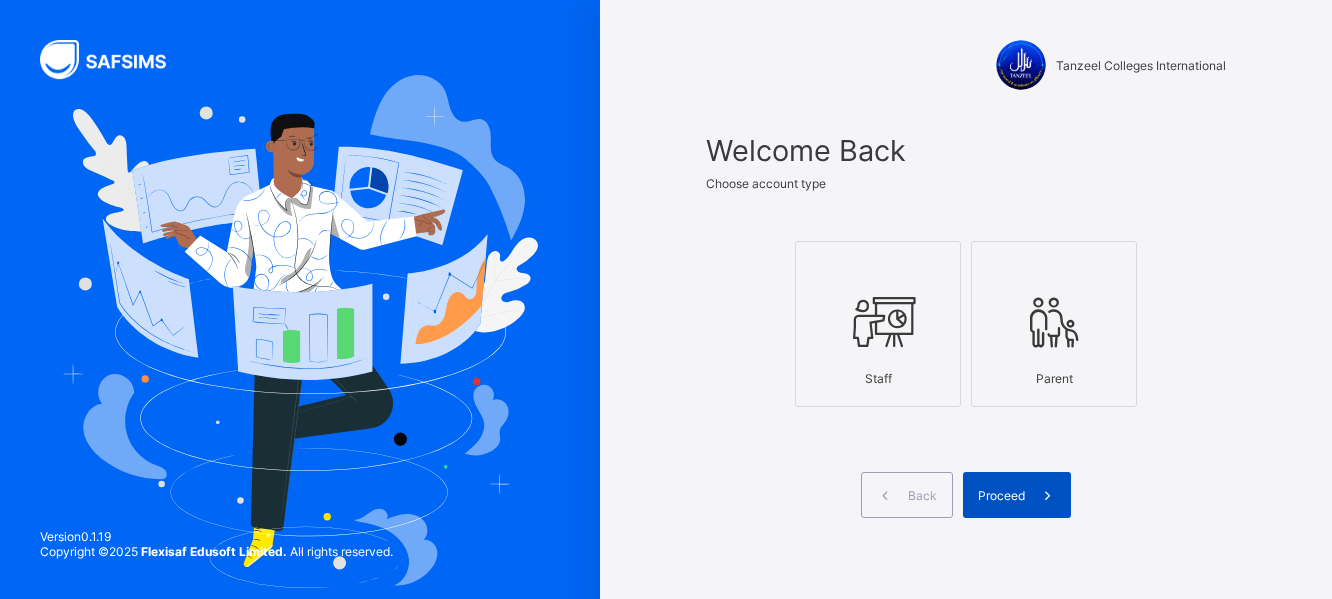 click on "Proceed" at bounding box center (1001, 495) 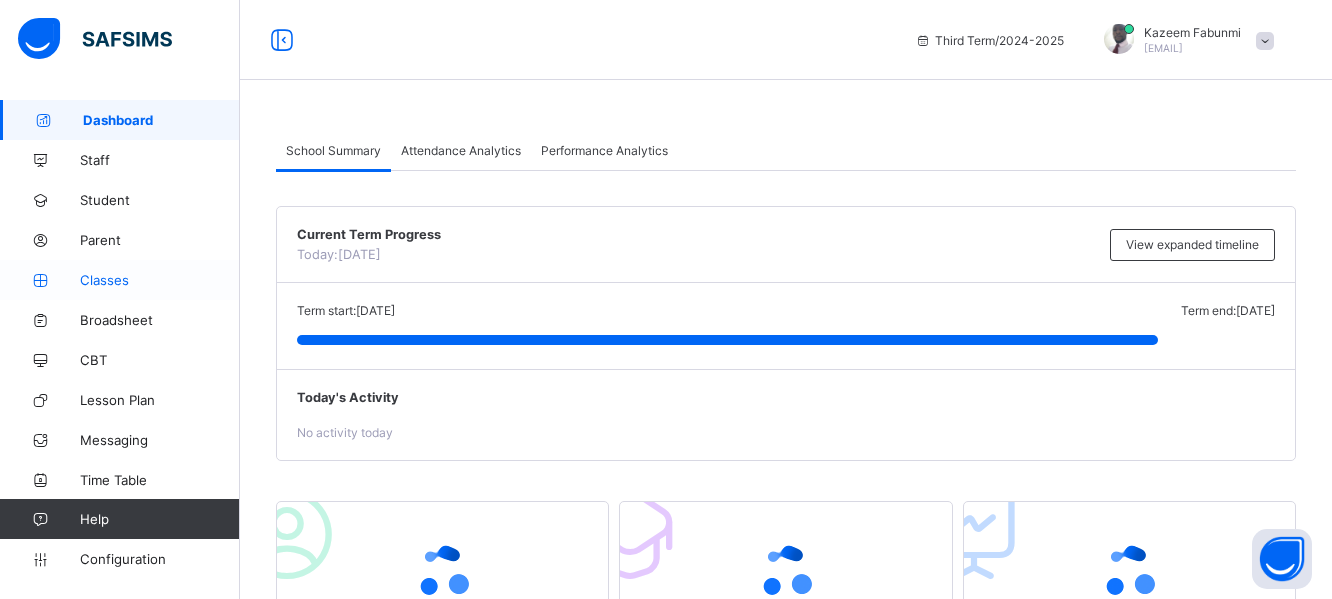 click on "Classes" at bounding box center [160, 280] 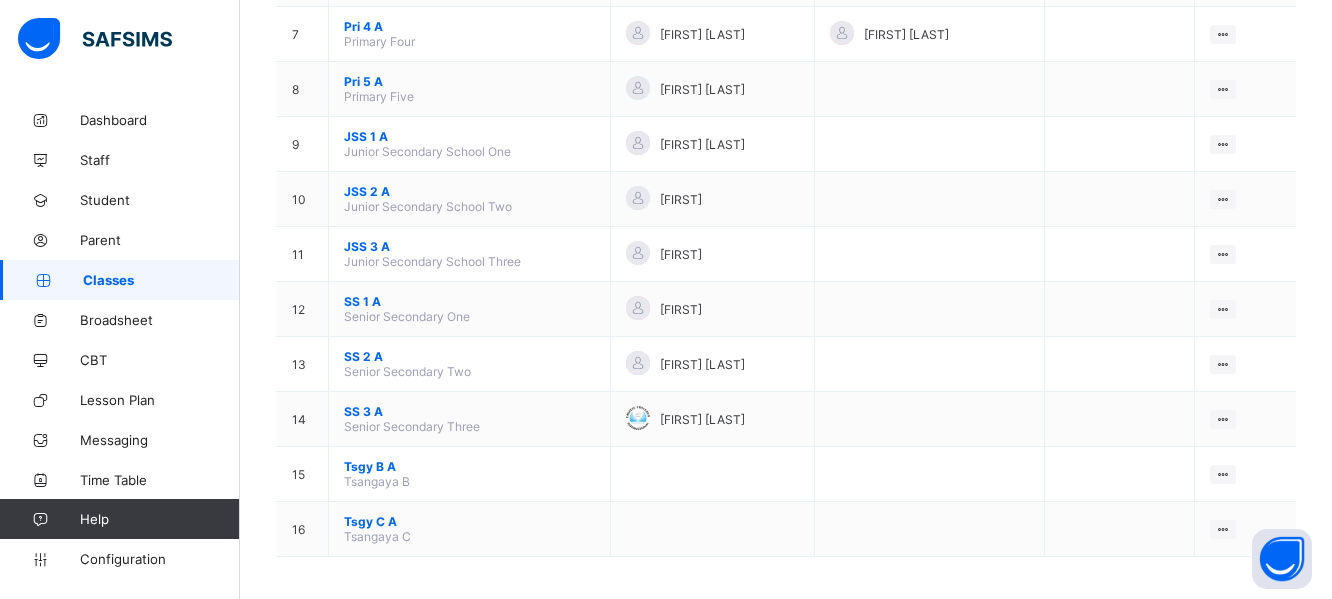 scroll, scrollTop: 566, scrollLeft: 0, axis: vertical 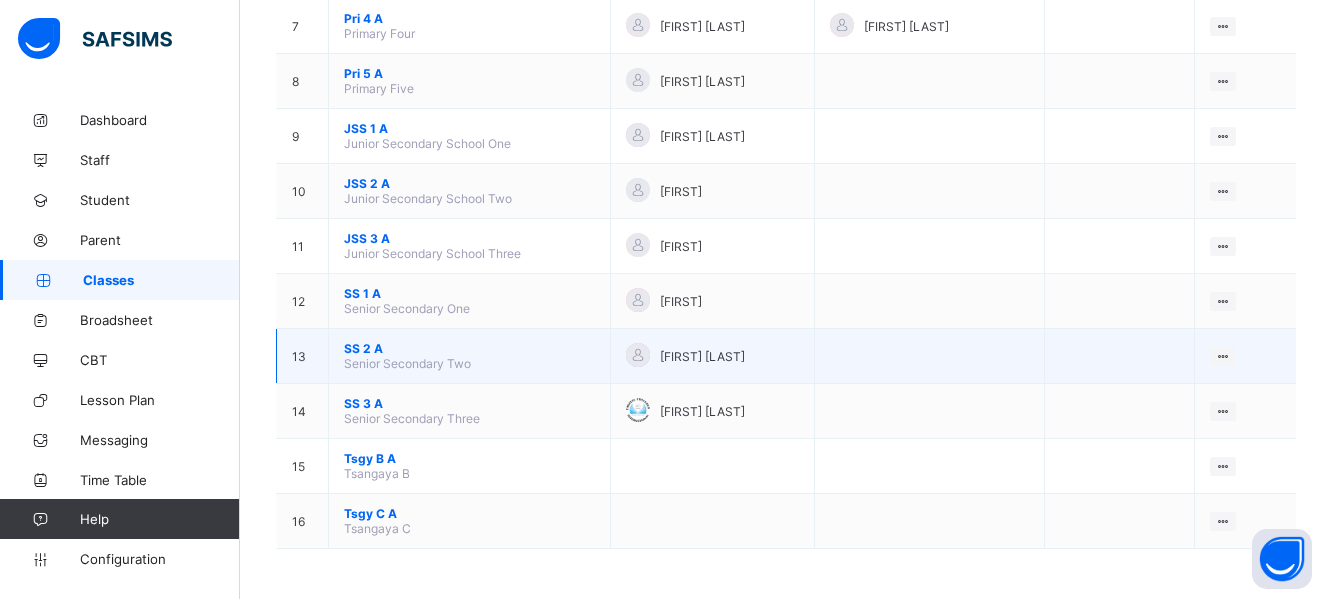 click on "SS 2   A" at bounding box center (469, 348) 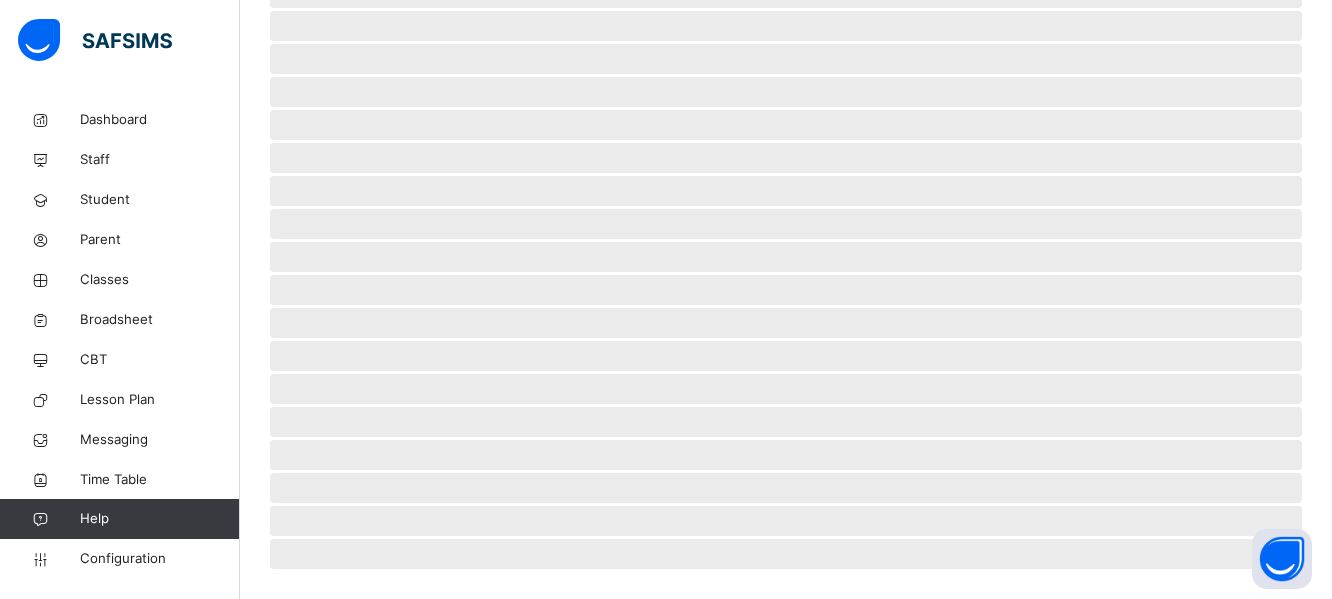 scroll, scrollTop: 0, scrollLeft: 0, axis: both 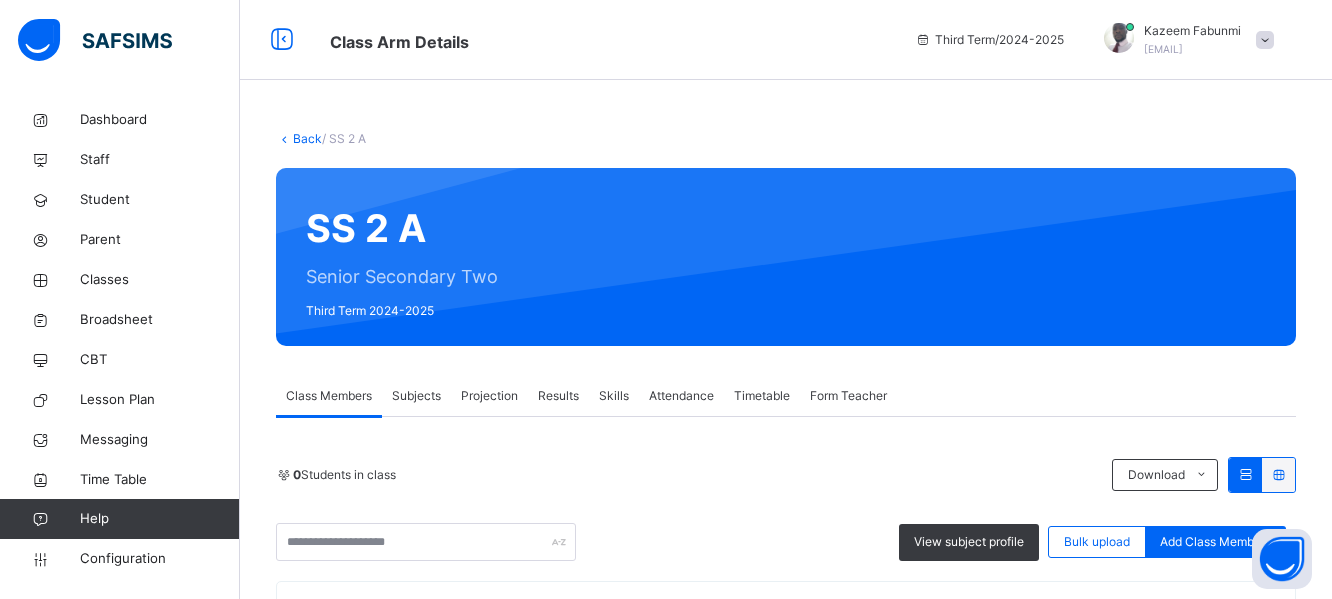 click on "Subjects" at bounding box center [416, 396] 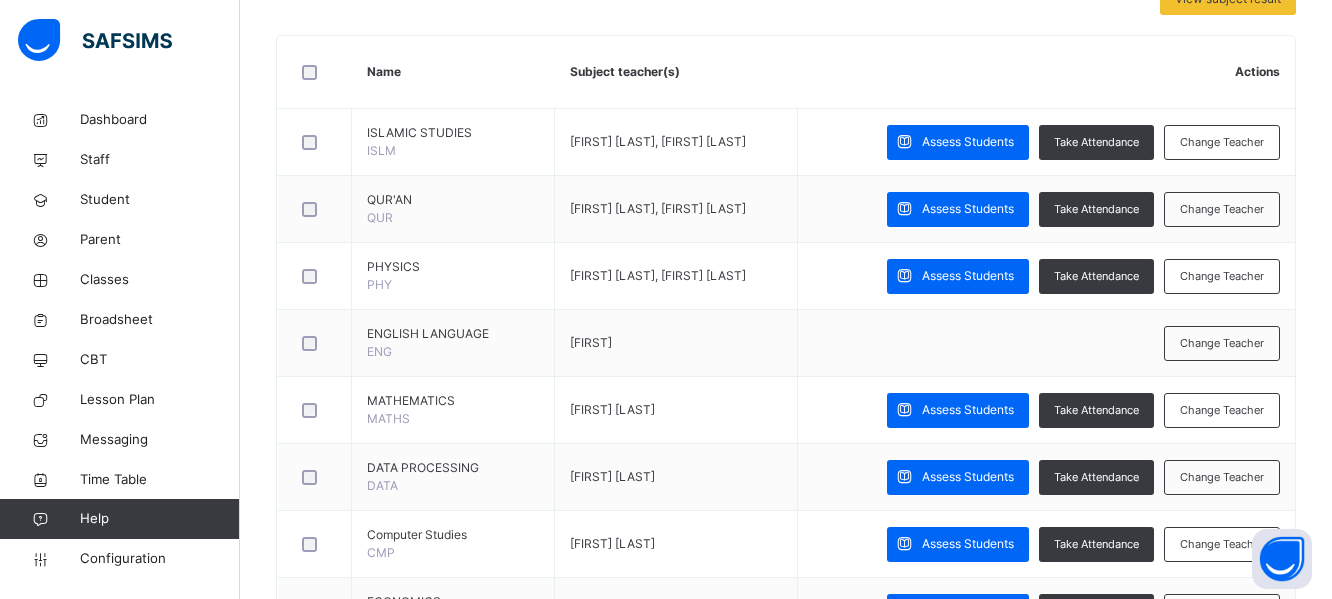 scroll, scrollTop: 473, scrollLeft: 0, axis: vertical 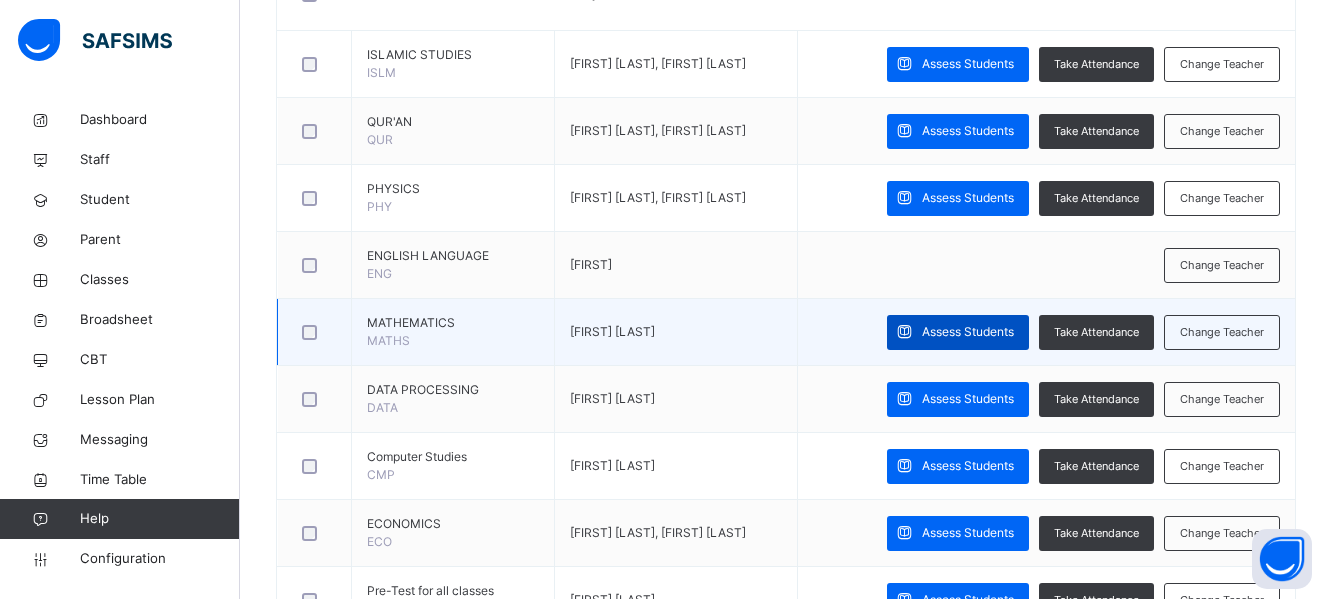 click on "Assess Students" at bounding box center [958, 332] 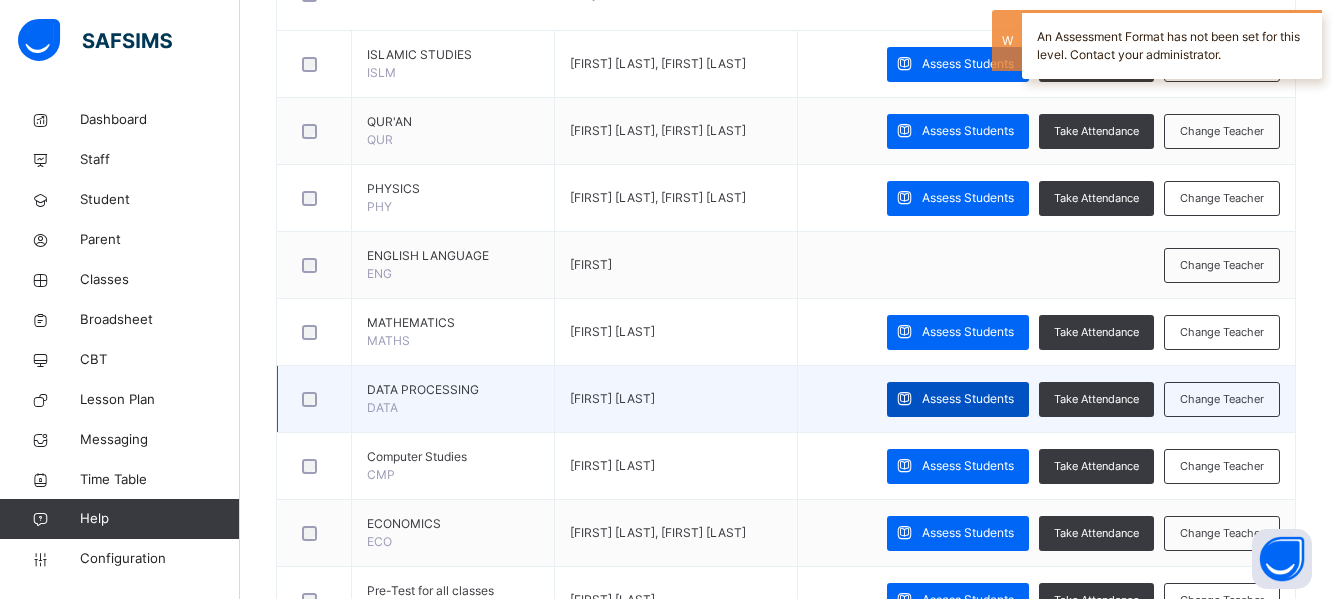 click on "Assess Students" at bounding box center [968, 399] 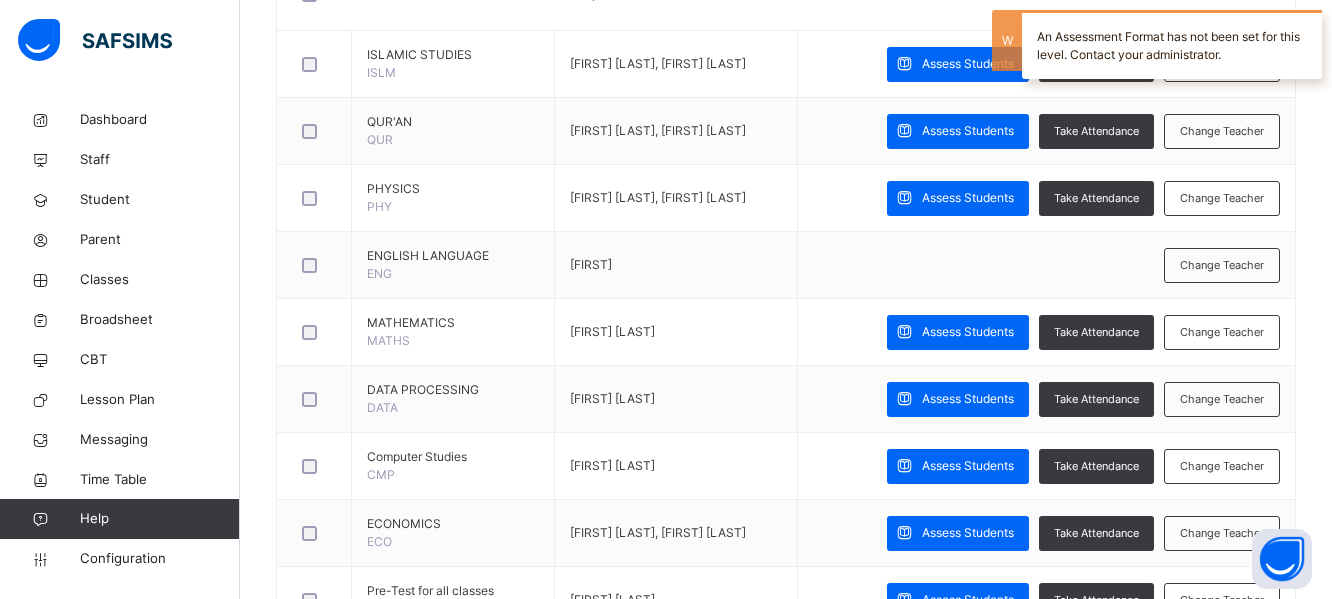 scroll, scrollTop: 18, scrollLeft: 0, axis: vertical 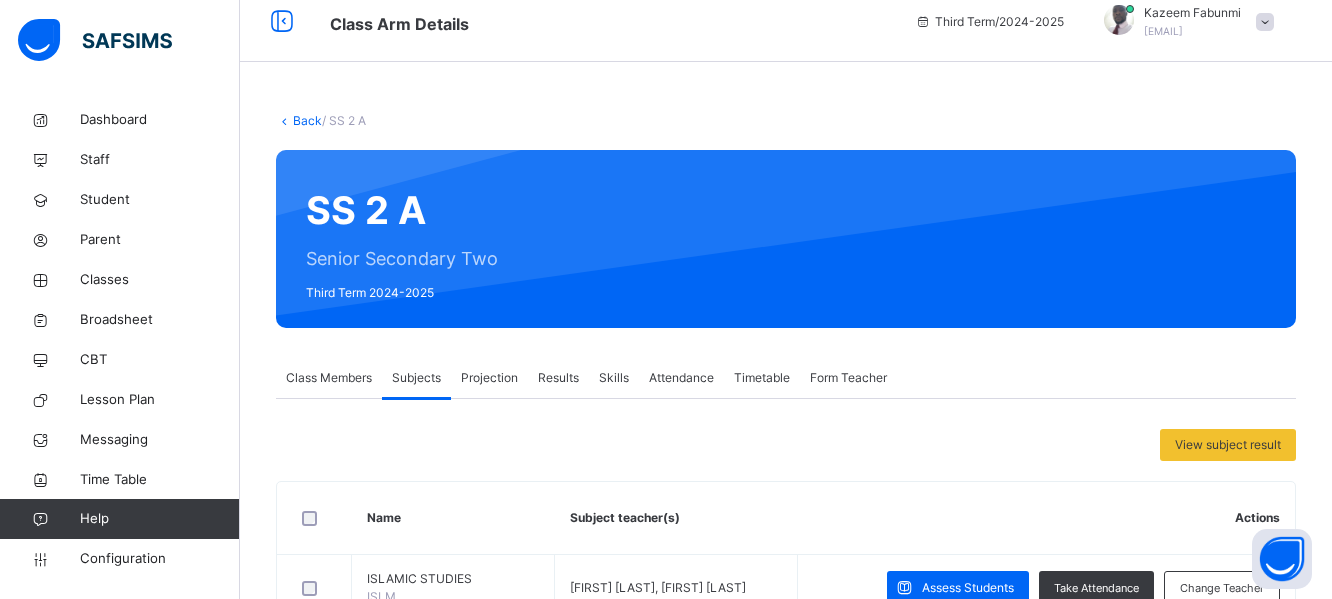 click on "Back" at bounding box center (307, 120) 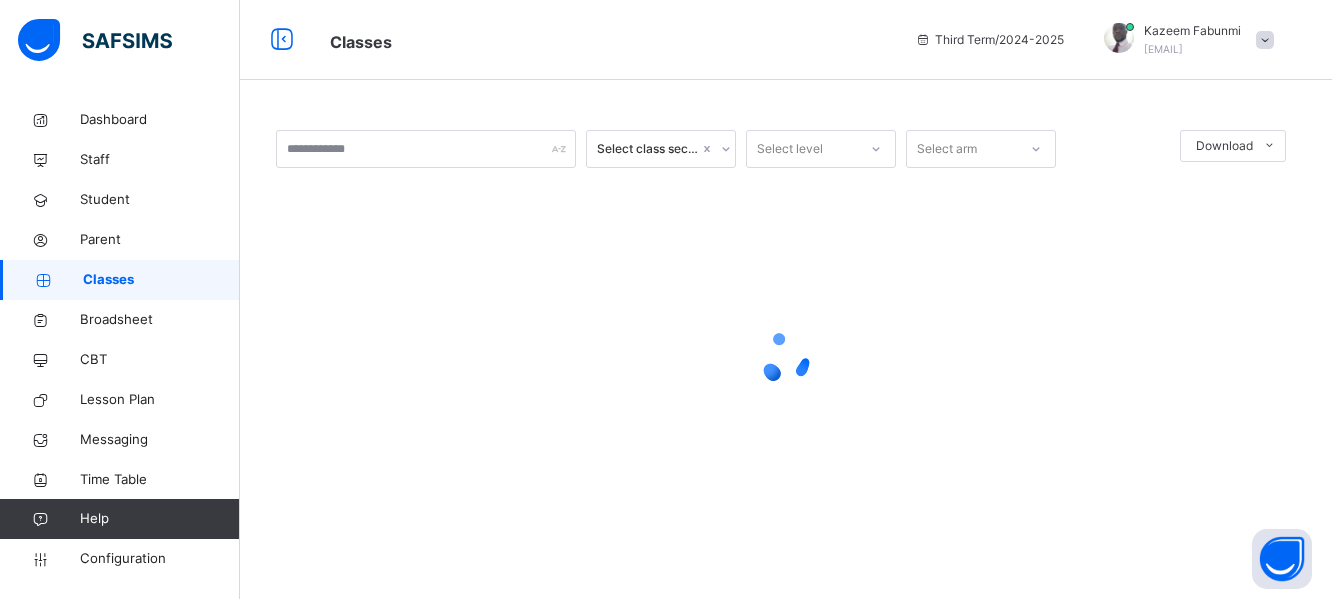 scroll, scrollTop: 0, scrollLeft: 0, axis: both 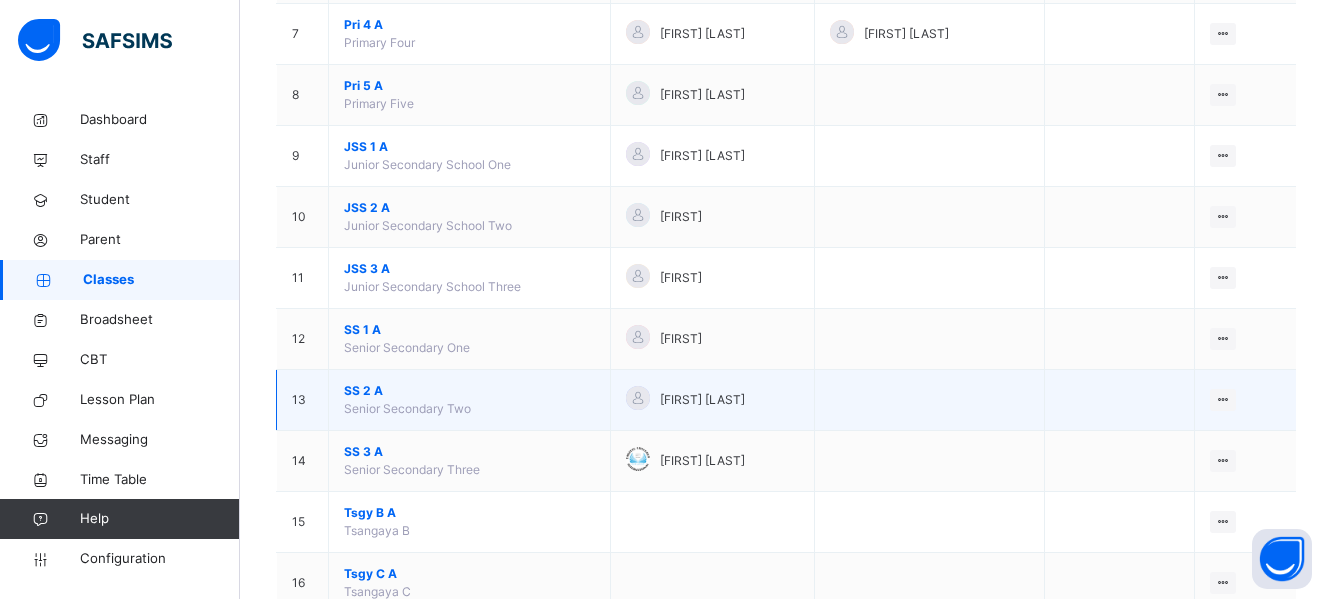click on "SS 2   A" at bounding box center (469, 391) 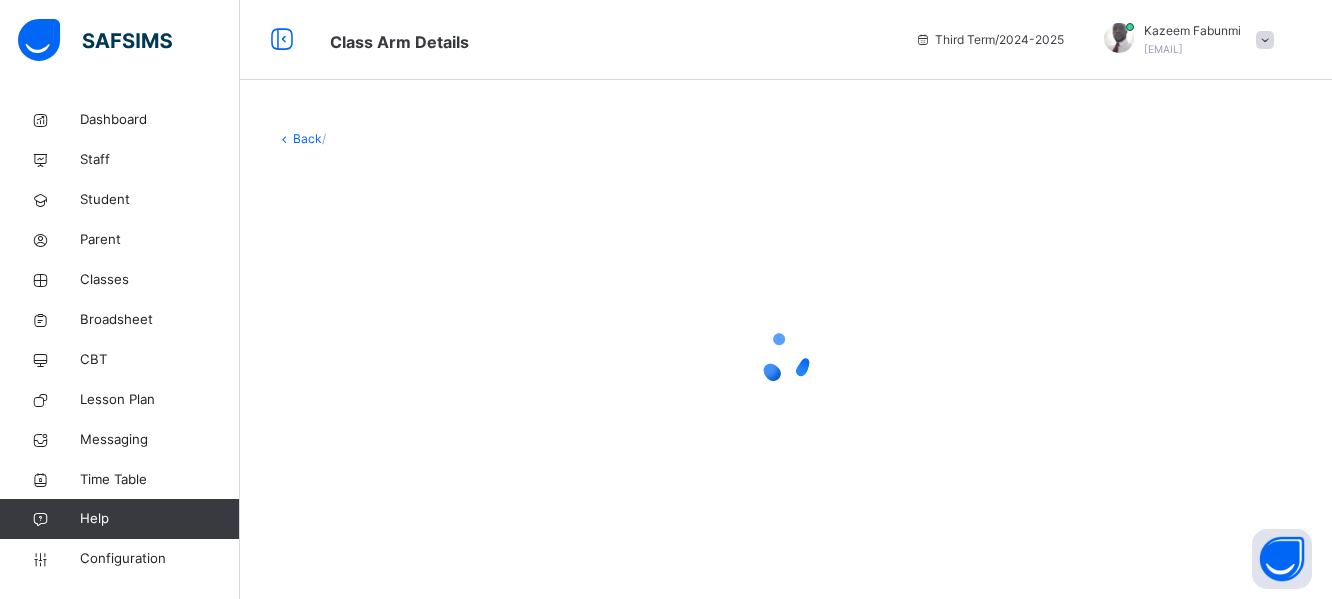 scroll, scrollTop: 0, scrollLeft: 0, axis: both 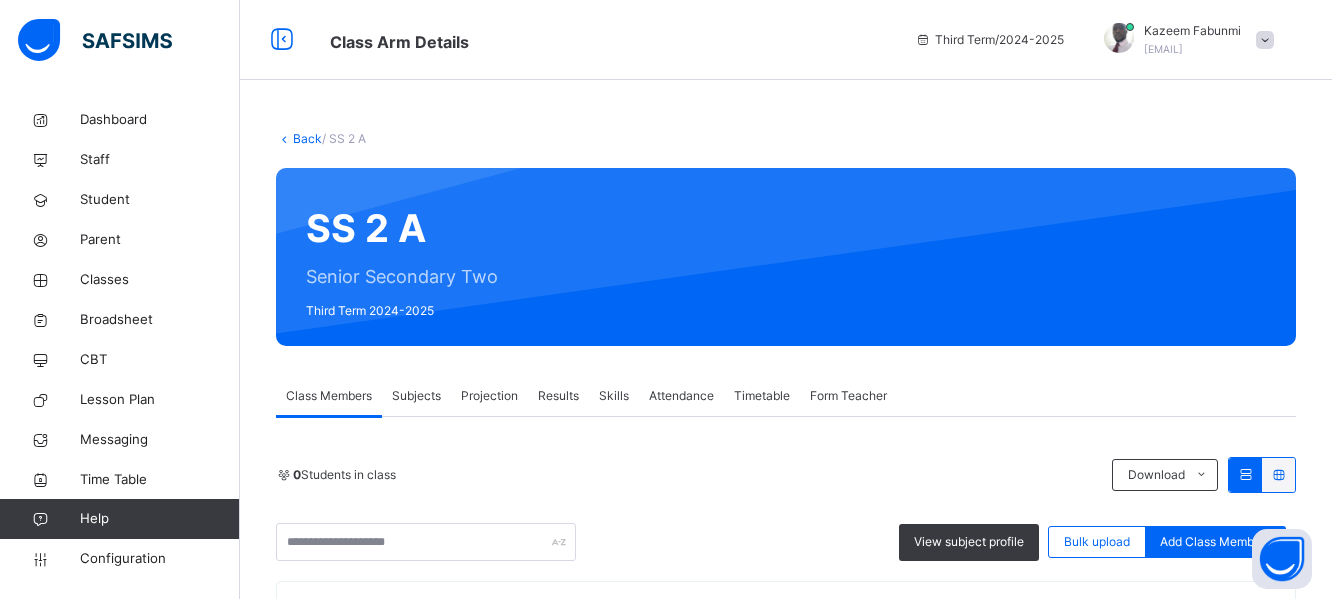 click on "Subjects" at bounding box center [416, 396] 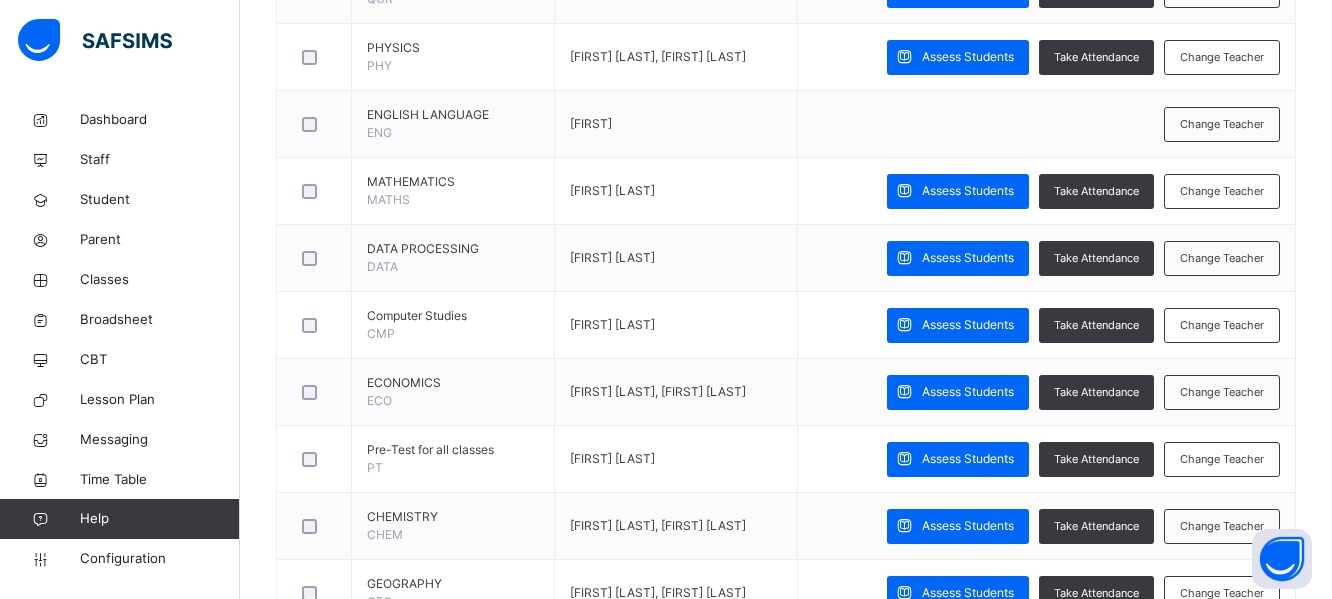 scroll, scrollTop: 699, scrollLeft: 0, axis: vertical 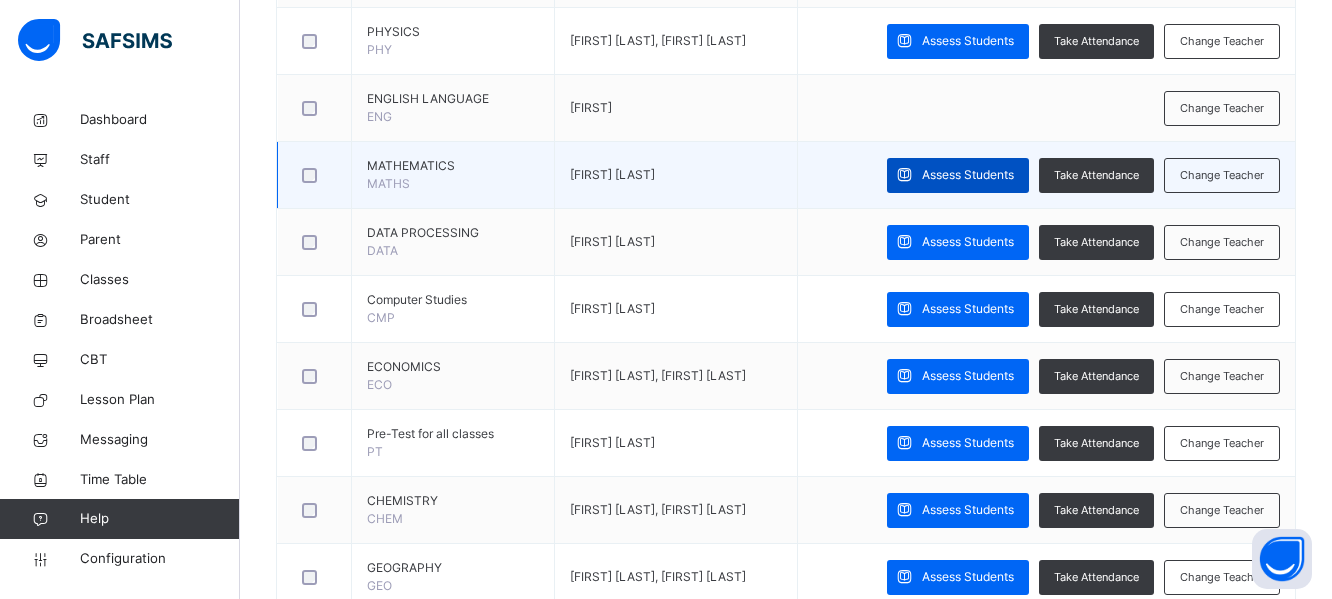 click at bounding box center (904, 175) 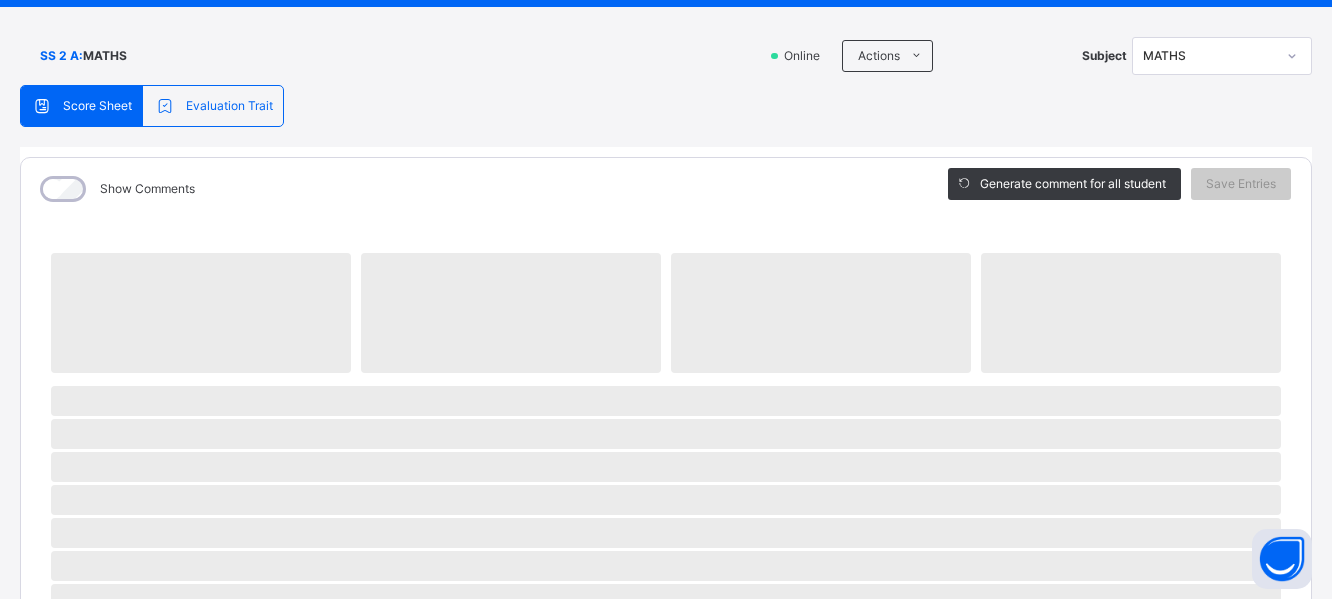 scroll, scrollTop: 38, scrollLeft: 0, axis: vertical 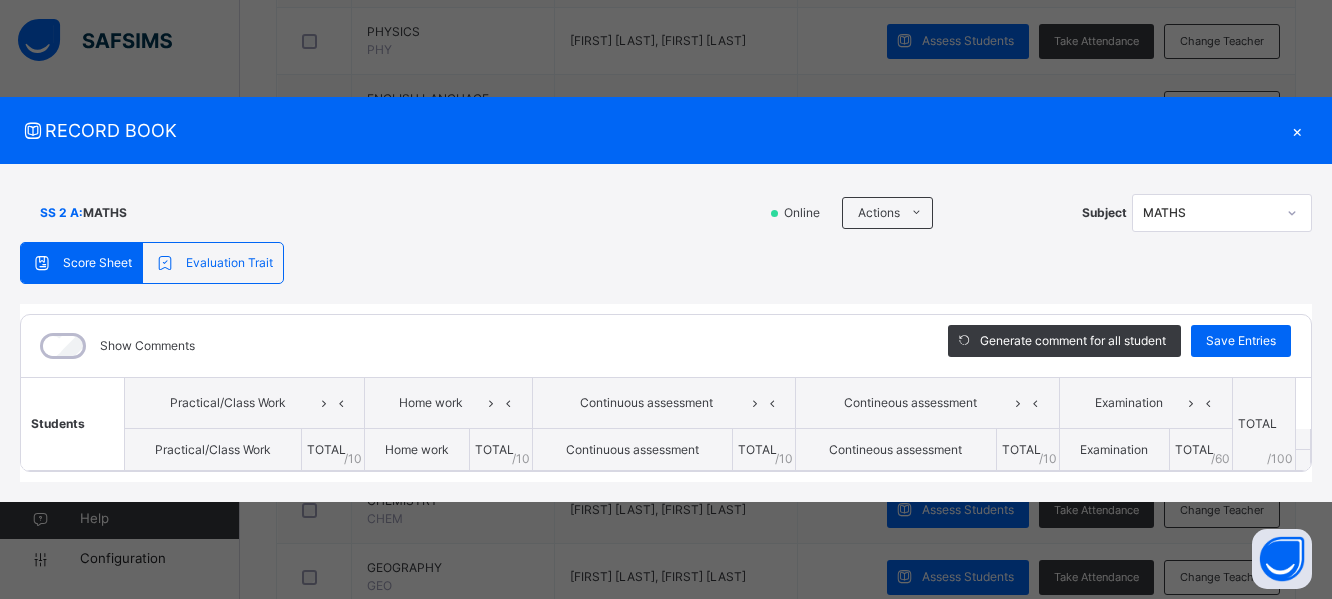 drag, startPoint x: 1328, startPoint y: 215, endPoint x: 1310, endPoint y: 199, distance: 24.083189 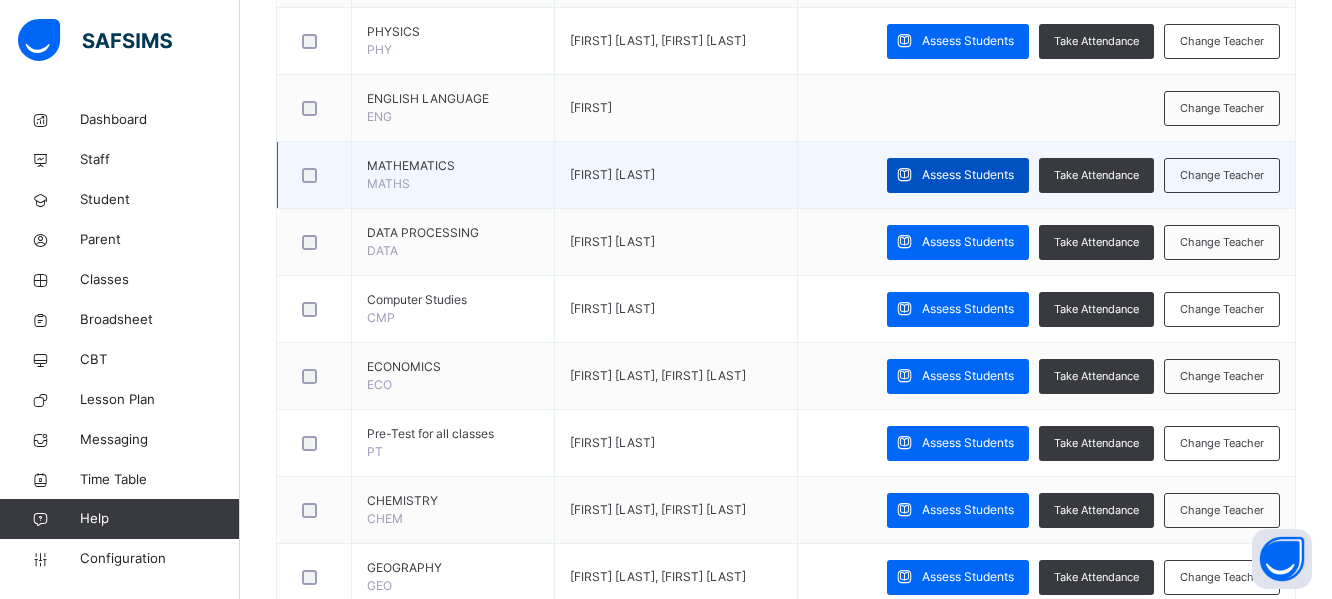 click on "Assess Students" at bounding box center (958, 175) 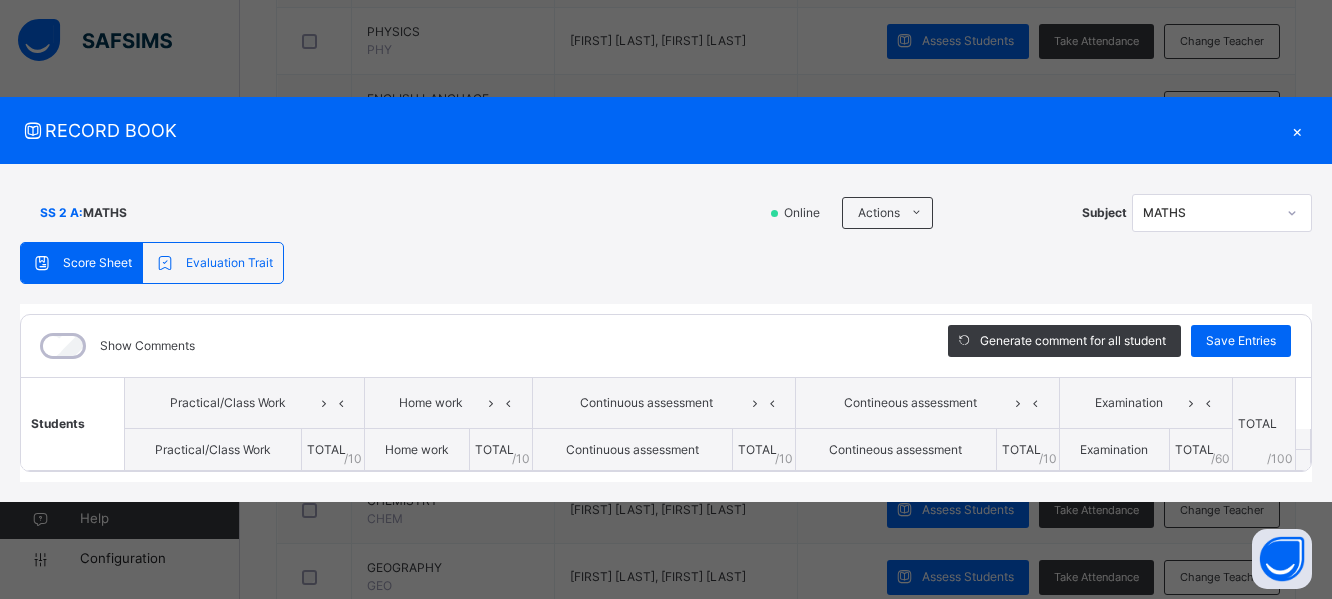 click on "×" at bounding box center (1297, 130) 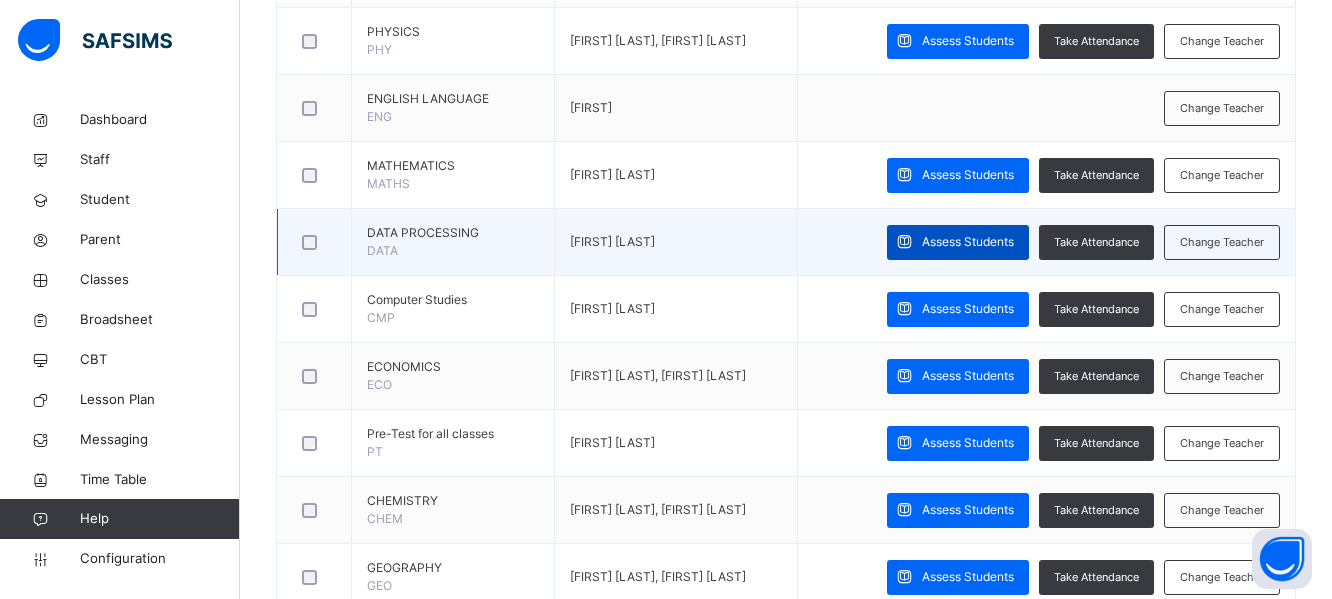 click on "Assess Students" at bounding box center [968, 242] 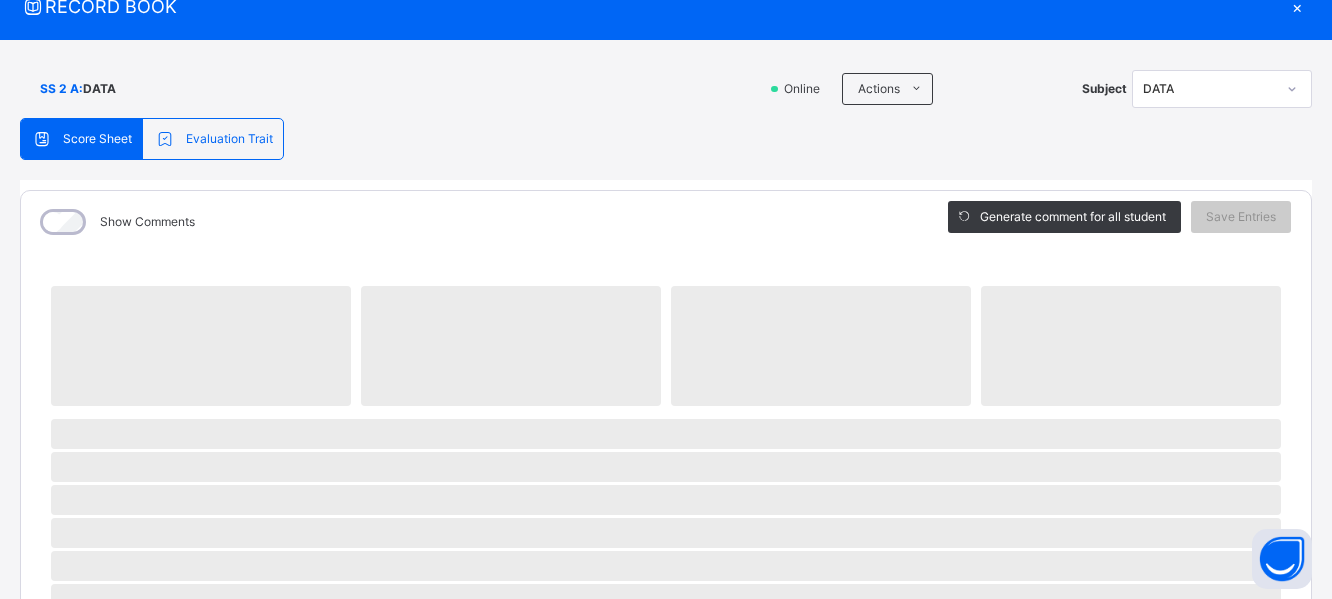scroll, scrollTop: 84, scrollLeft: 0, axis: vertical 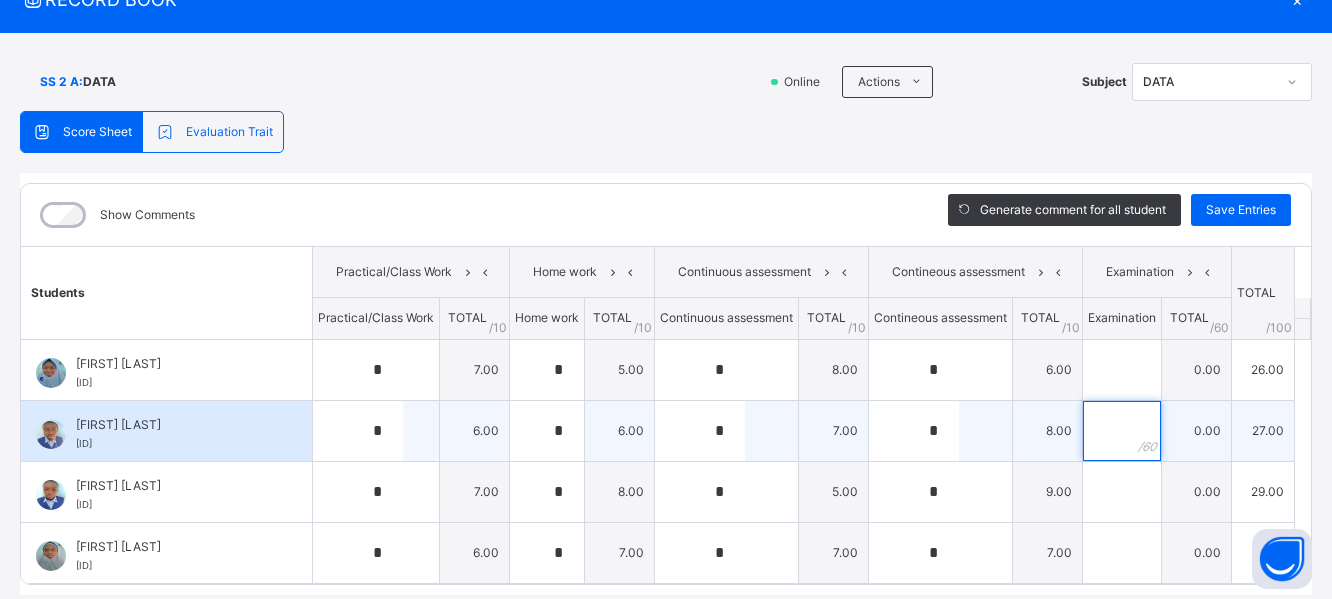 click at bounding box center (1122, 431) 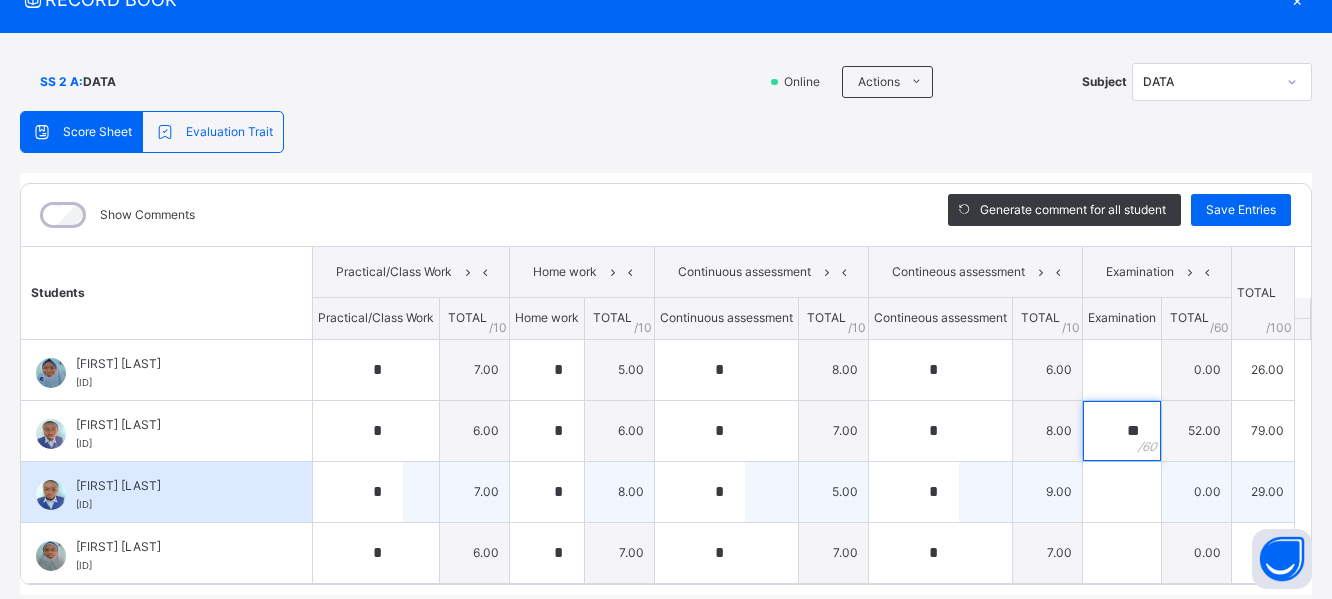 type on "**" 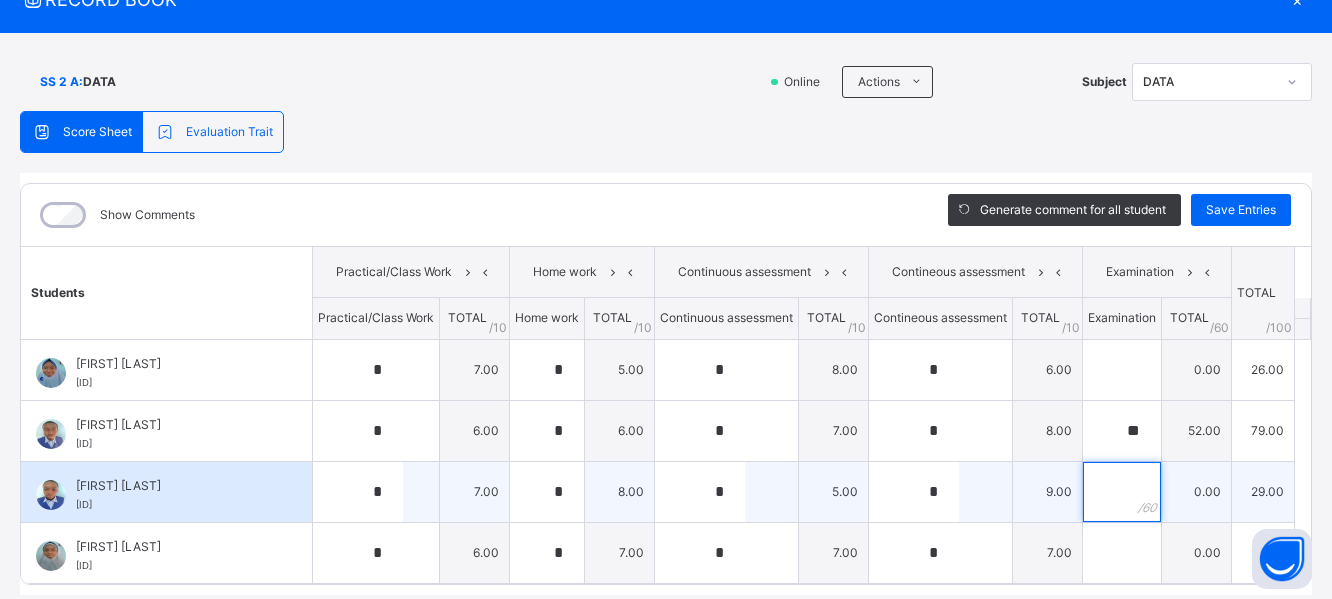 click at bounding box center (1122, 492) 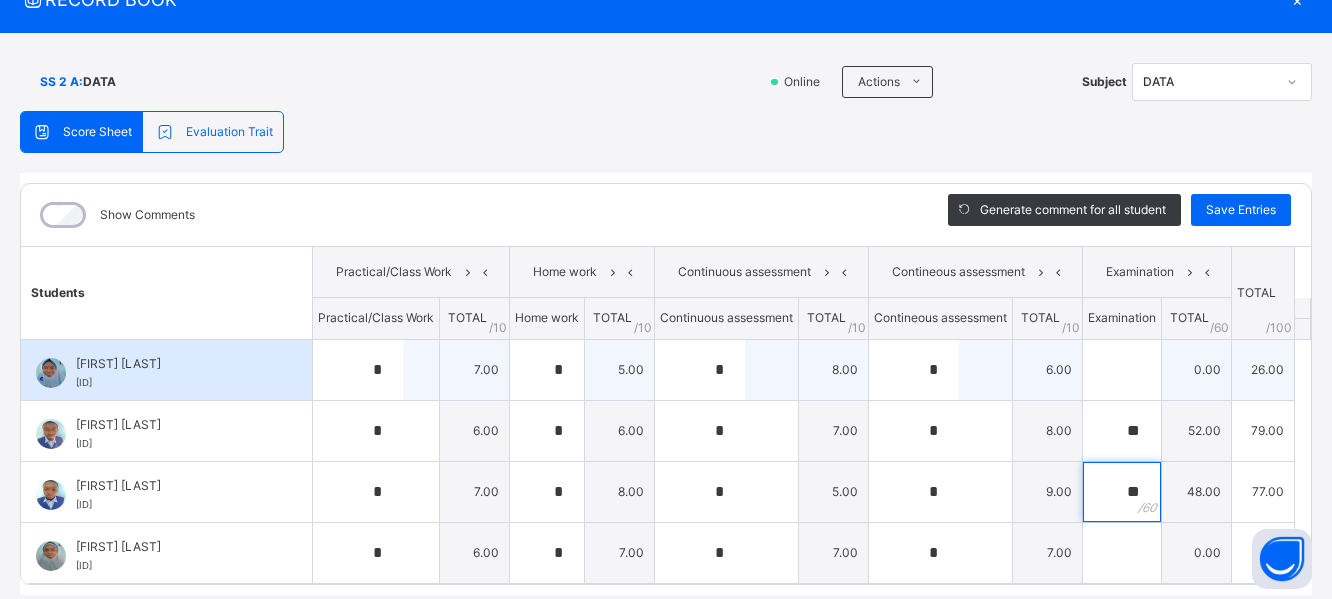 type on "**" 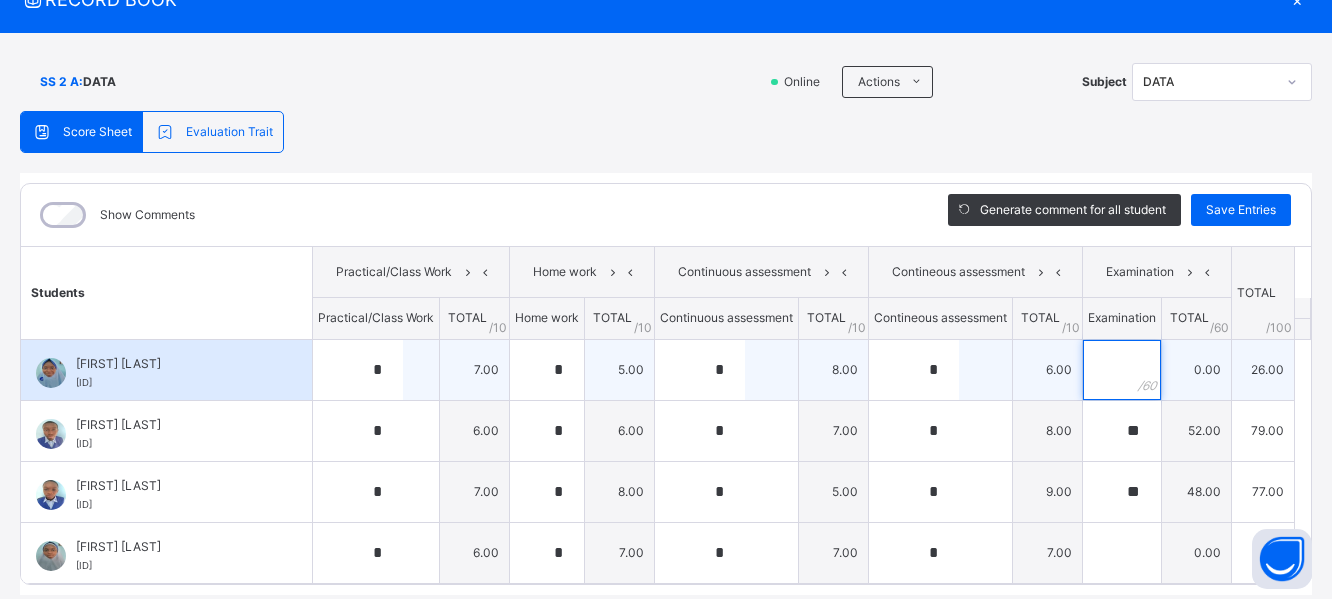 click at bounding box center (1122, 370) 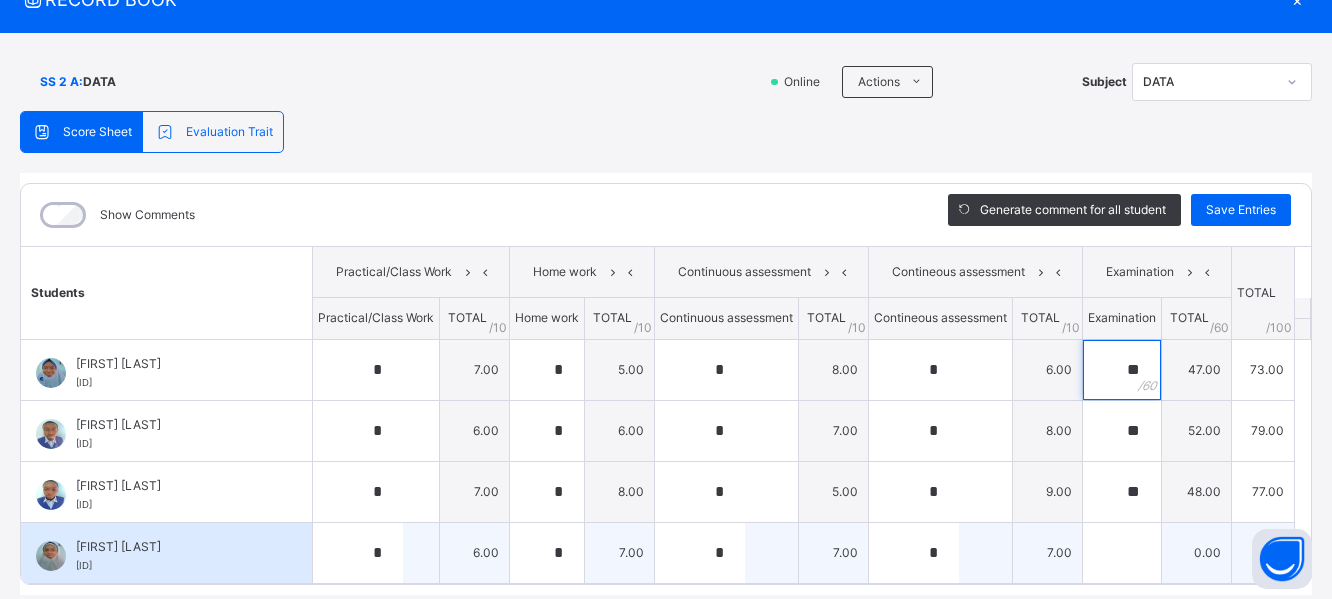 type on "**" 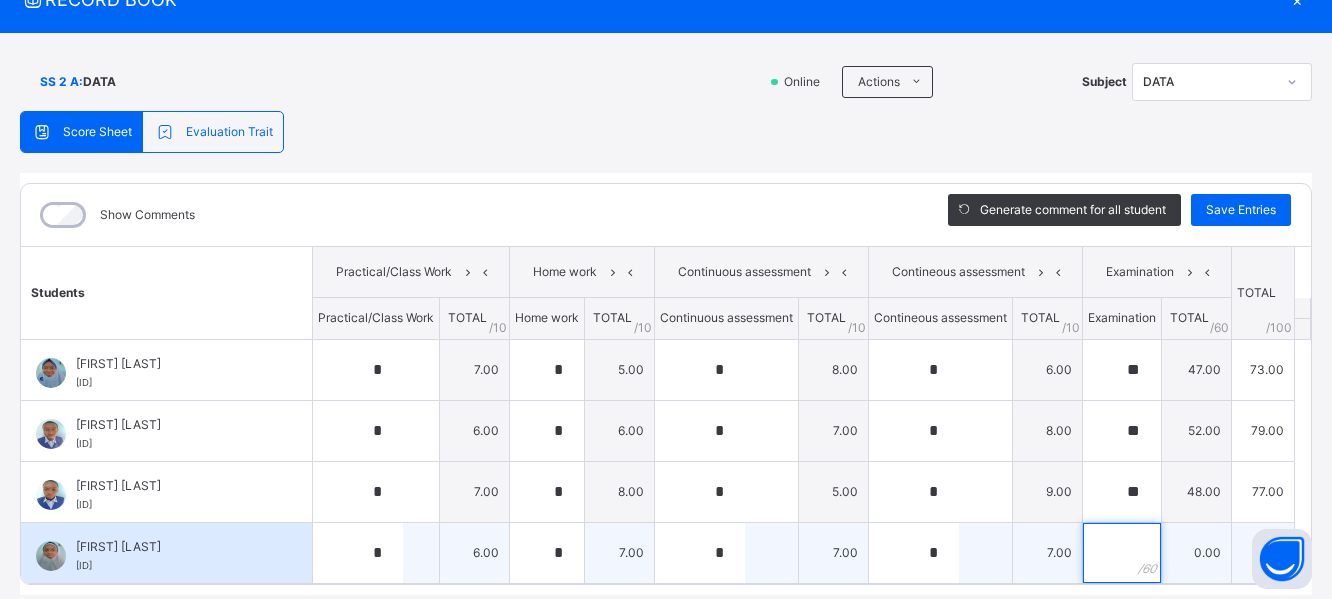 click at bounding box center (1122, 553) 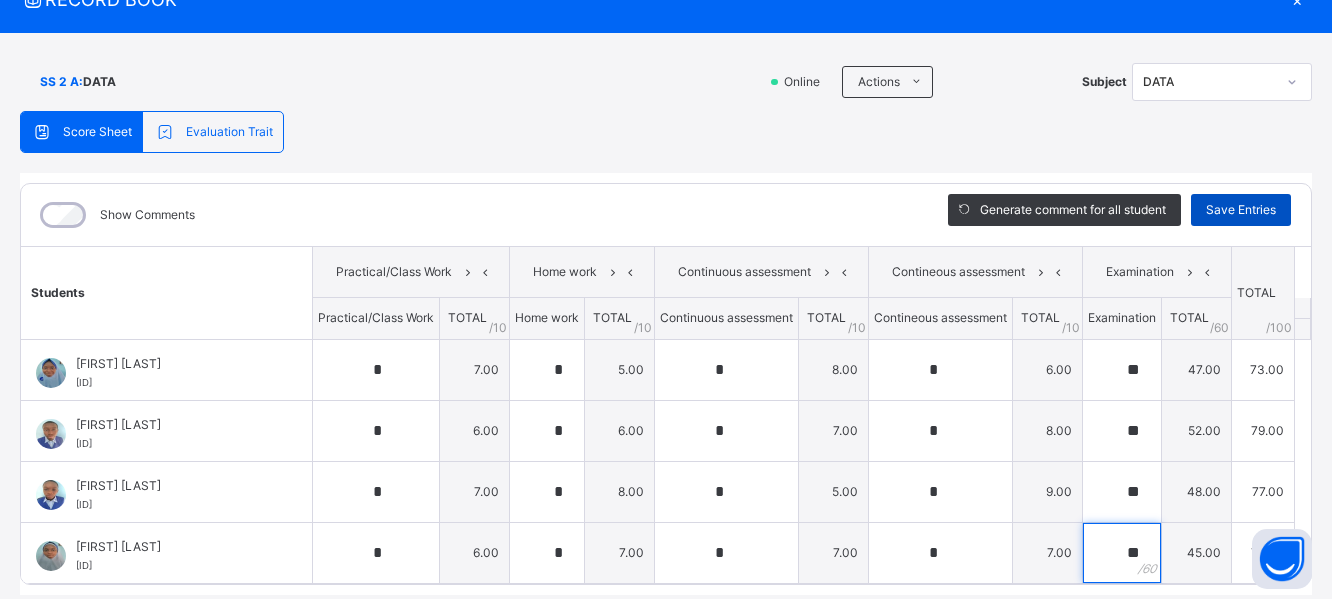 type on "**" 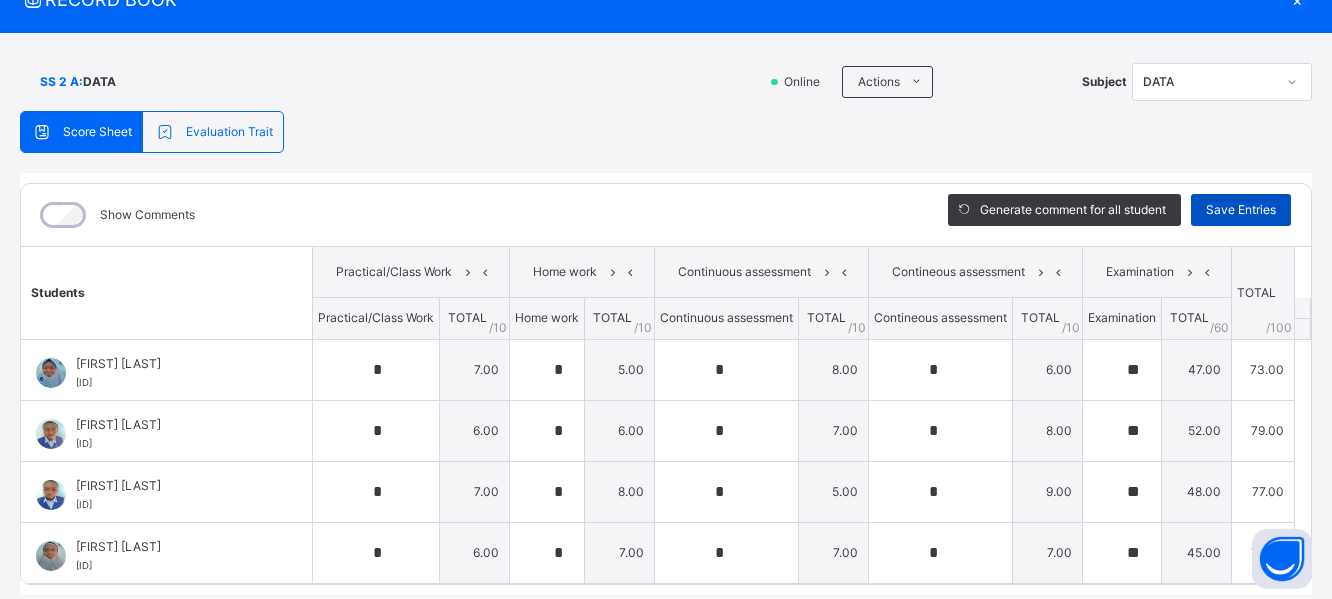 click on "Save Entries" at bounding box center [1241, 210] 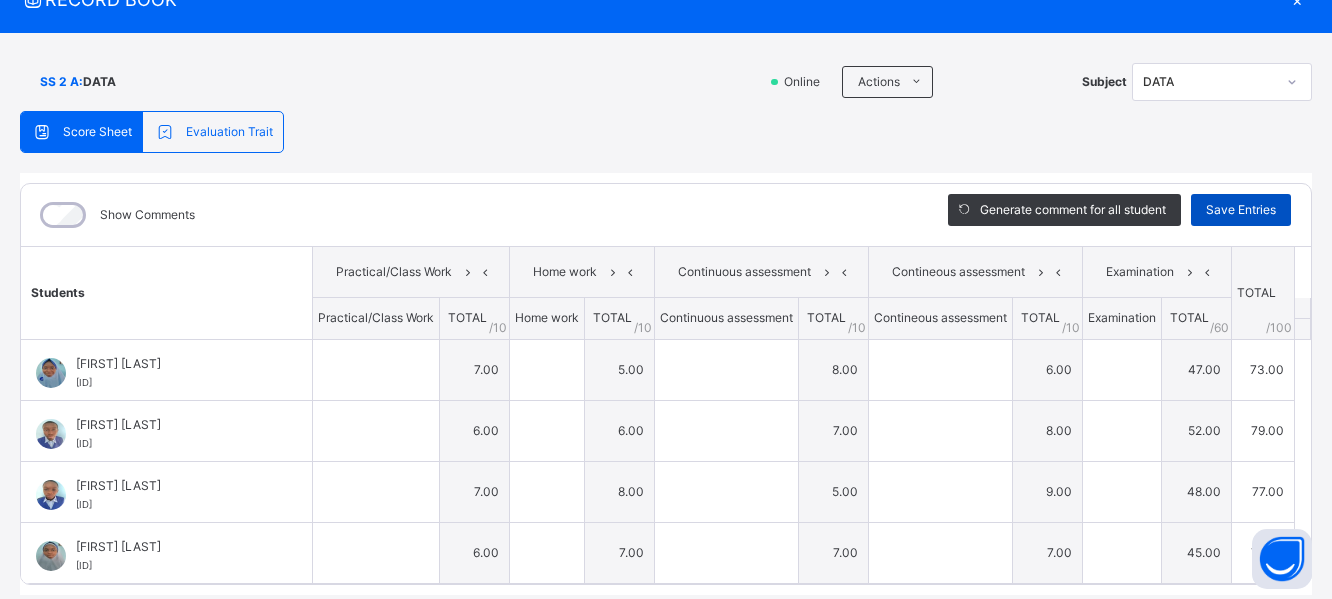 type on "*" 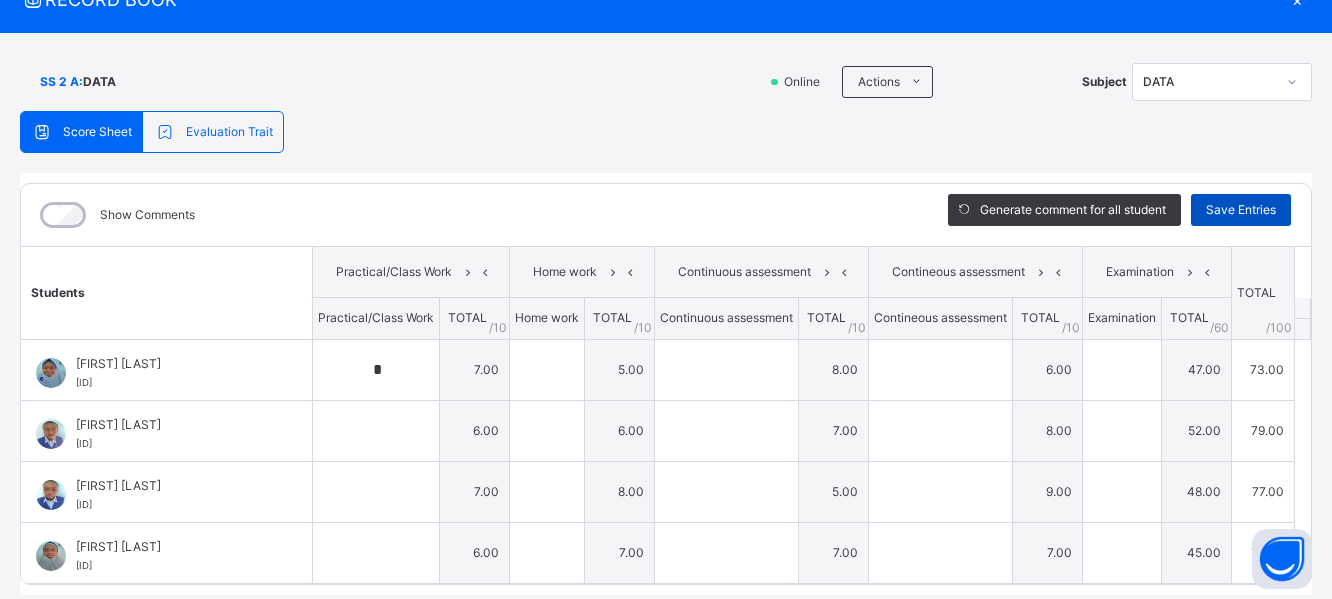 type on "*" 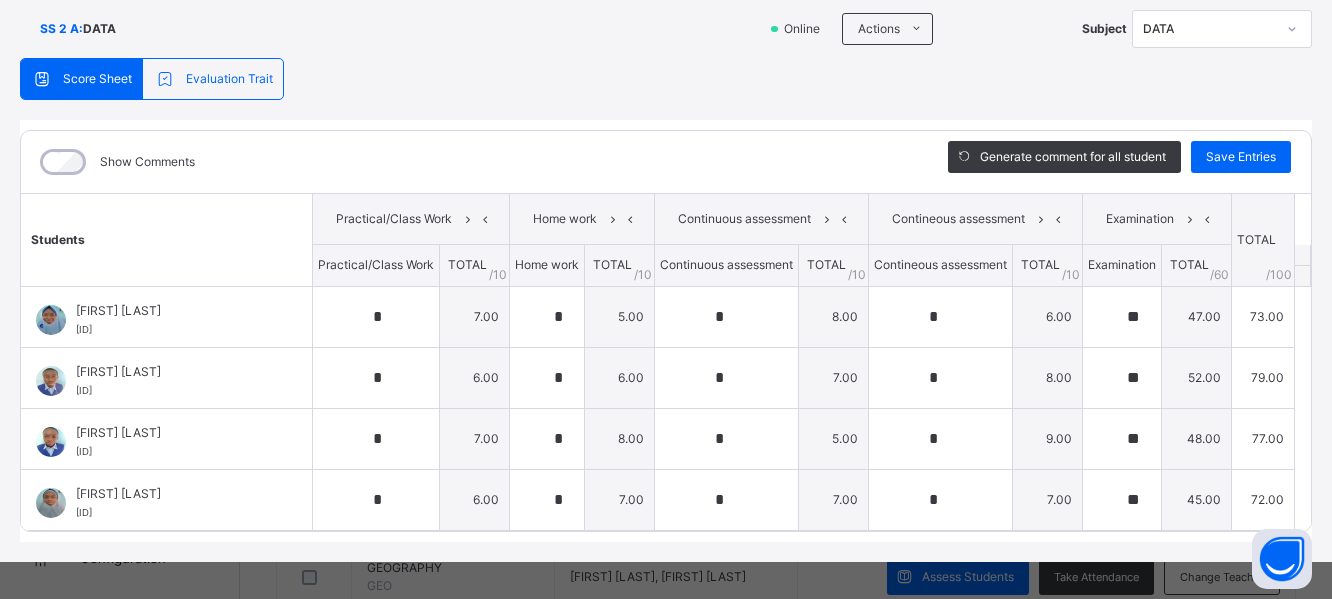 scroll, scrollTop: 138, scrollLeft: 0, axis: vertical 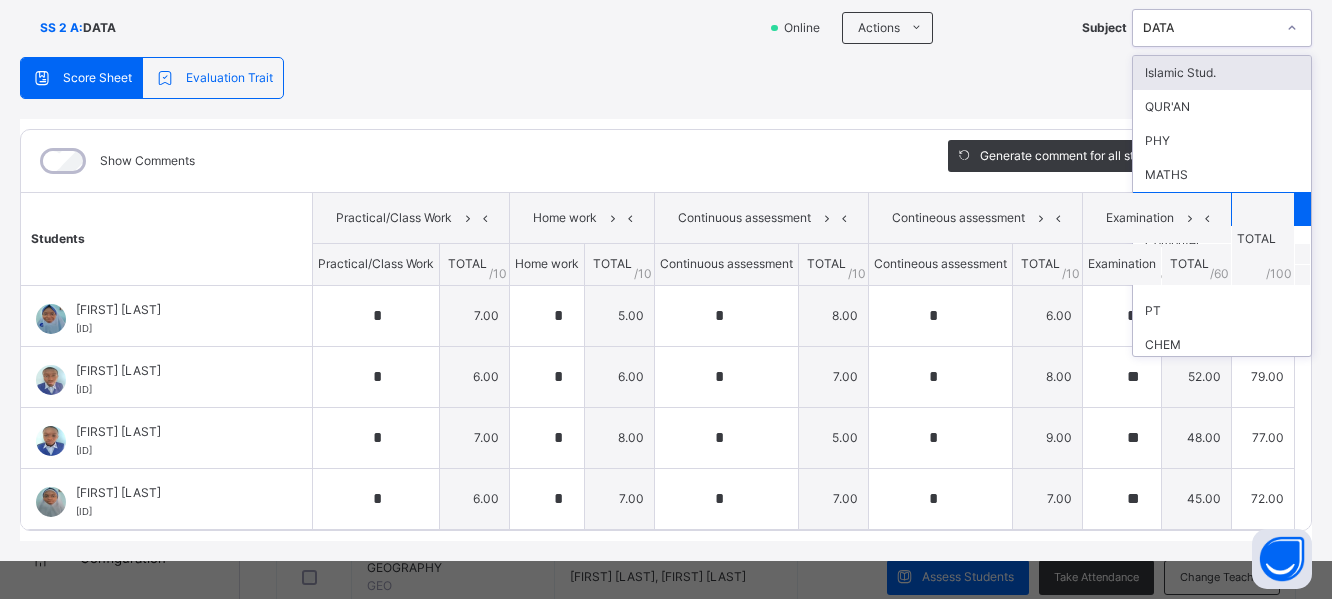 click at bounding box center [1292, 28] 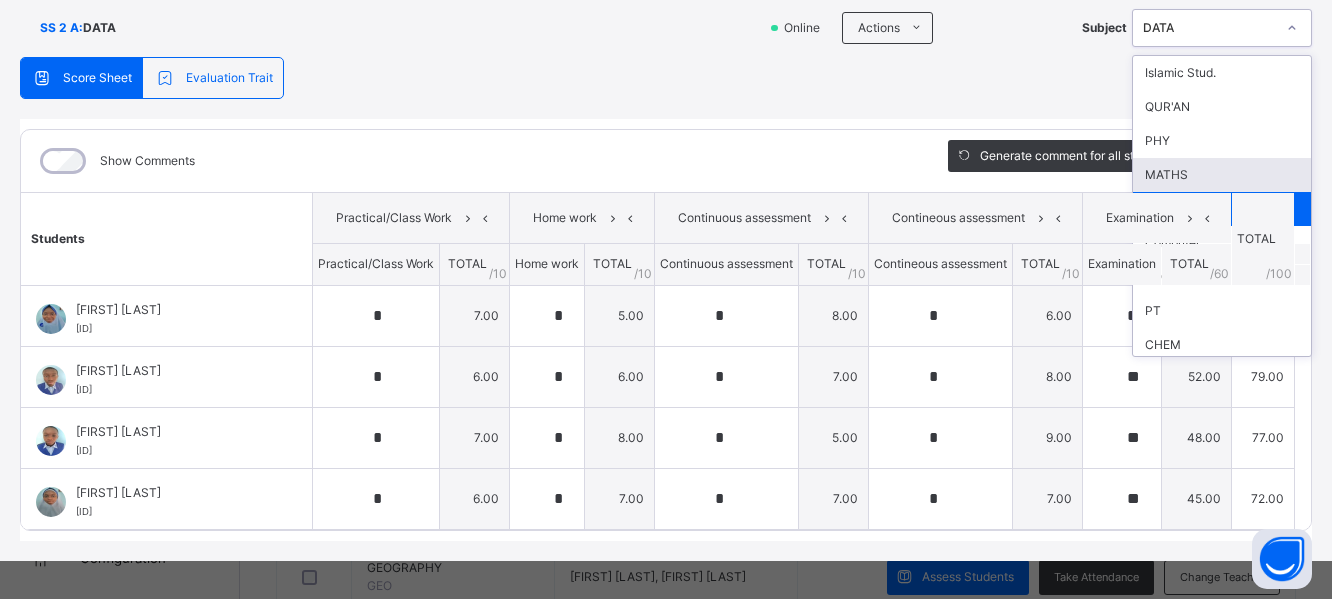 click on "MATHS" at bounding box center [1222, 175] 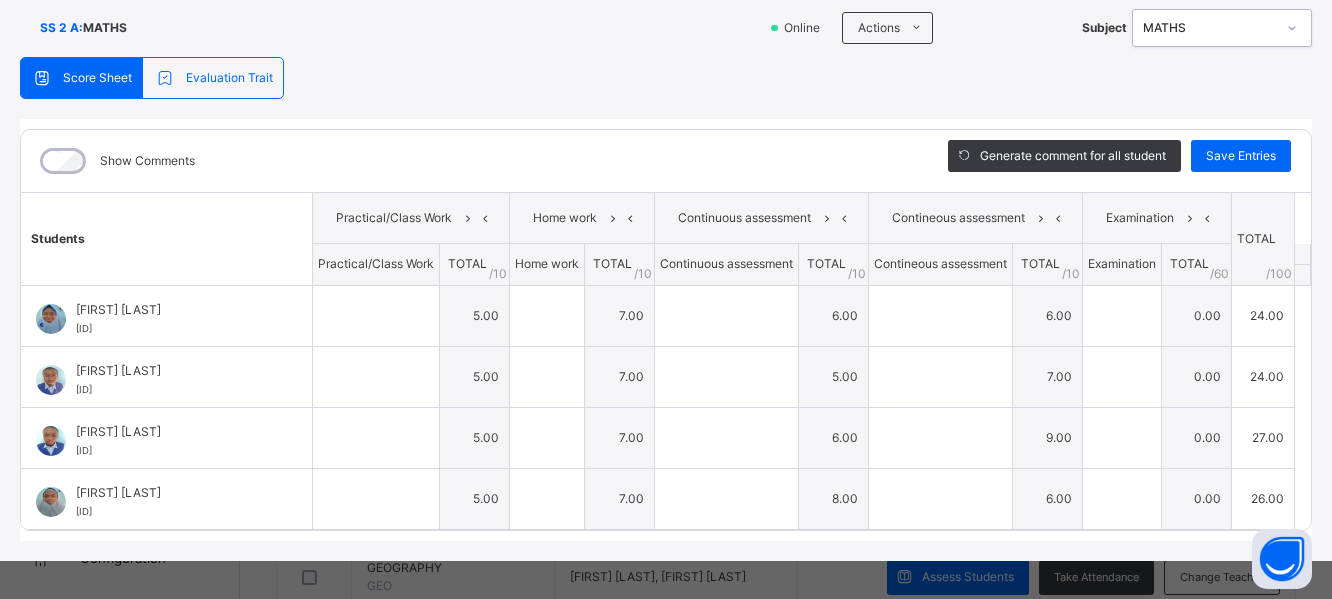 type on "*" 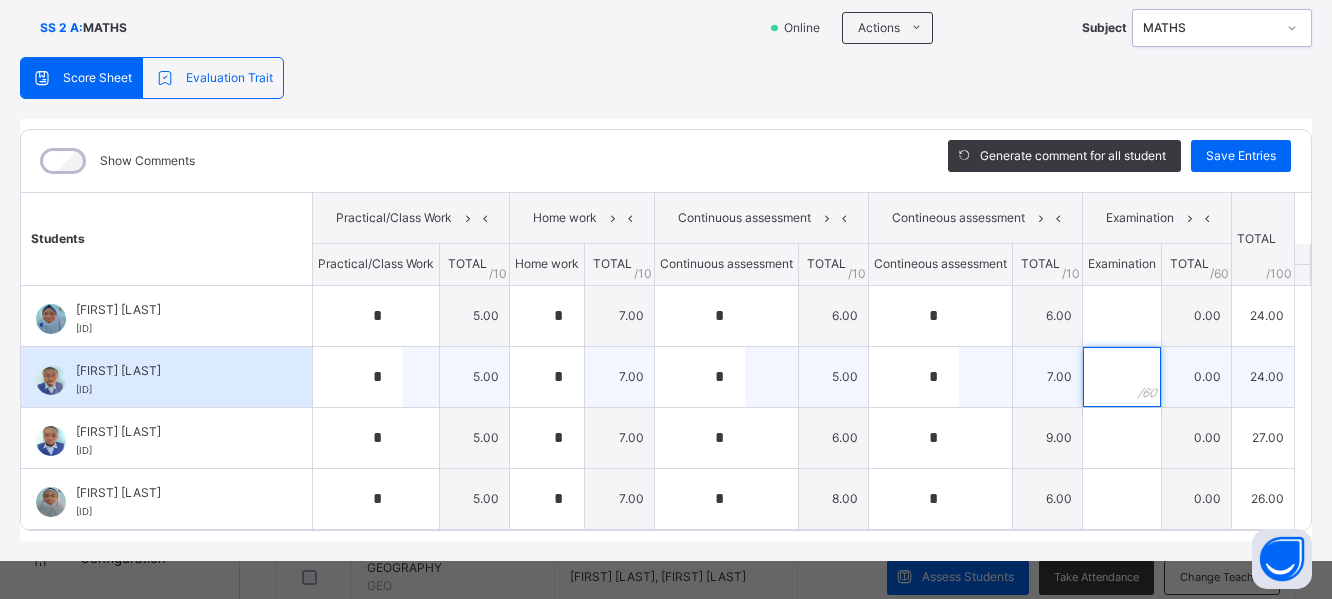 click at bounding box center [1122, 377] 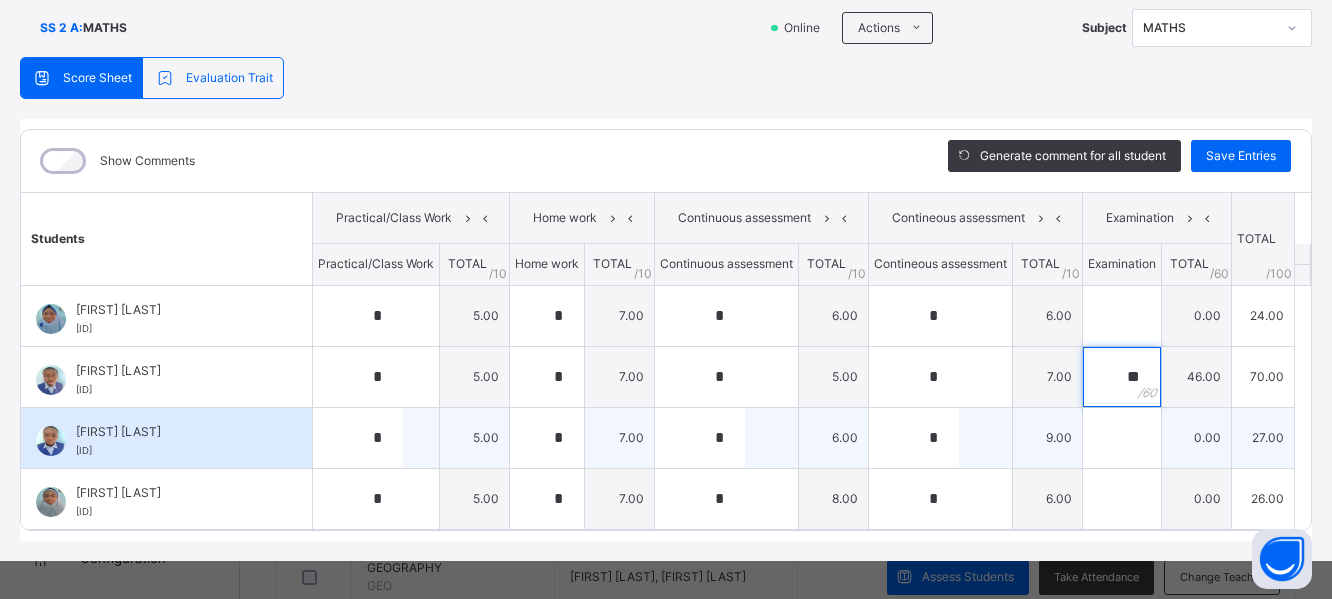 type on "**" 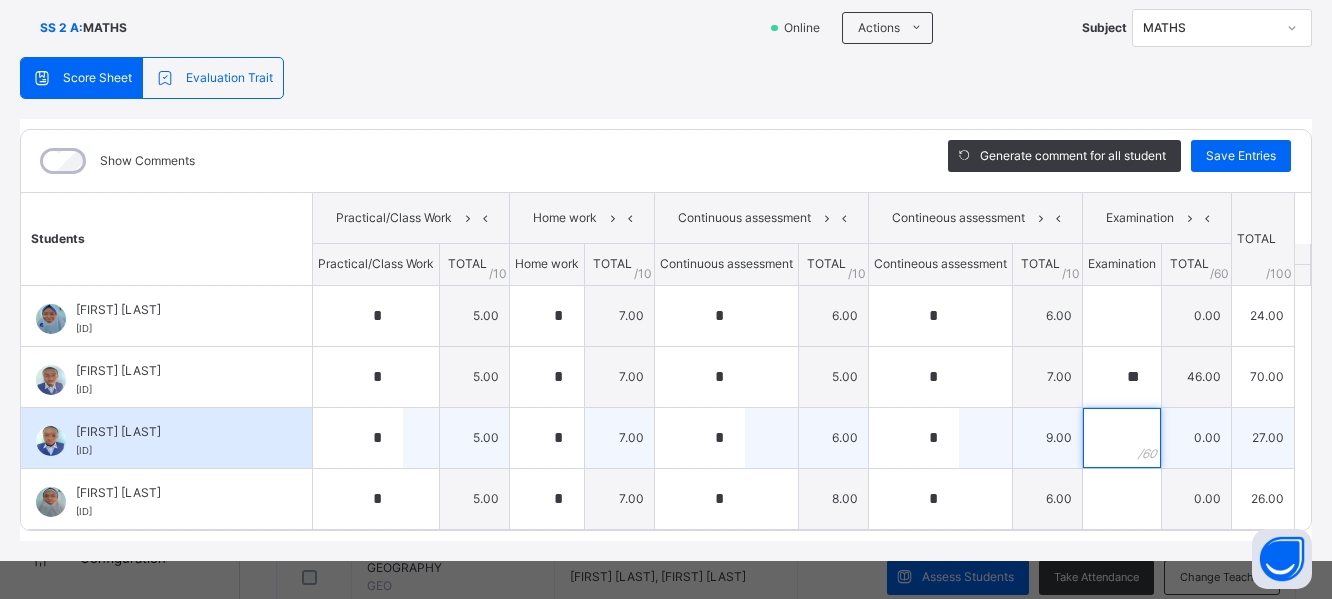 click at bounding box center (1122, 438) 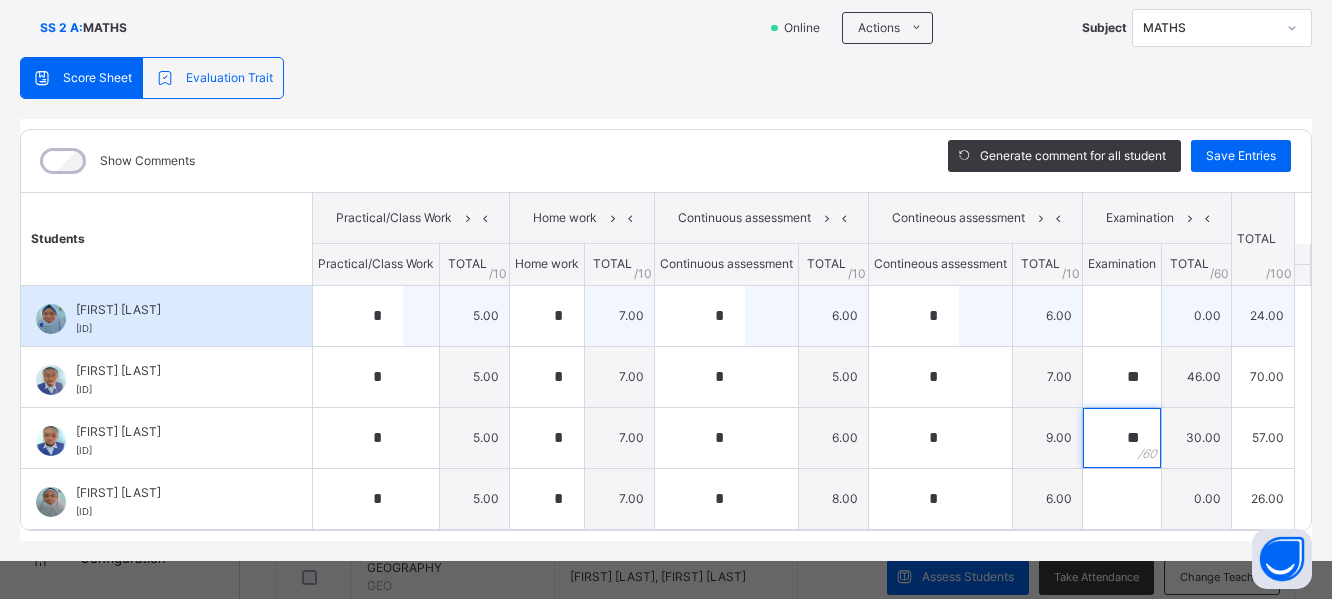 type on "**" 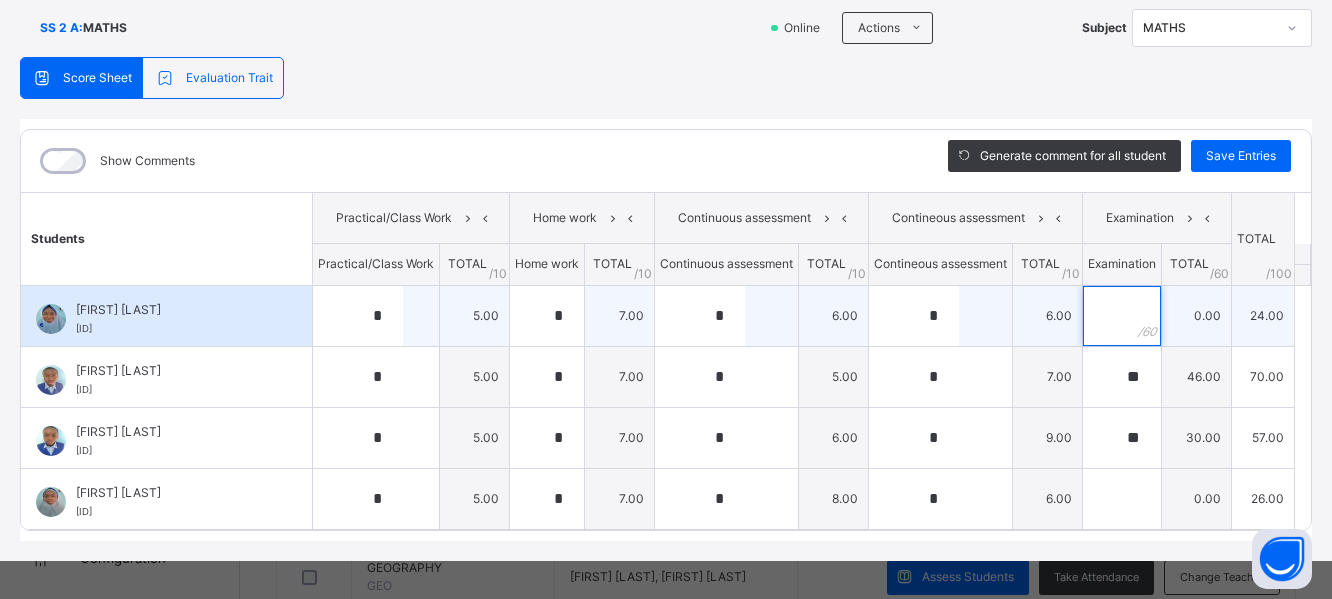 click at bounding box center [1122, 316] 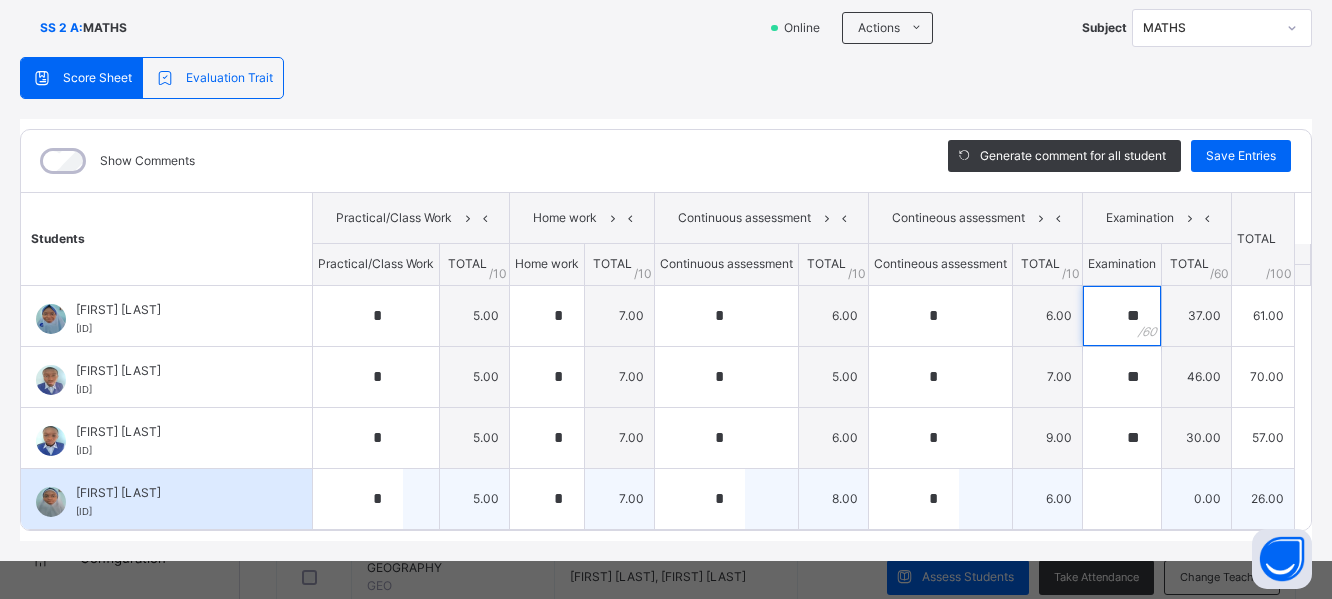 type on "**" 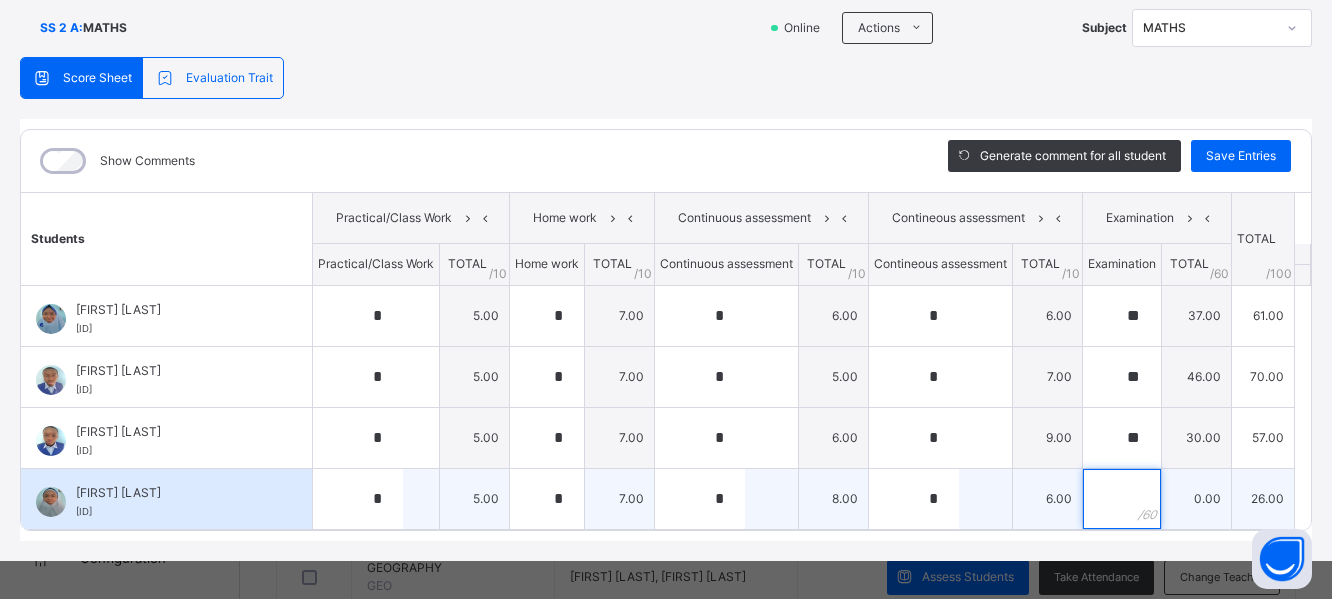 click at bounding box center [1122, 499] 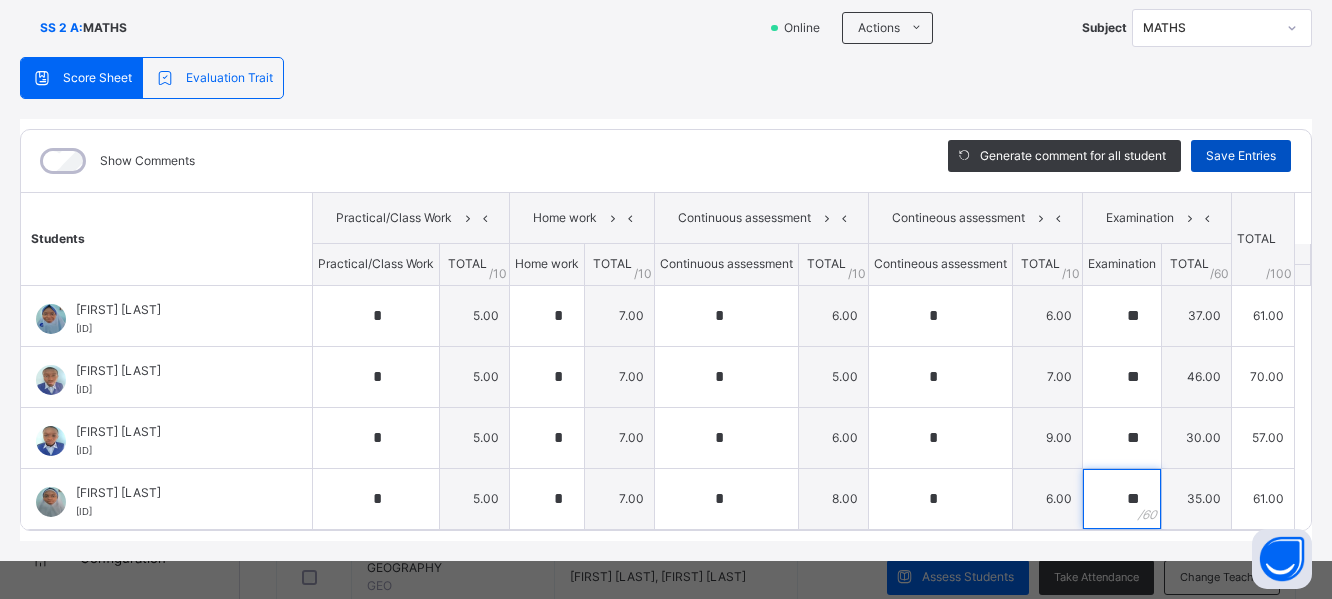 type on "**" 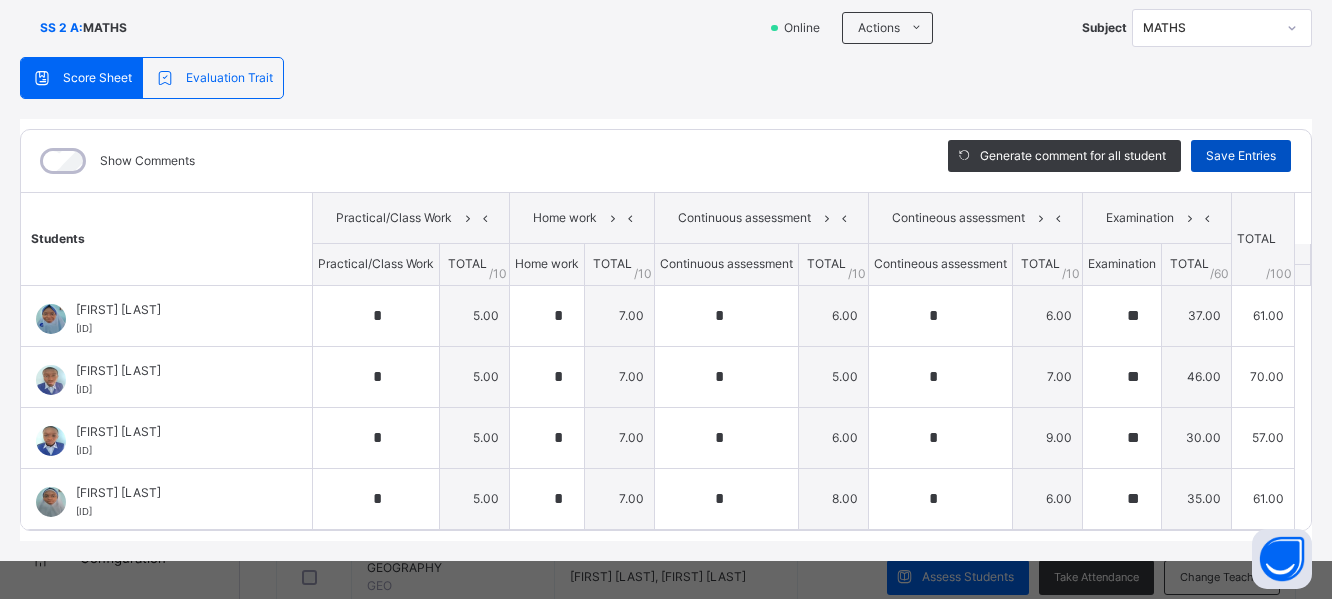 click on "Save Entries" at bounding box center (1241, 156) 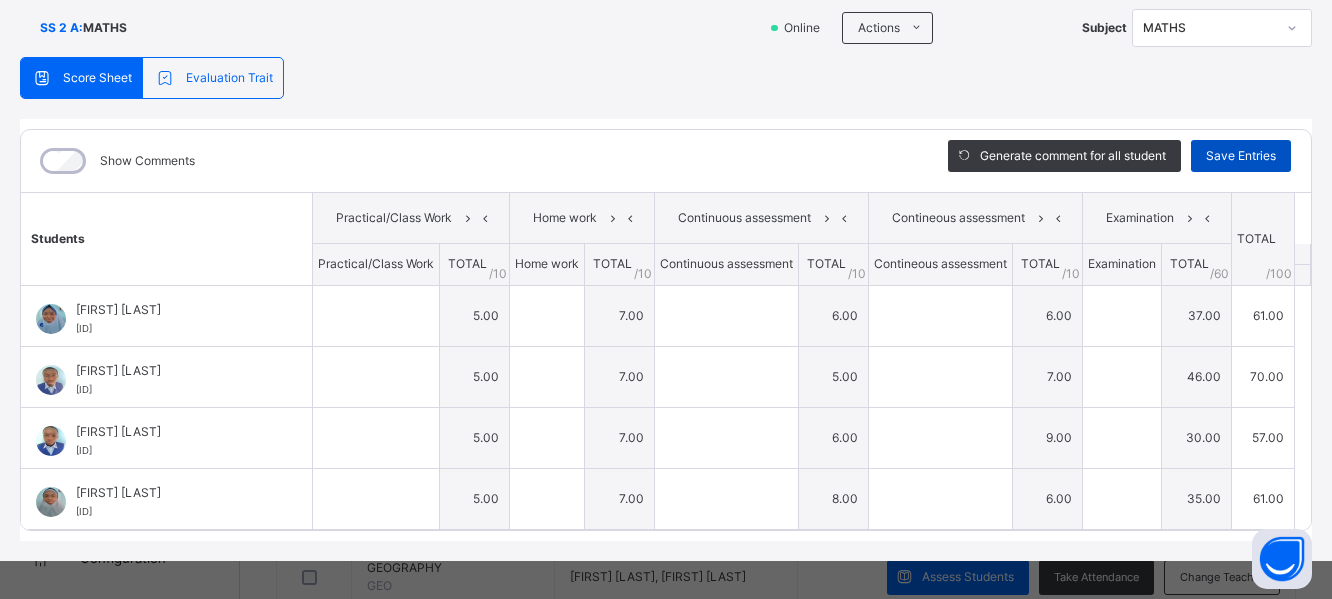 type on "*" 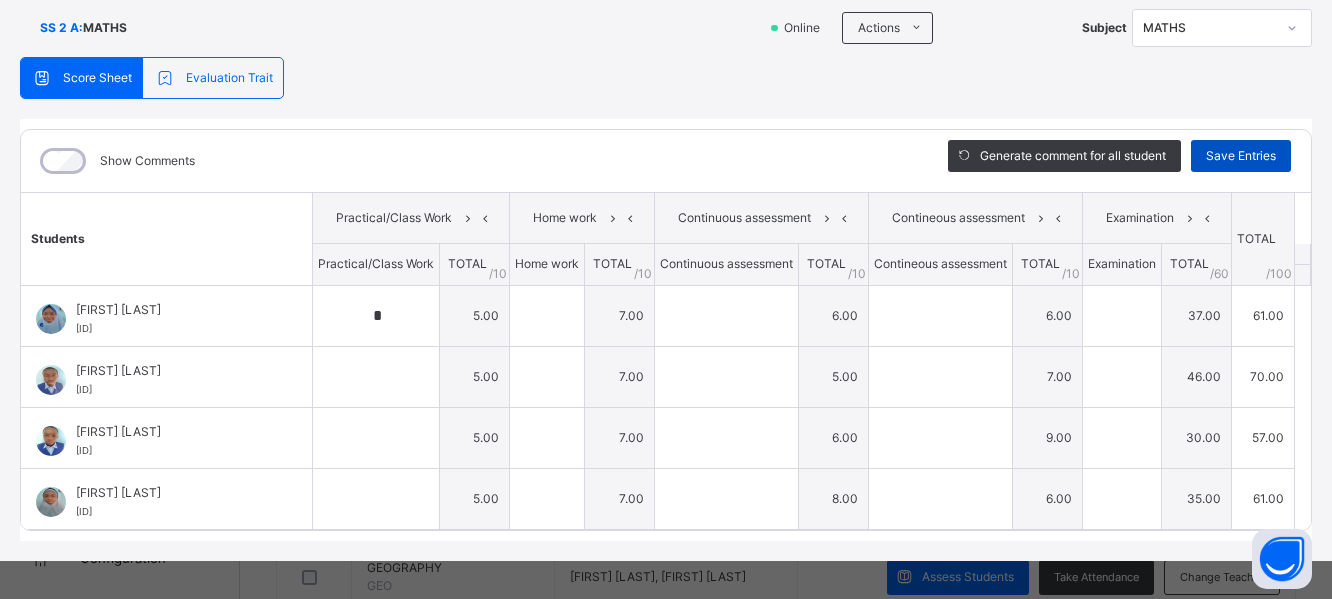 type on "*" 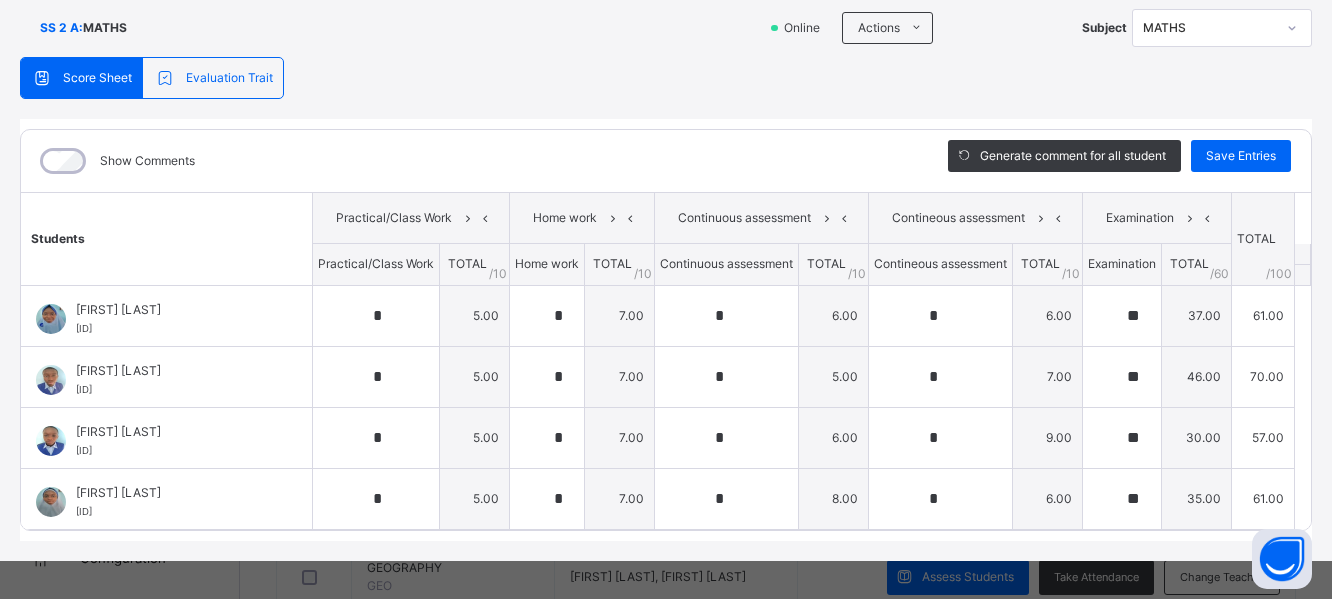 click on "MATHS" at bounding box center (1209, 28) 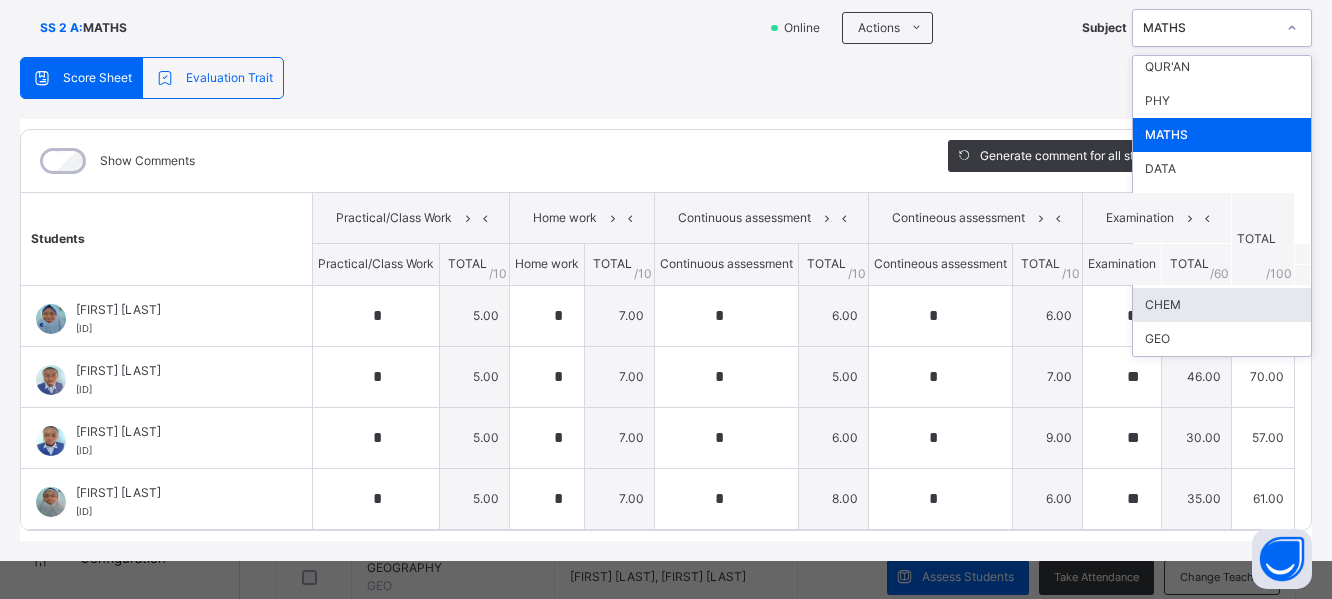 scroll, scrollTop: 80, scrollLeft: 0, axis: vertical 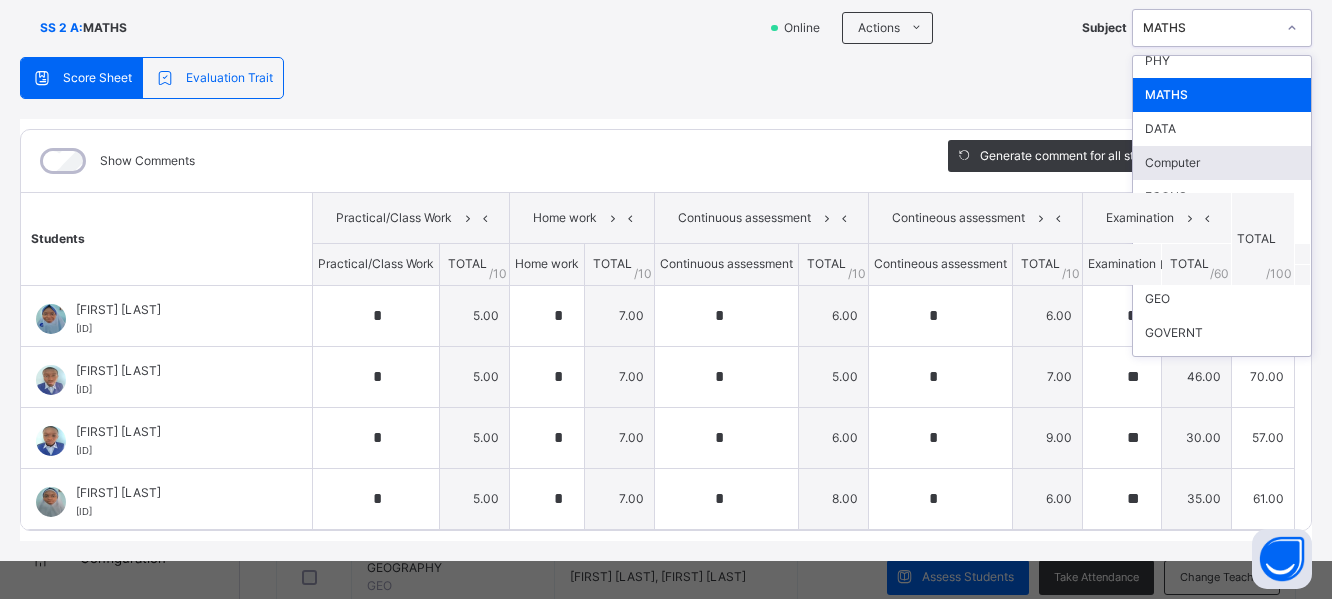 click on "Computer" at bounding box center [1222, 163] 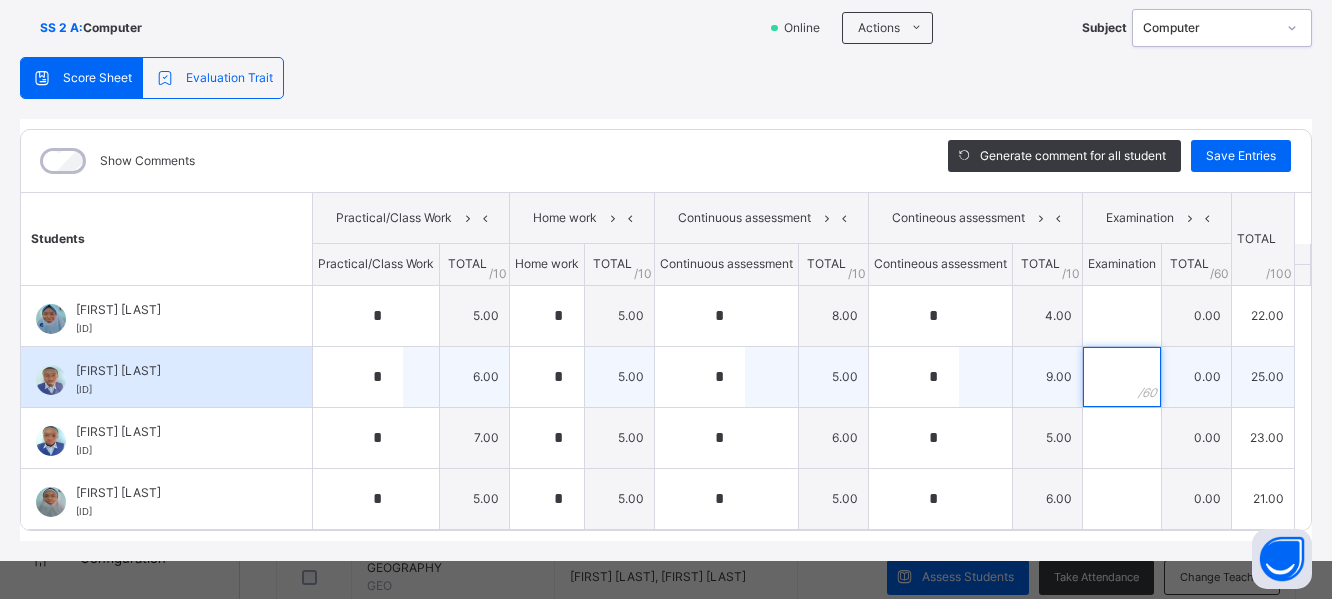 click at bounding box center [1122, 377] 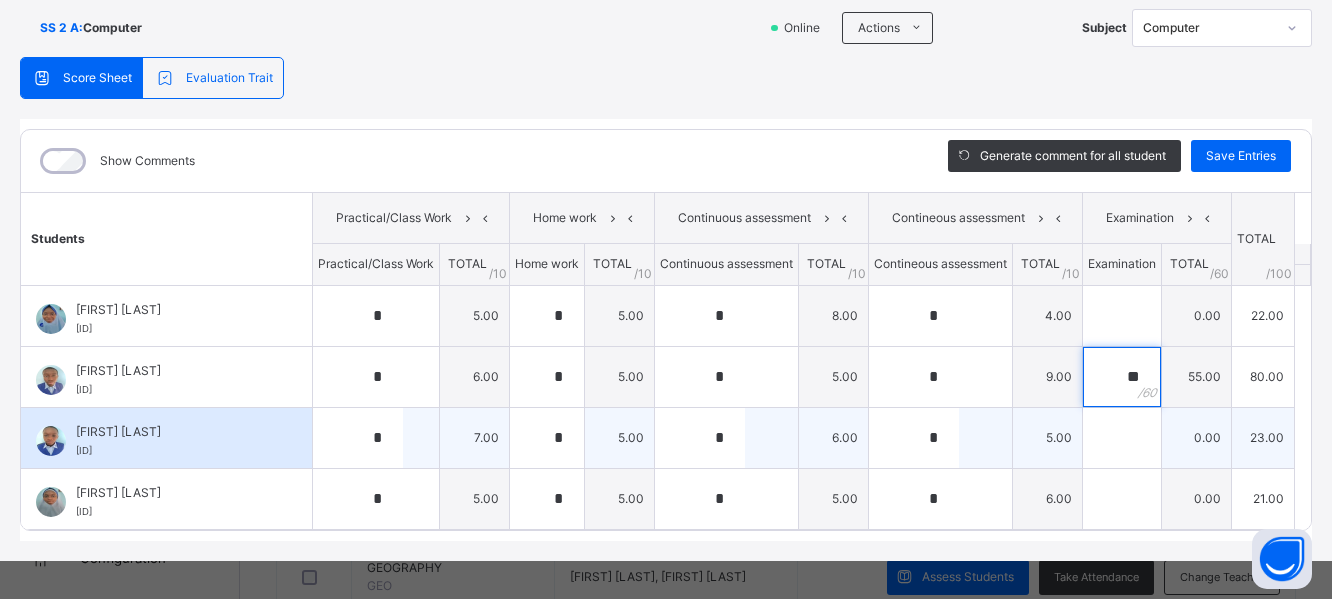 type on "**" 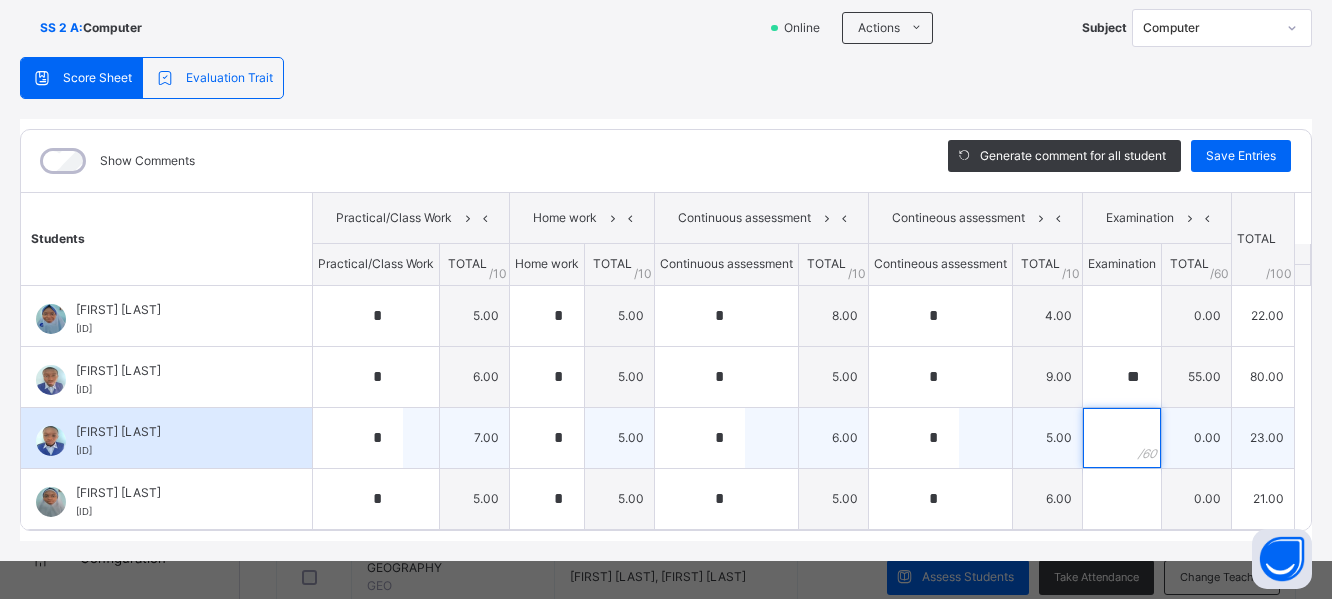click at bounding box center [1122, 438] 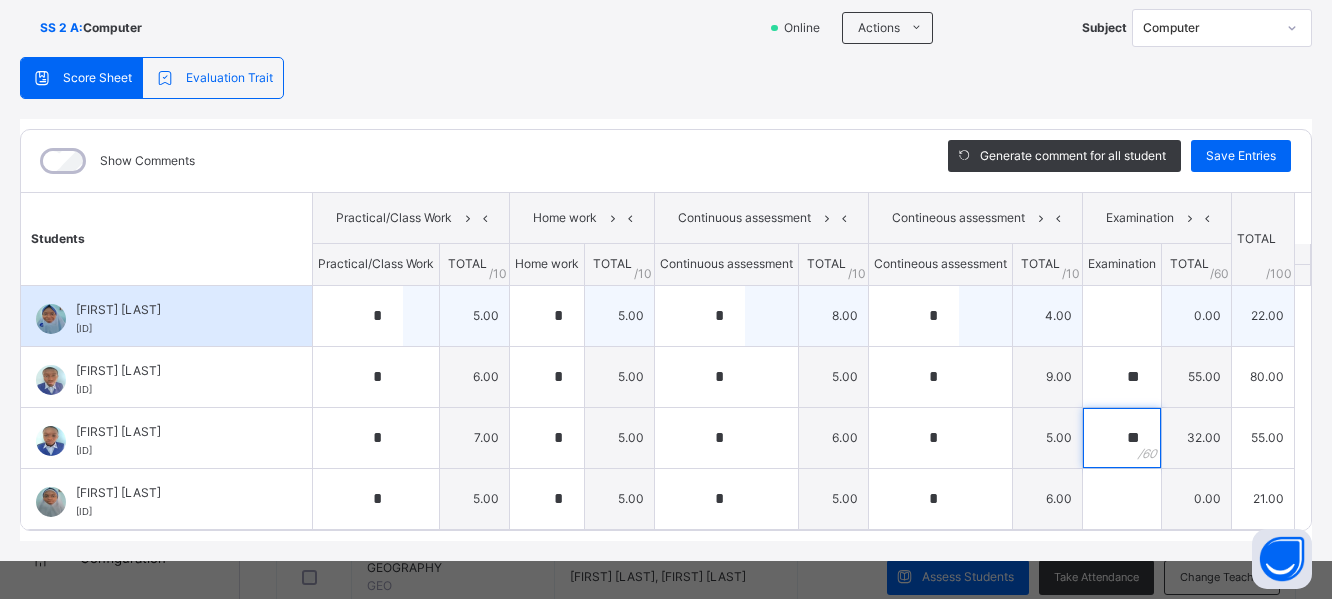 type on "**" 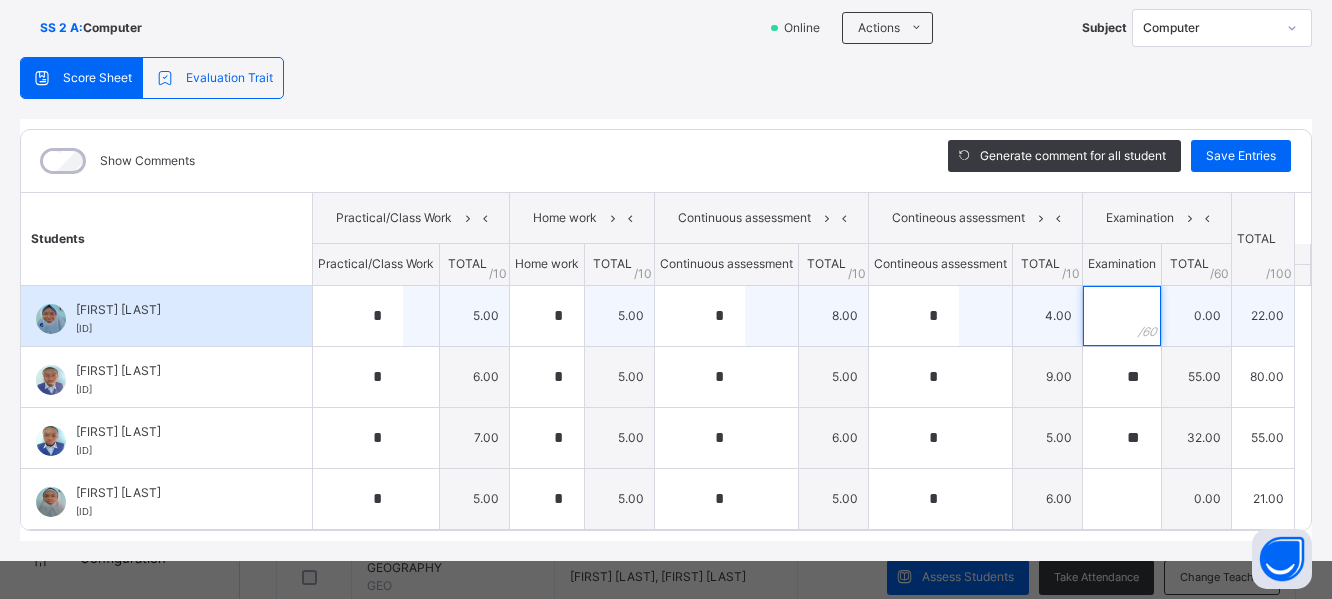click at bounding box center [1122, 316] 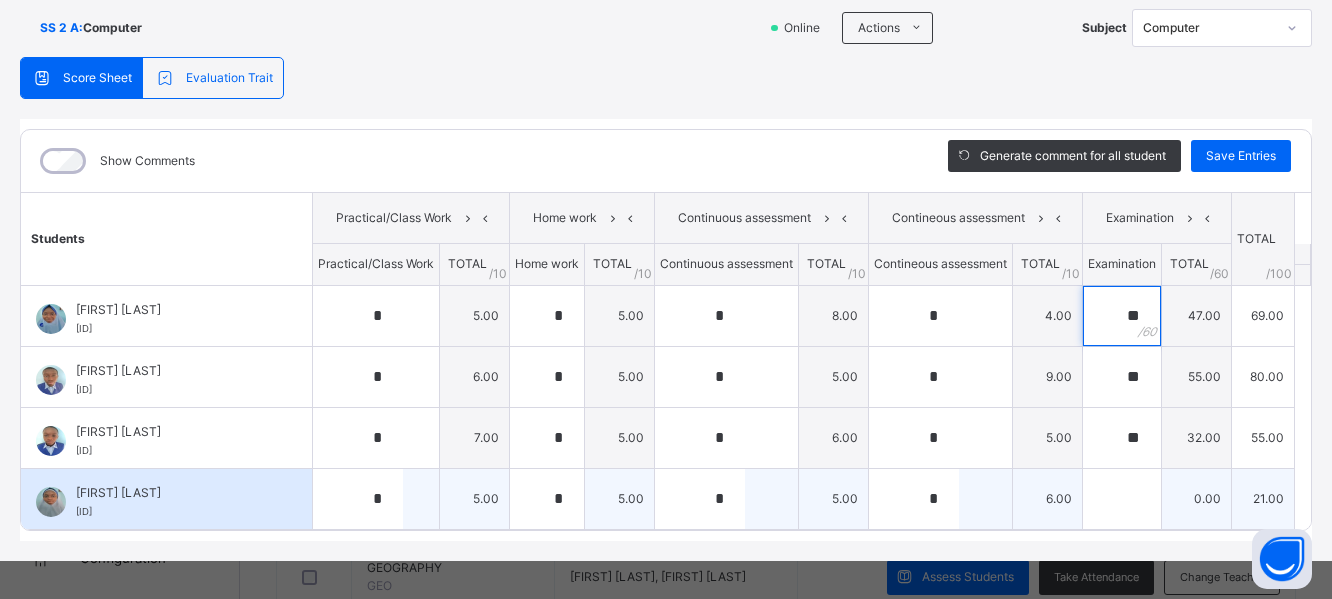 type on "**" 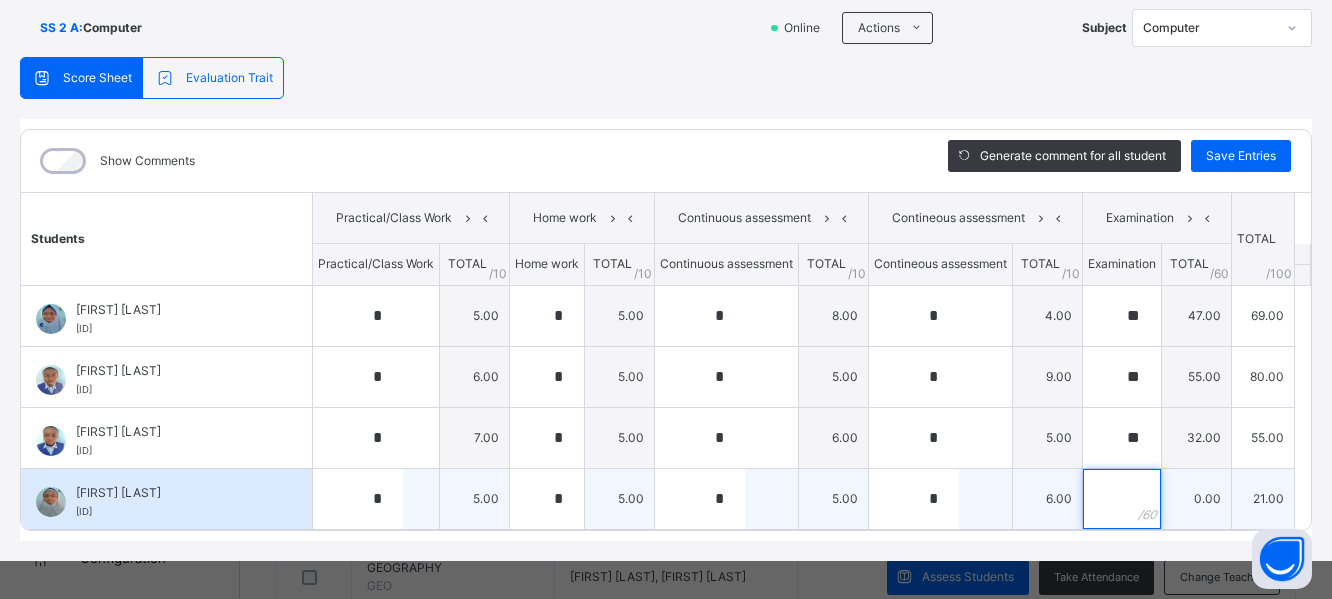 click at bounding box center (1122, 499) 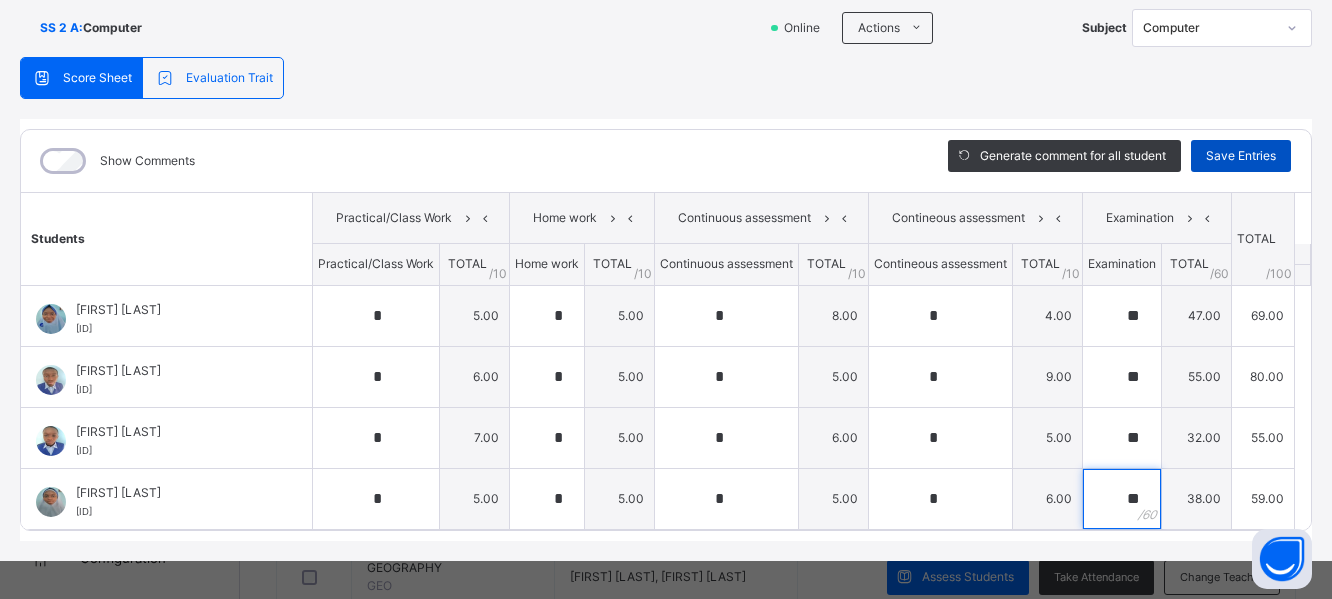 type on "**" 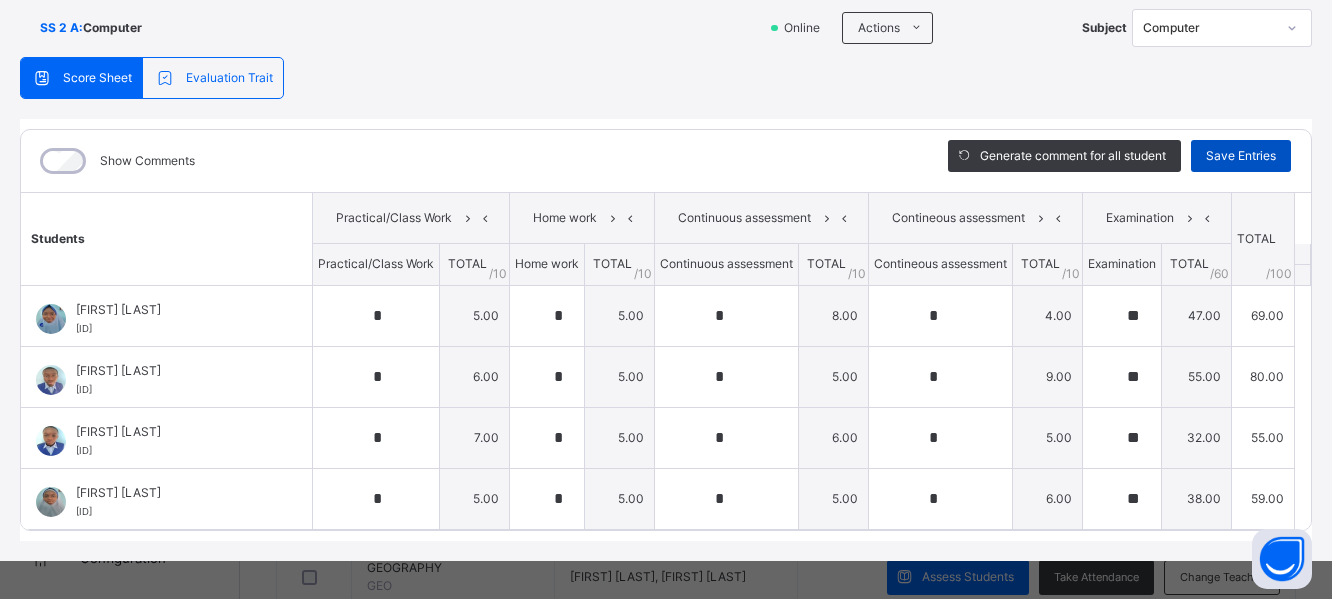 click on "Save Entries" at bounding box center [1241, 156] 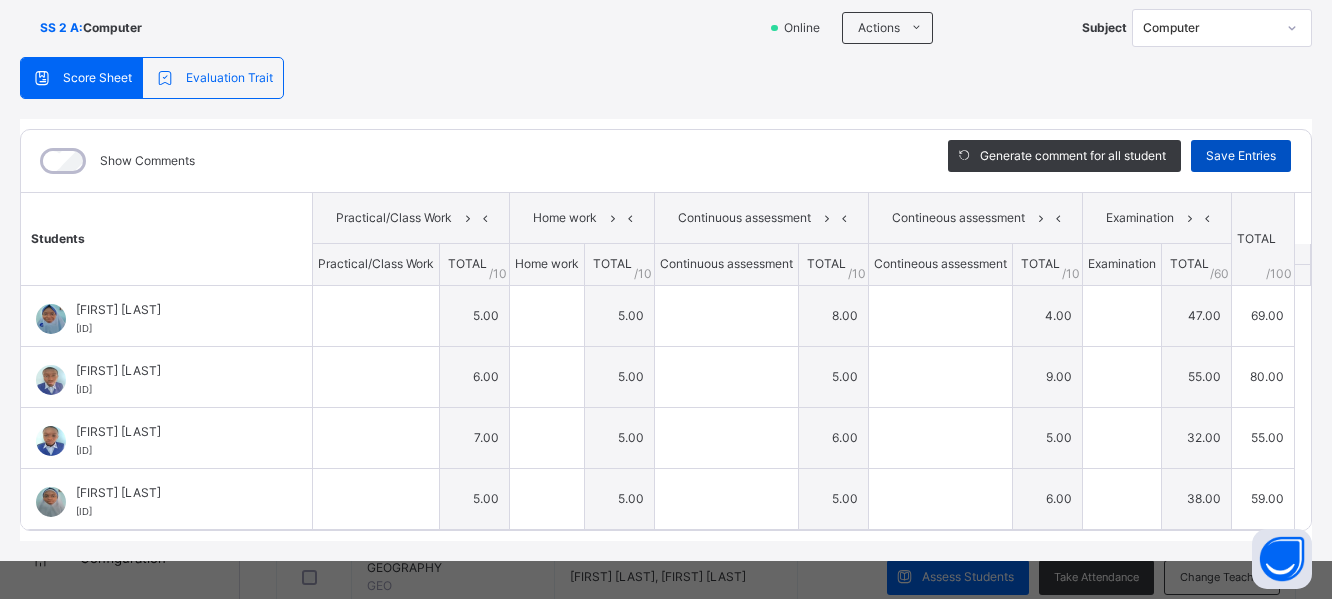 type on "*" 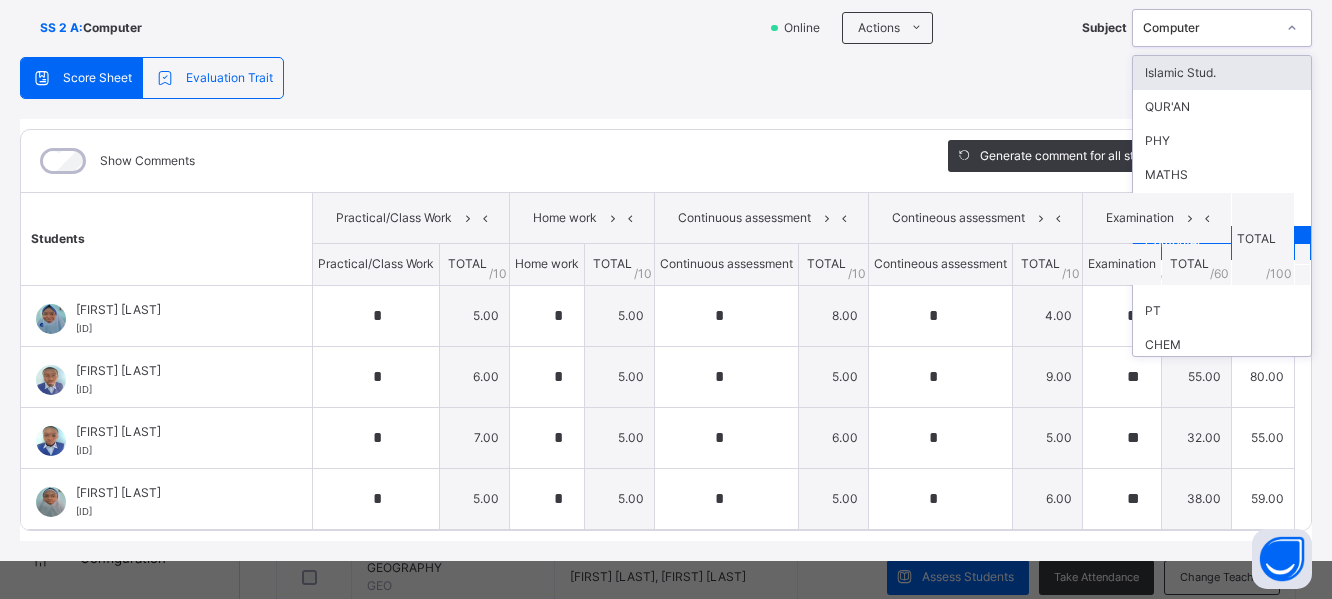 click on "Computer" at bounding box center [1209, 28] 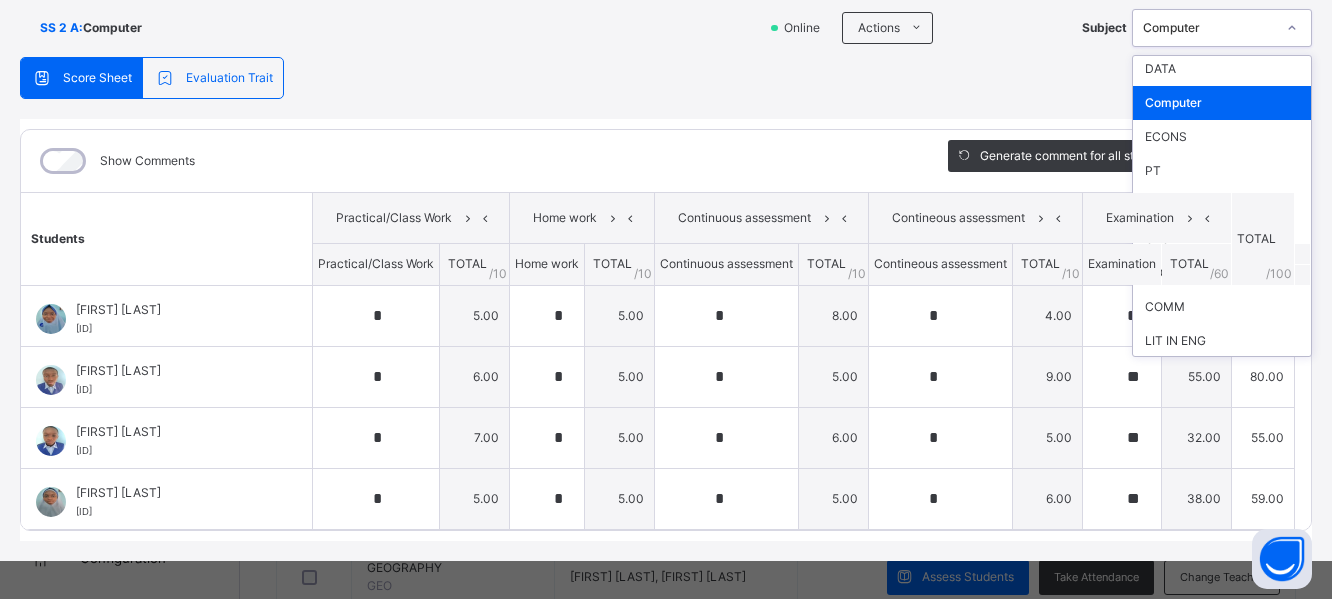 scroll, scrollTop: 142, scrollLeft: 0, axis: vertical 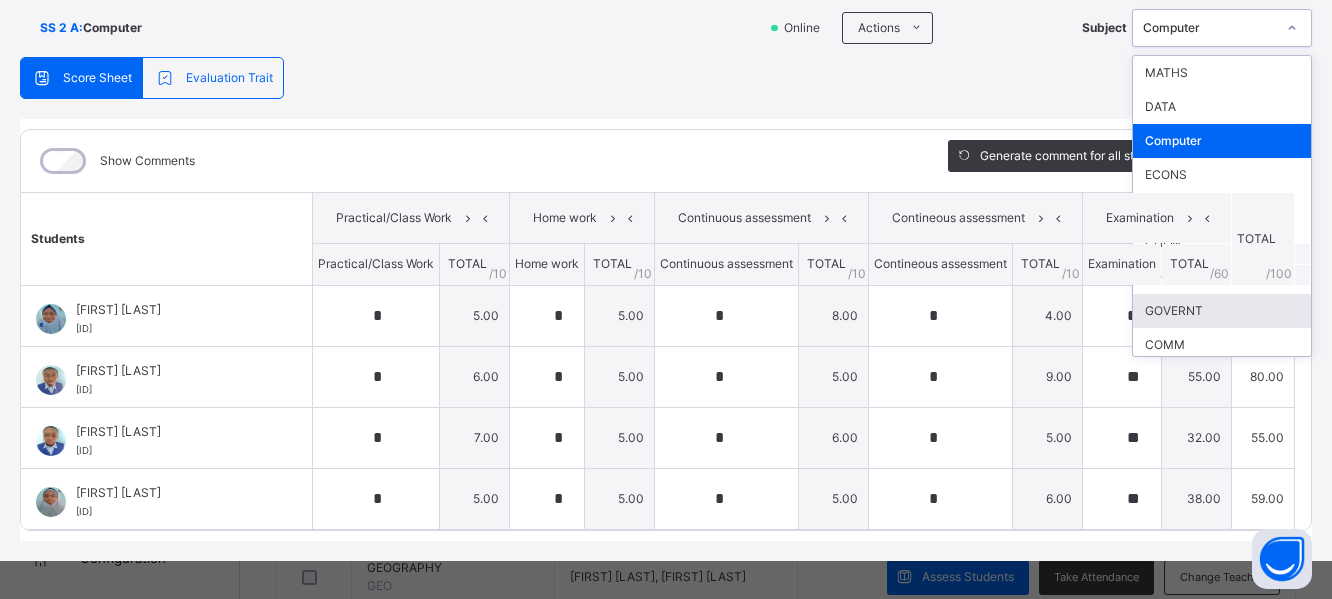 click on "GOVERNT" at bounding box center (1222, 311) 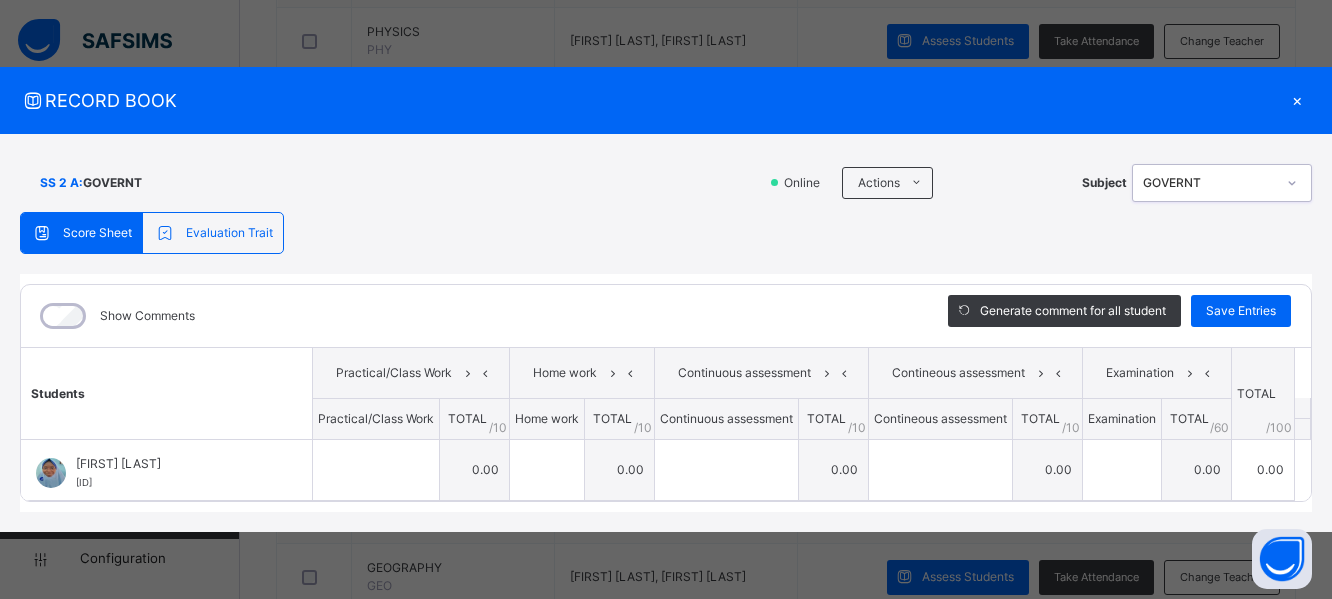 scroll, scrollTop: 0, scrollLeft: 0, axis: both 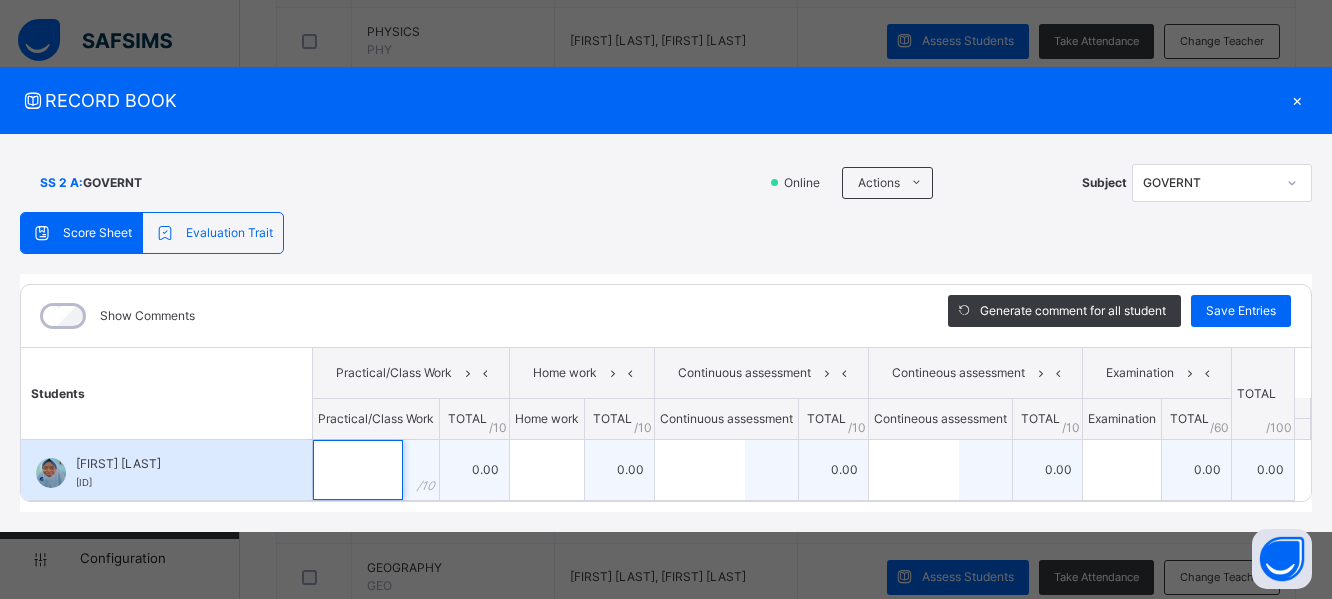 click at bounding box center [358, 470] 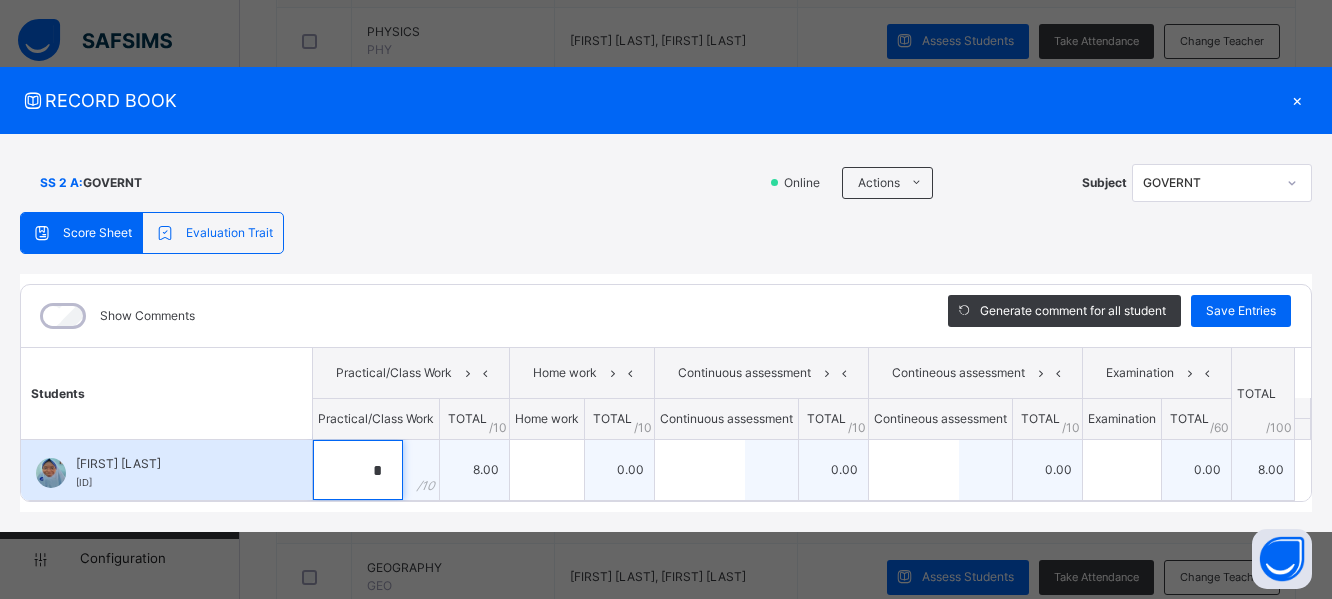 type on "*" 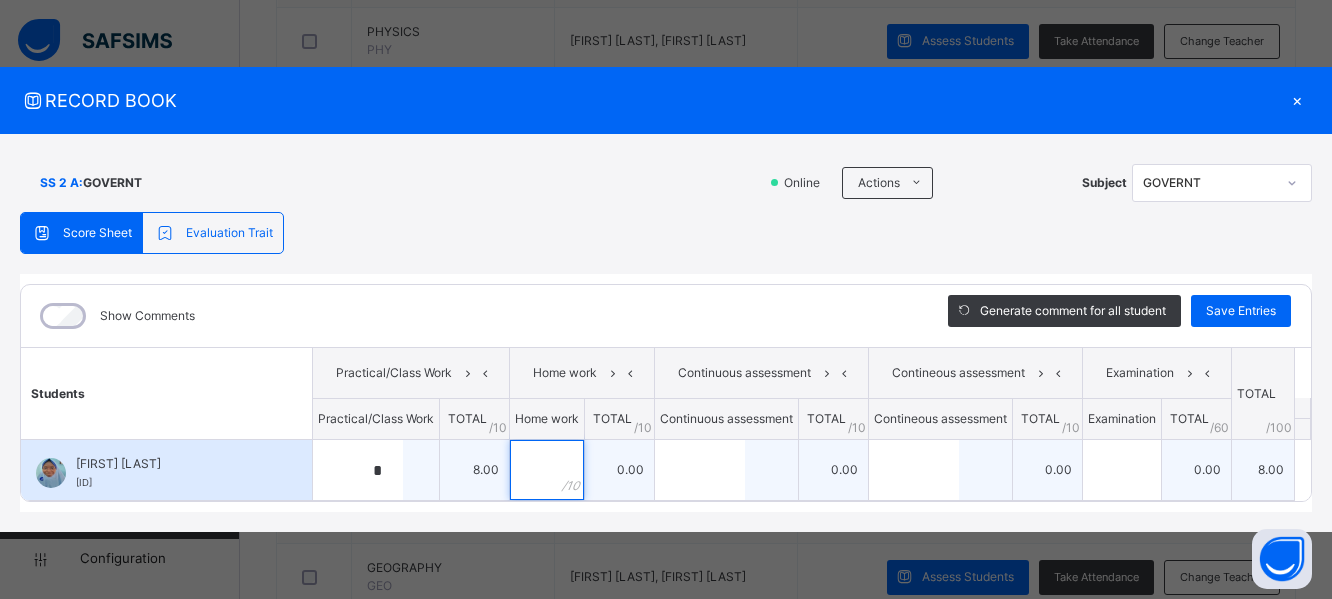 click at bounding box center [547, 470] 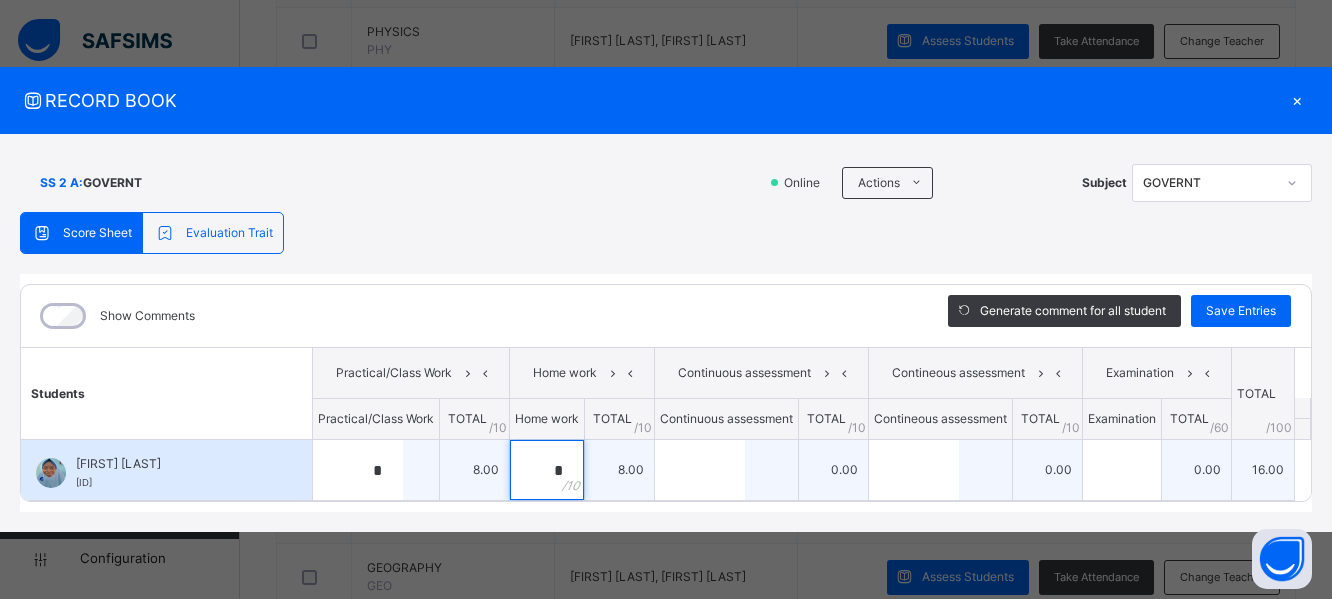 type on "*" 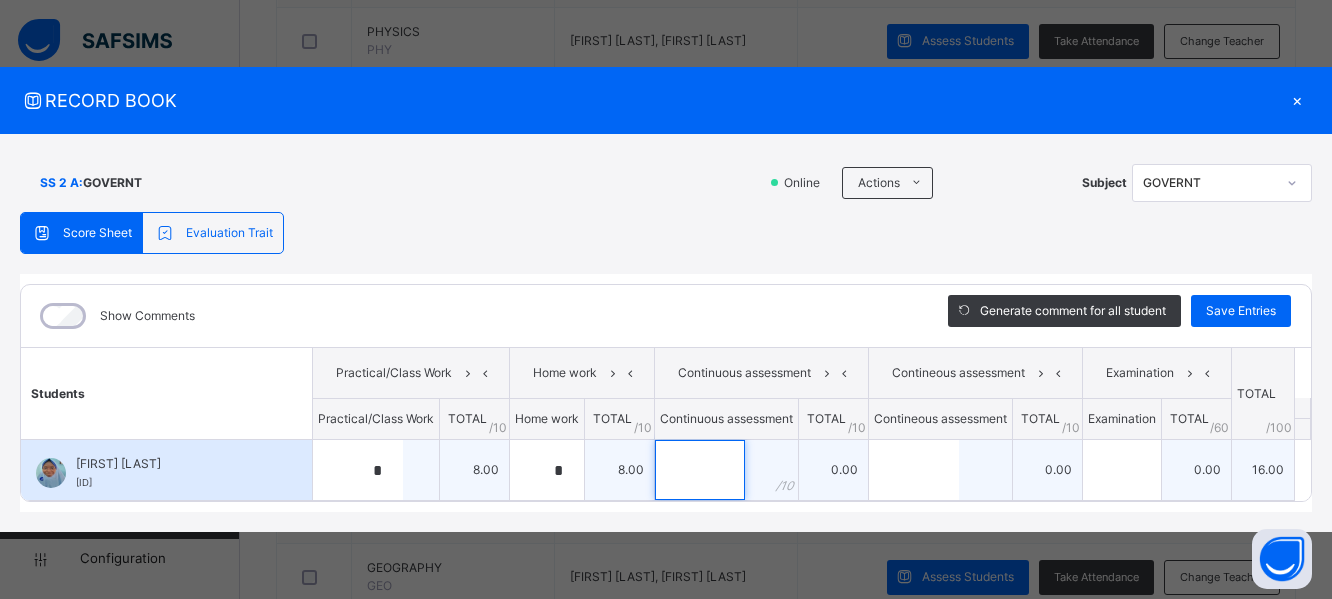 click at bounding box center (700, 470) 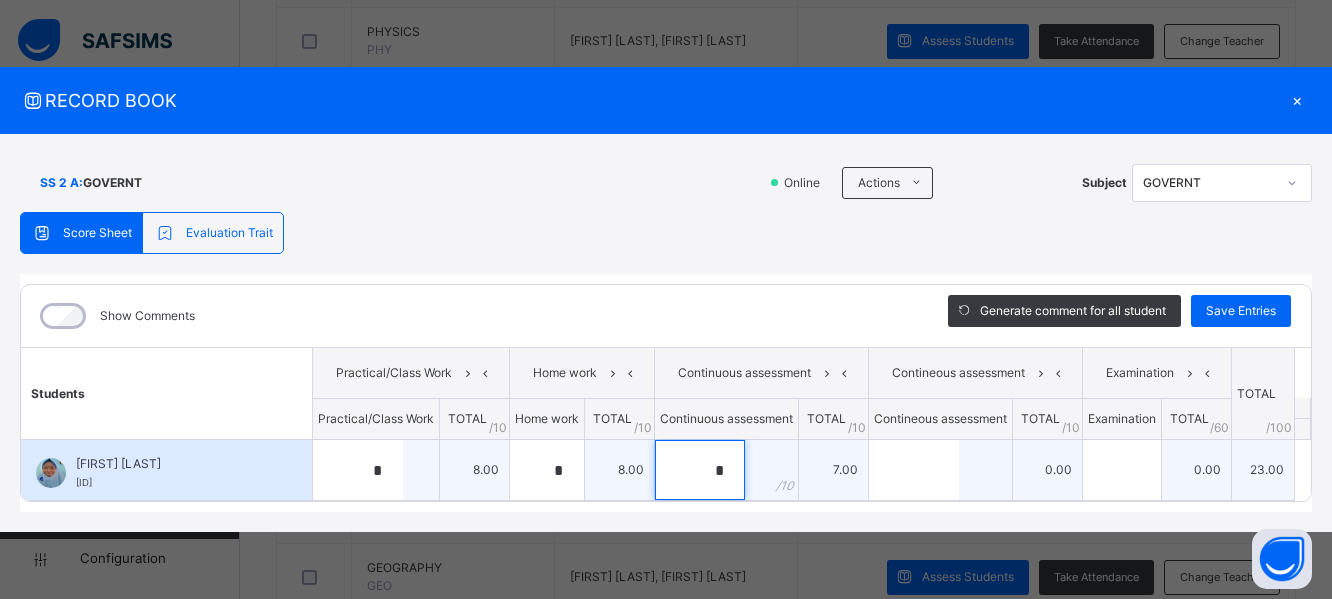 type on "*" 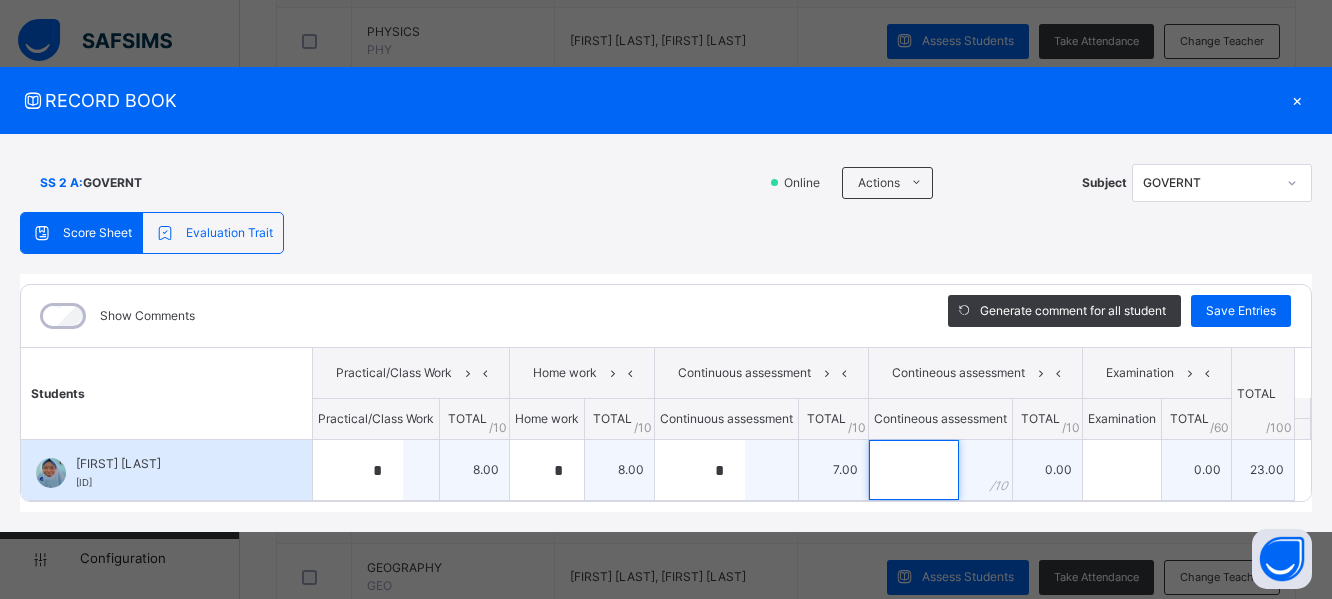 click at bounding box center [914, 470] 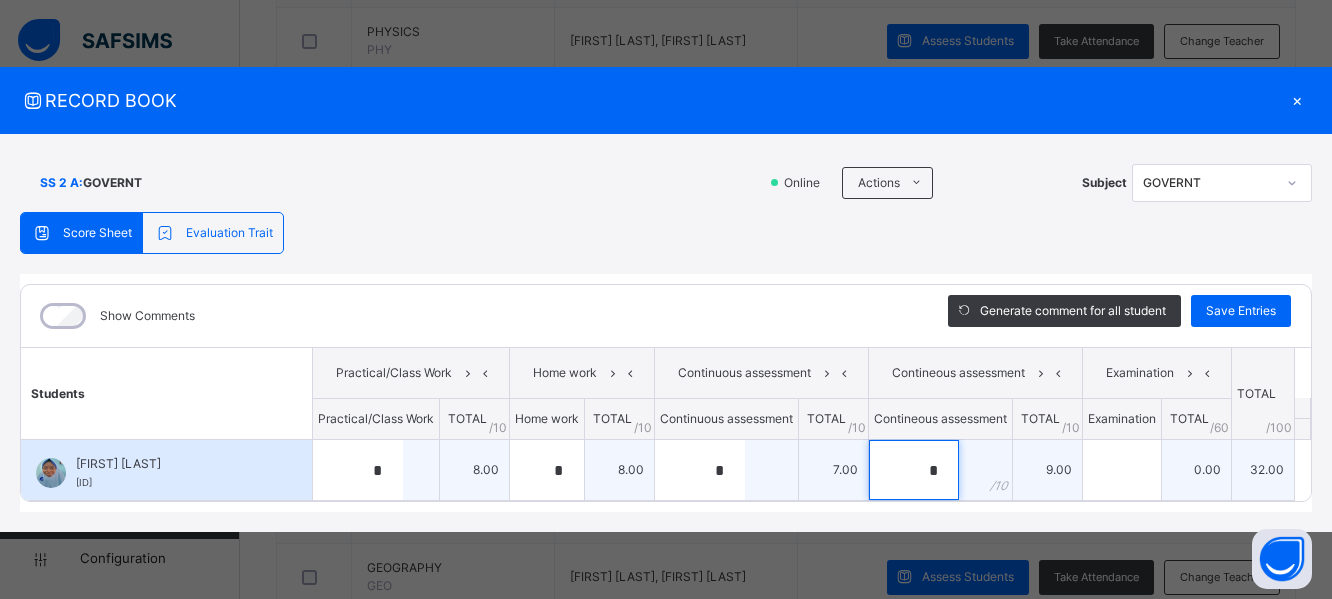 type on "*" 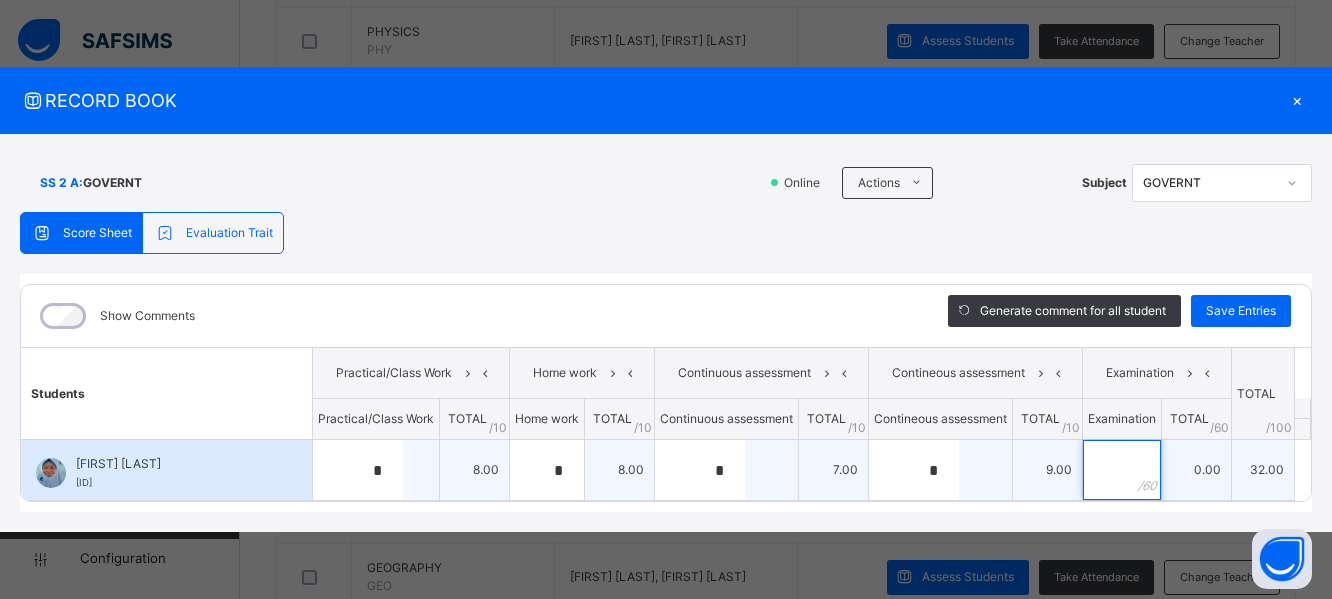 click at bounding box center [1122, 470] 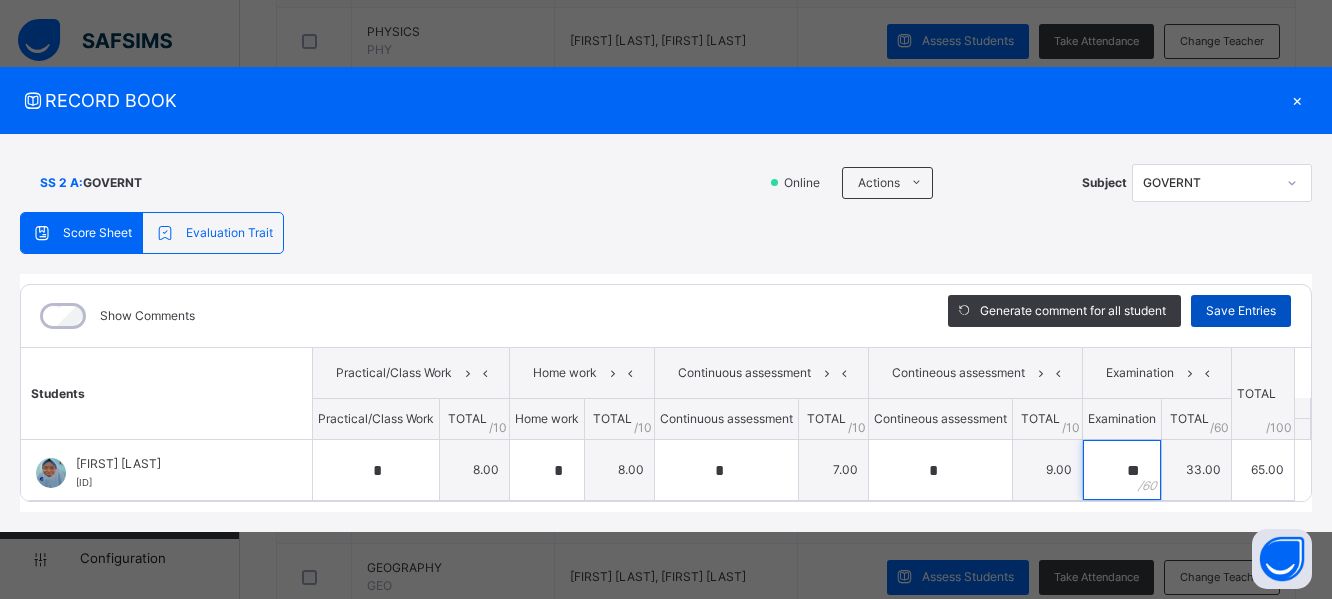 type on "**" 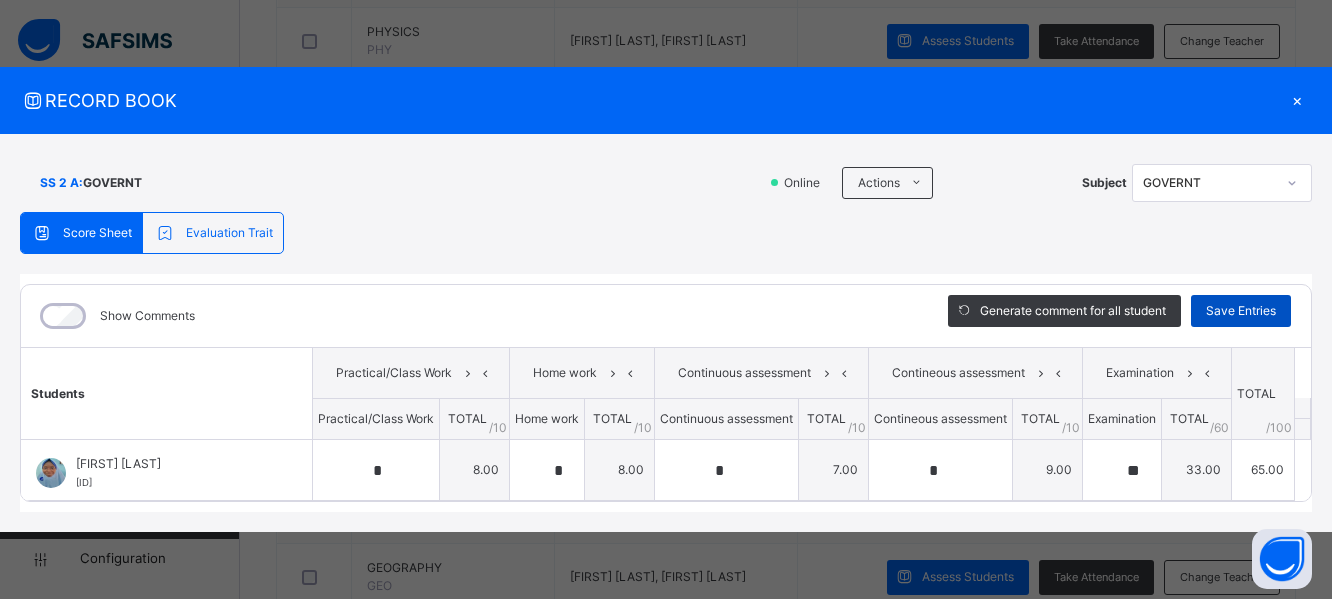 click on "Save Entries" at bounding box center [1241, 311] 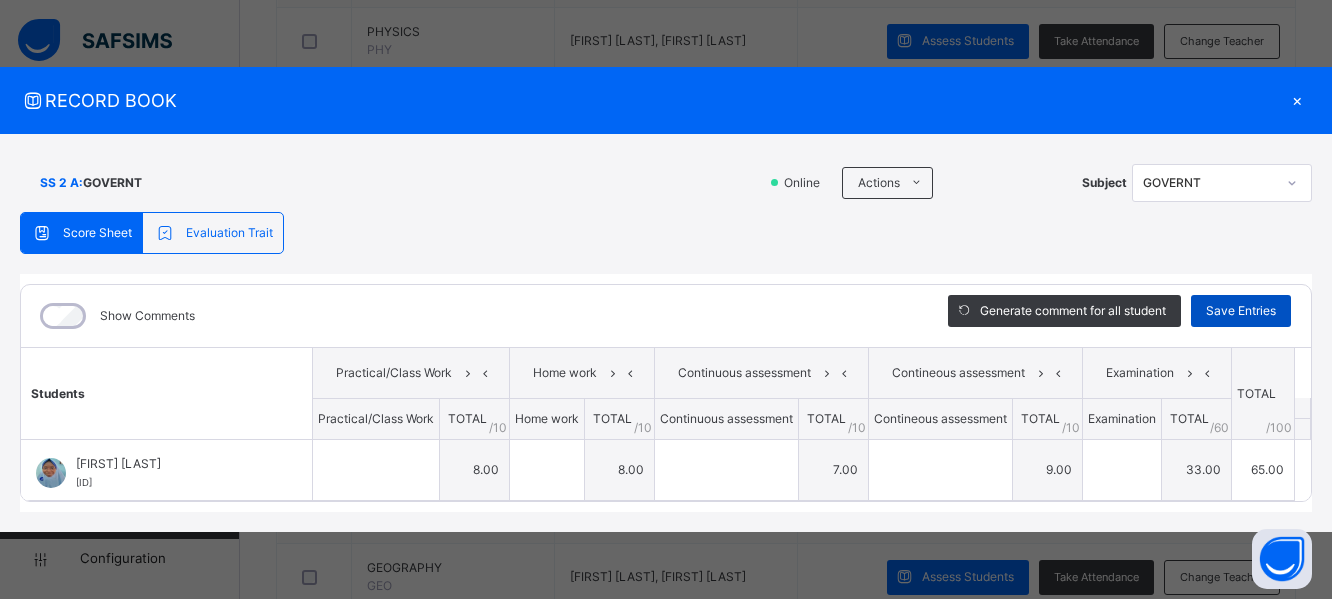 type on "*" 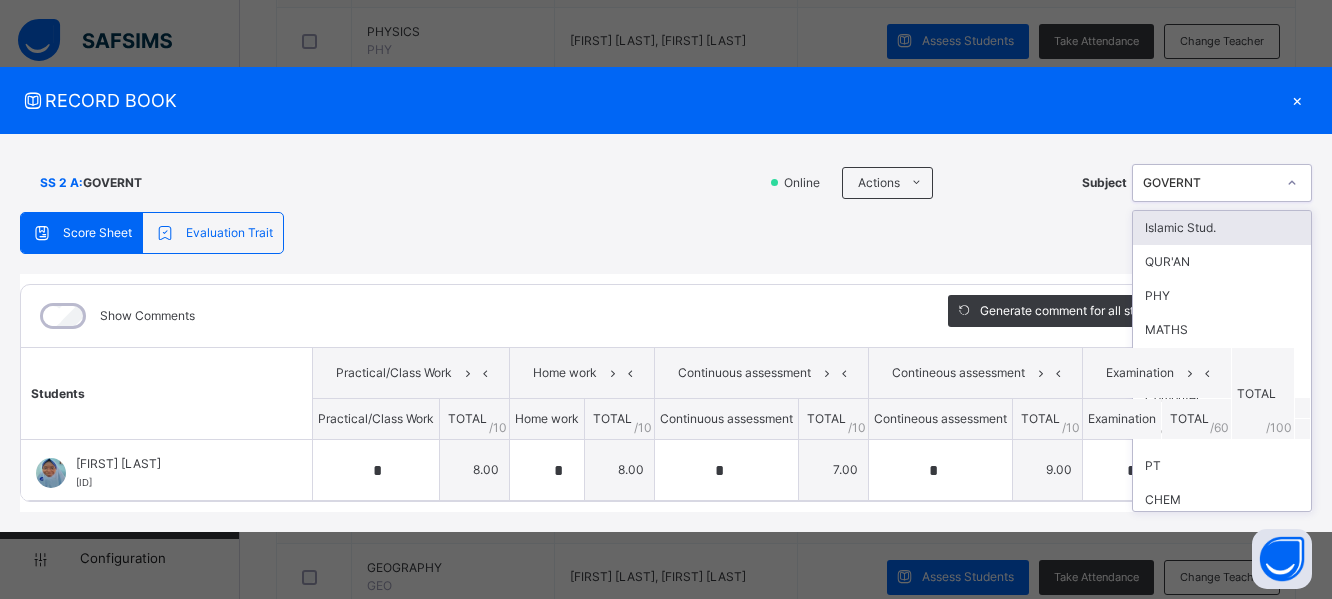 click 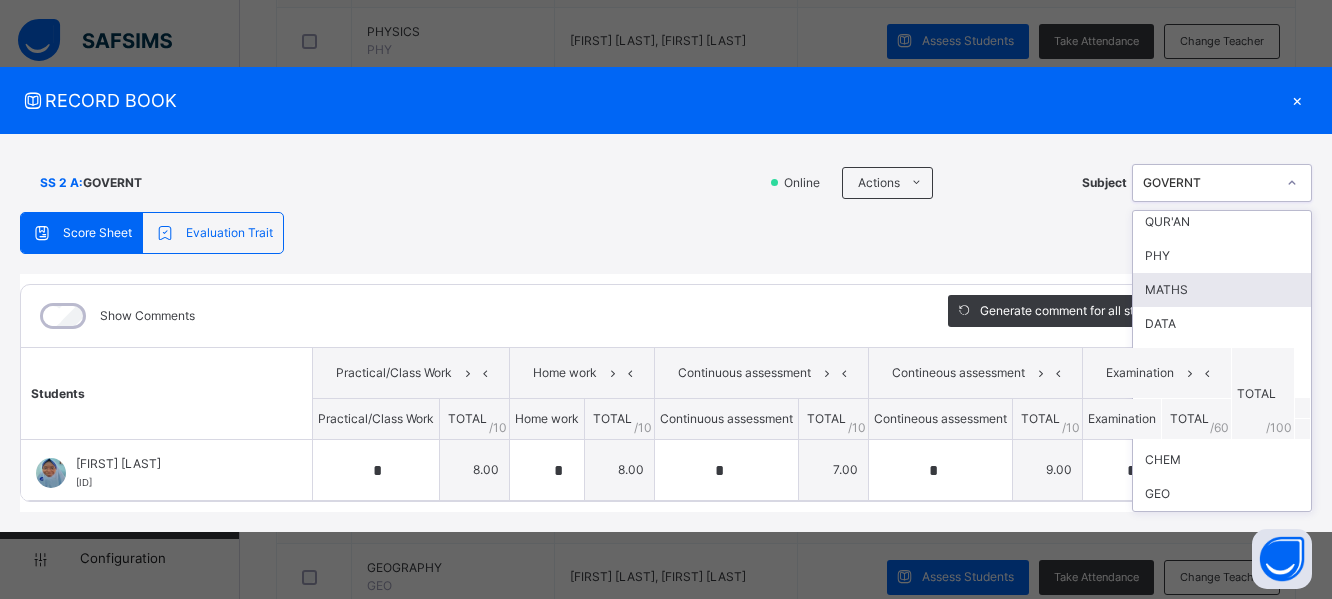 scroll, scrollTop: 80, scrollLeft: 0, axis: vertical 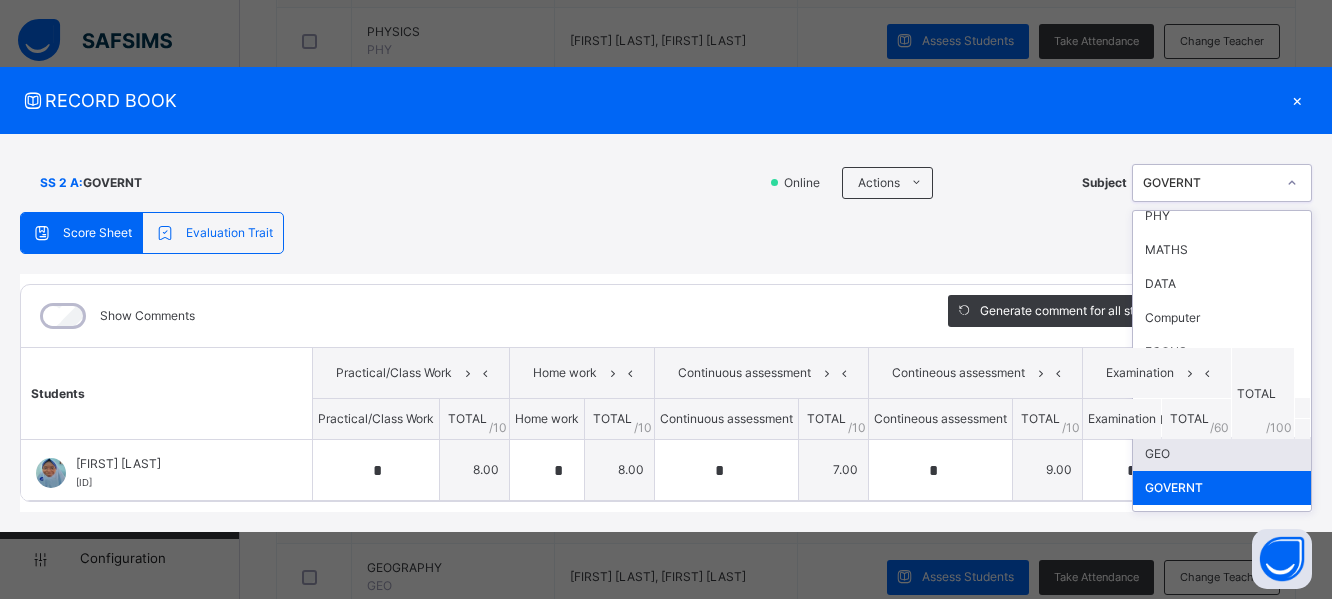 click on "GEO" at bounding box center (1222, 454) 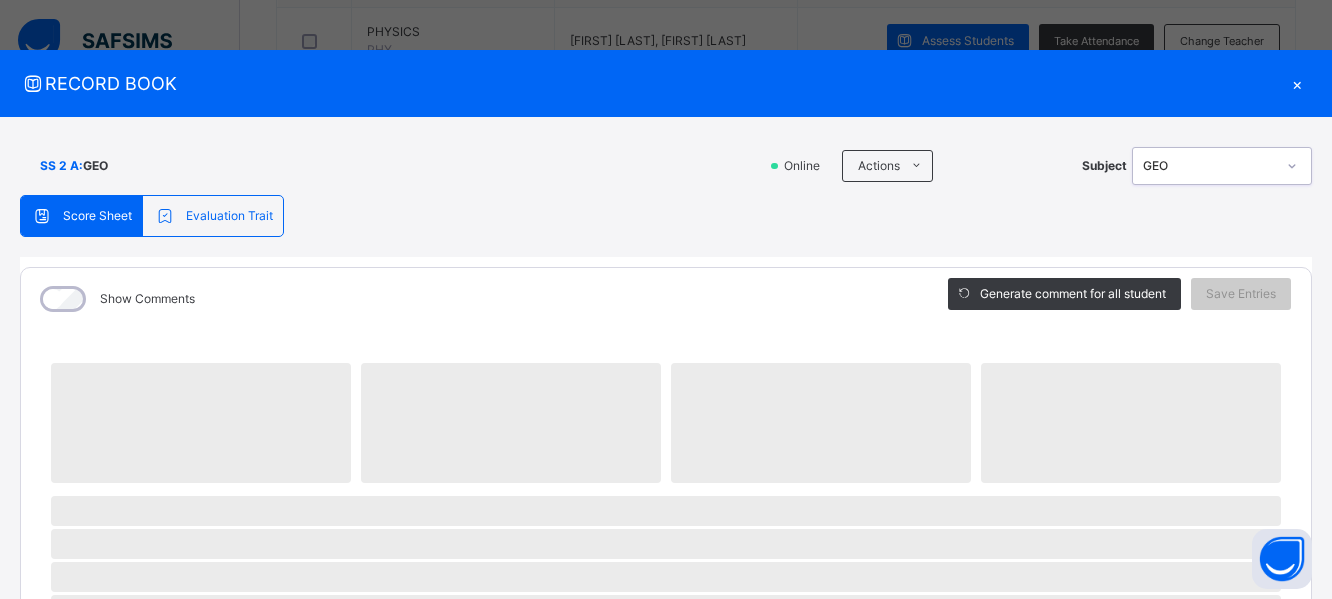 click on "×" at bounding box center (1297, 83) 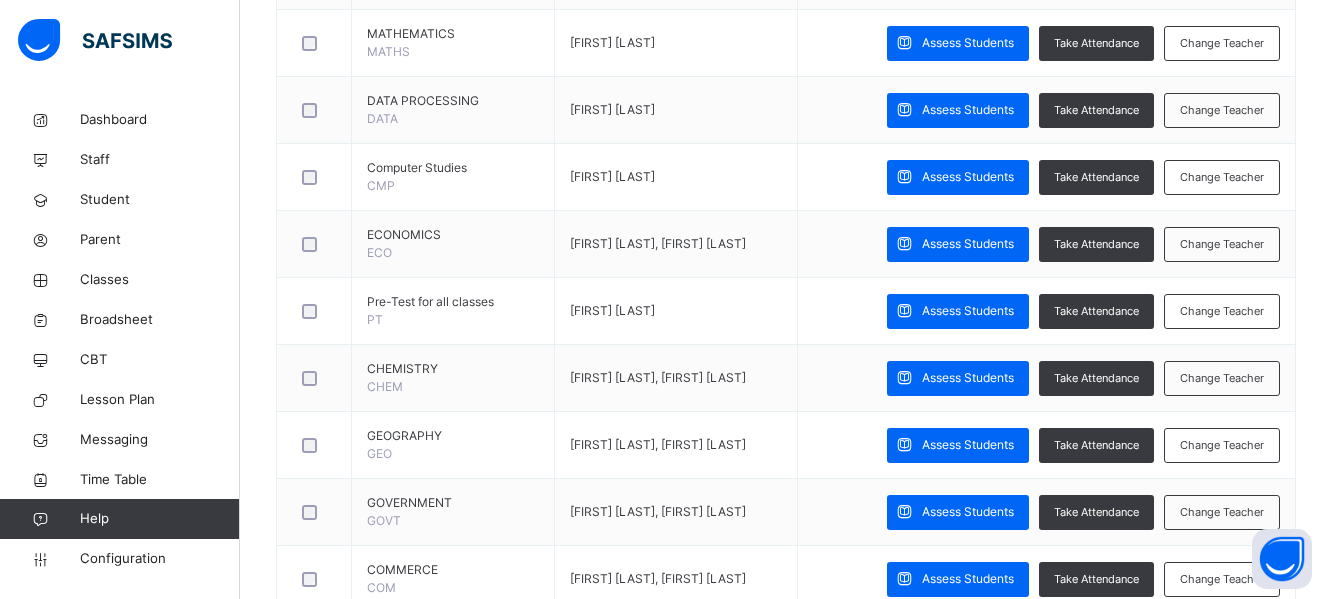scroll, scrollTop: 843, scrollLeft: 0, axis: vertical 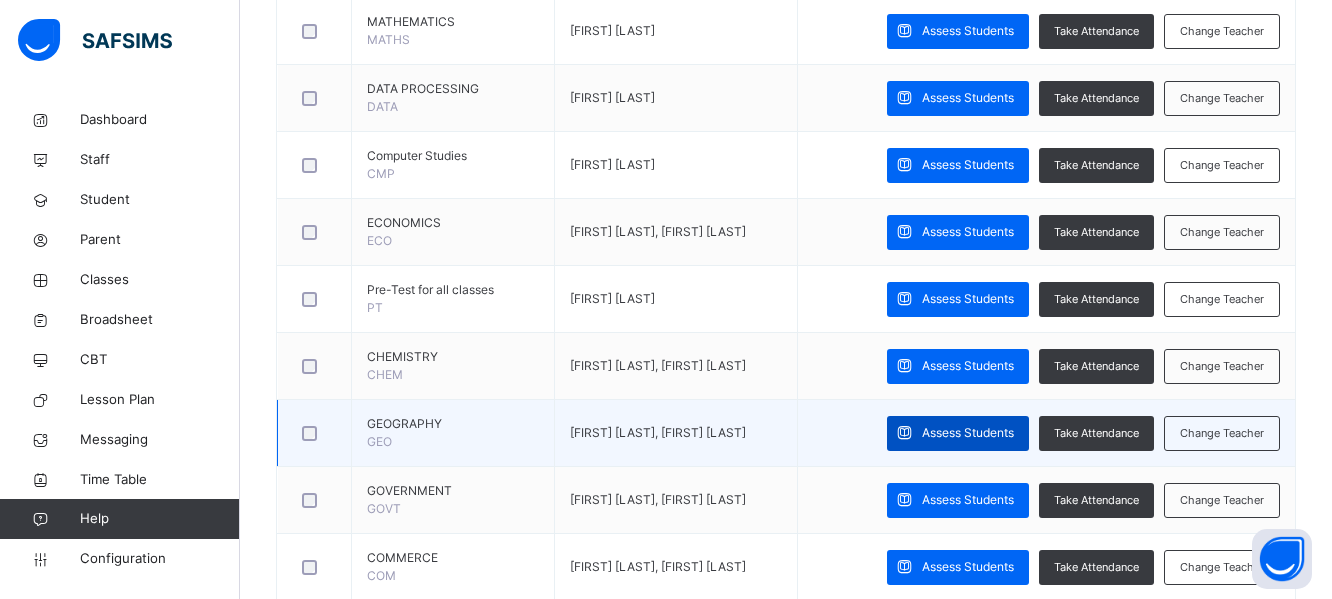 click on "Assess Students" at bounding box center [968, 433] 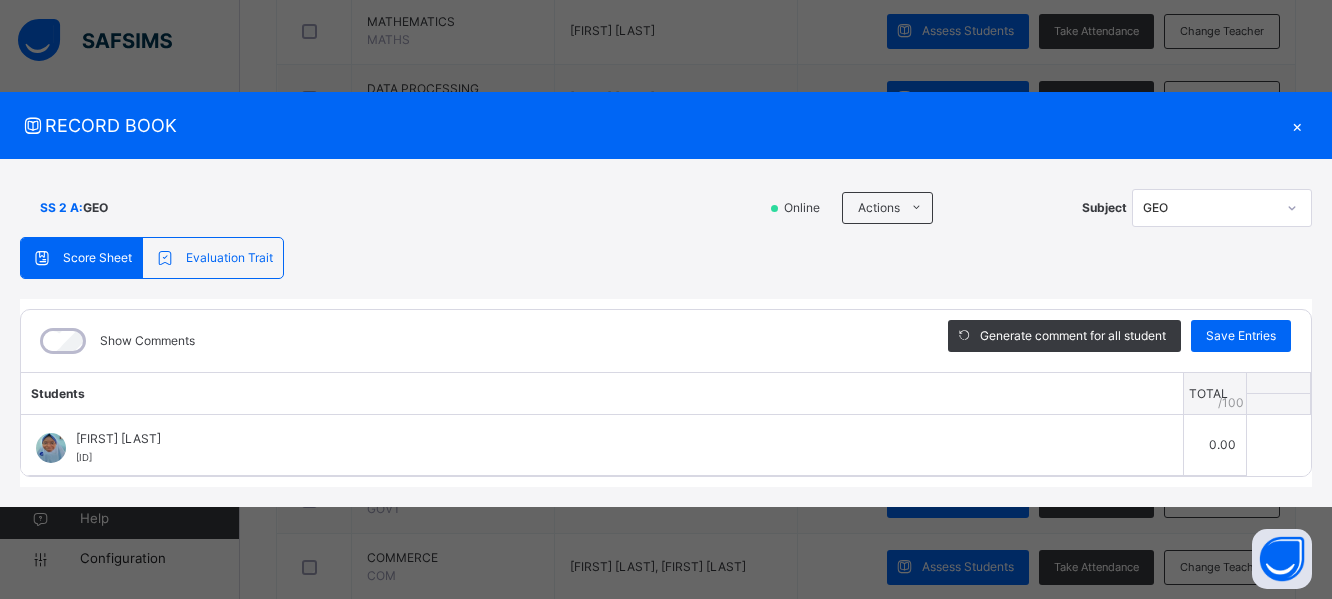 click on "SS 2   A :   GEO Online Actions  Download Empty Score Sheet  Upload/map score sheet Subject  GEO" at bounding box center (666, 208) 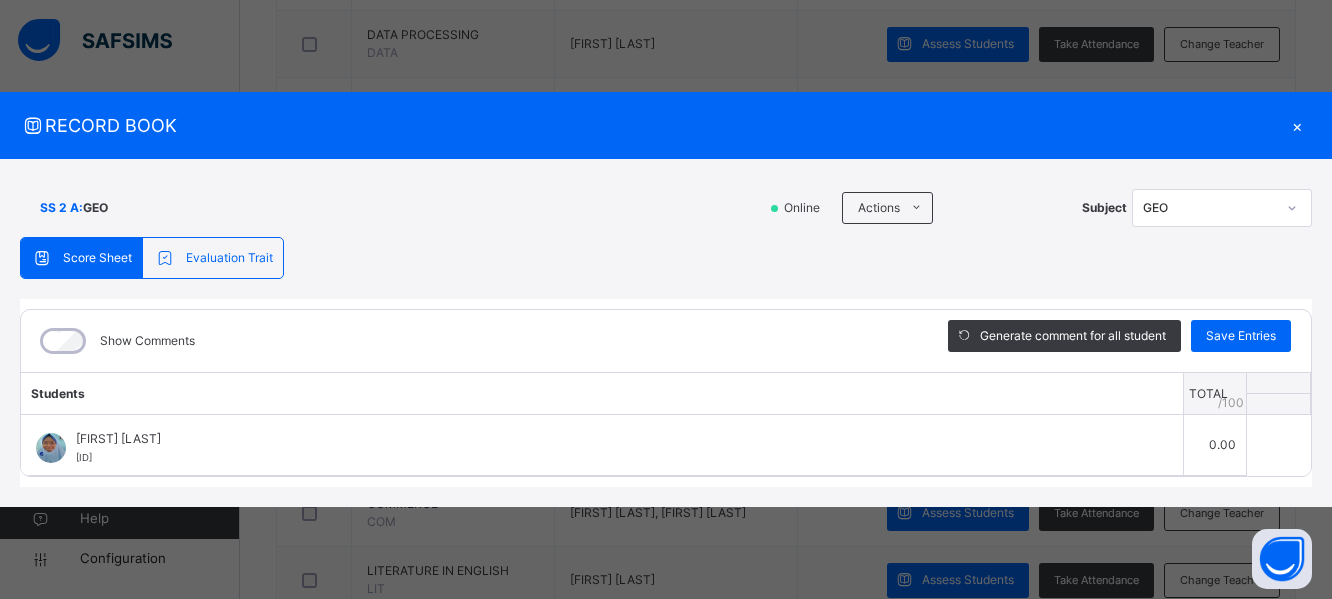 scroll, scrollTop: 804, scrollLeft: 0, axis: vertical 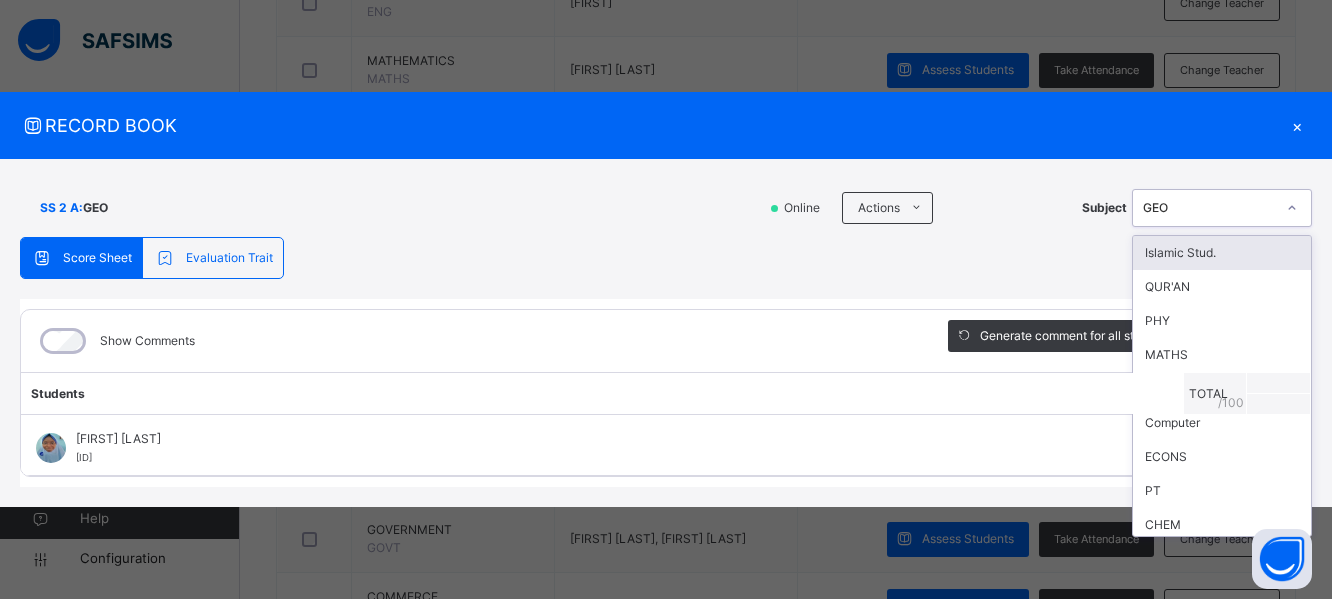 click at bounding box center (1292, 208) 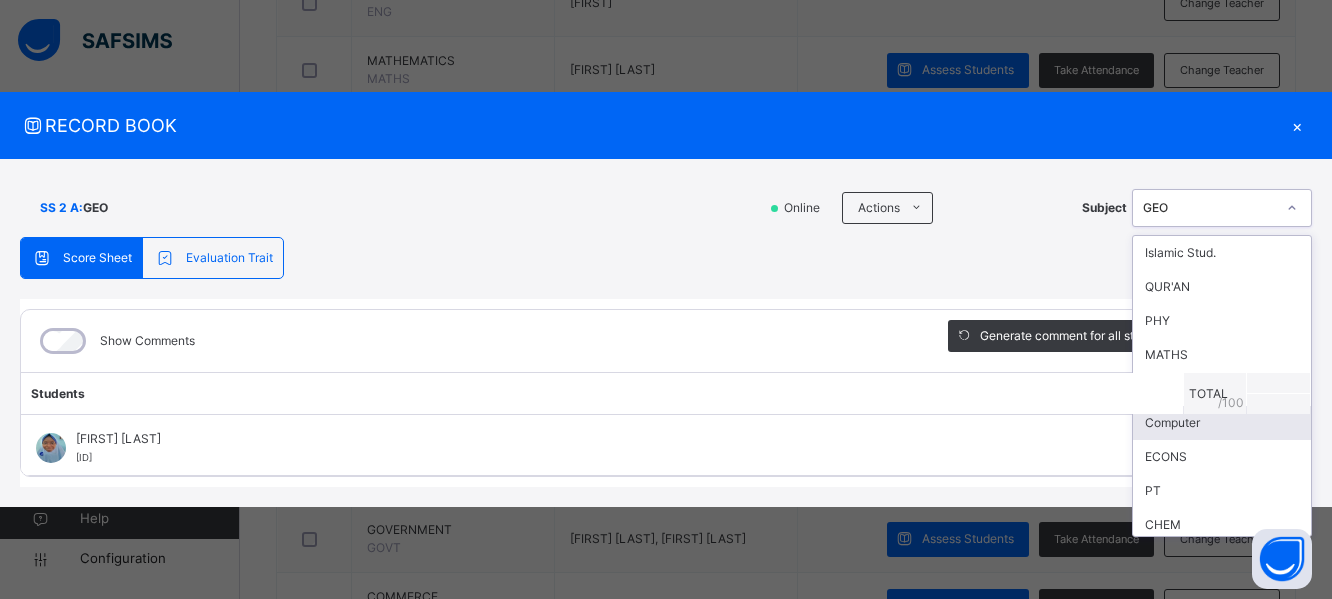 scroll, scrollTop: 40, scrollLeft: 0, axis: vertical 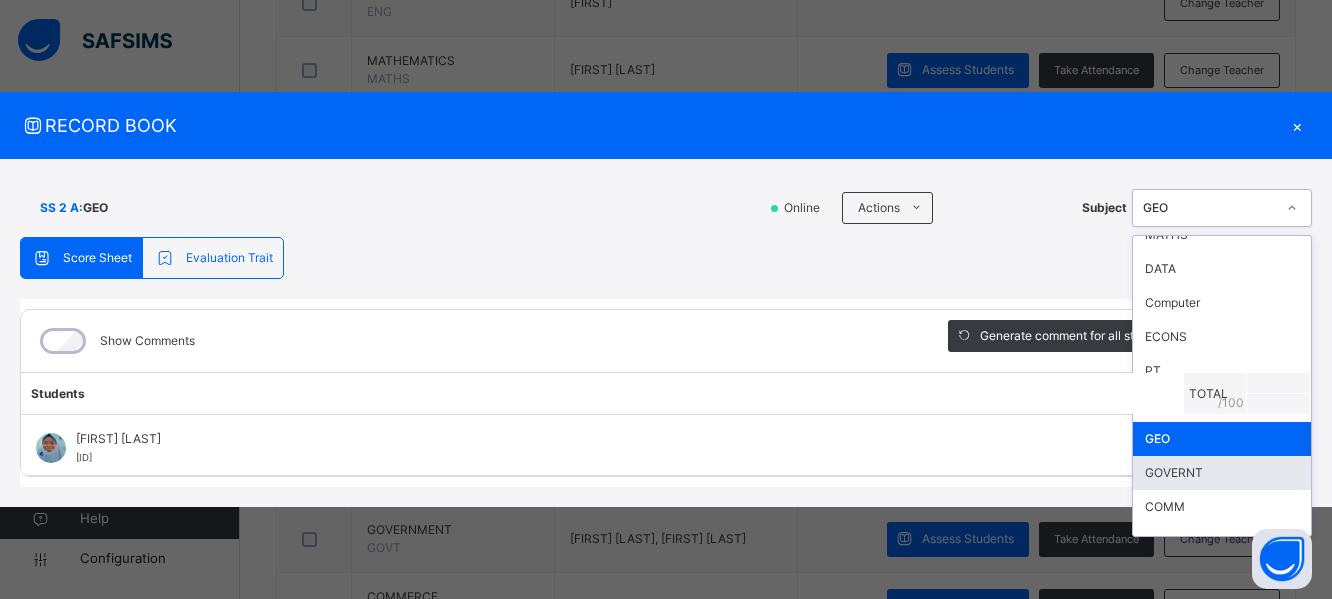 click on "GOVERNT" at bounding box center (1222, 473) 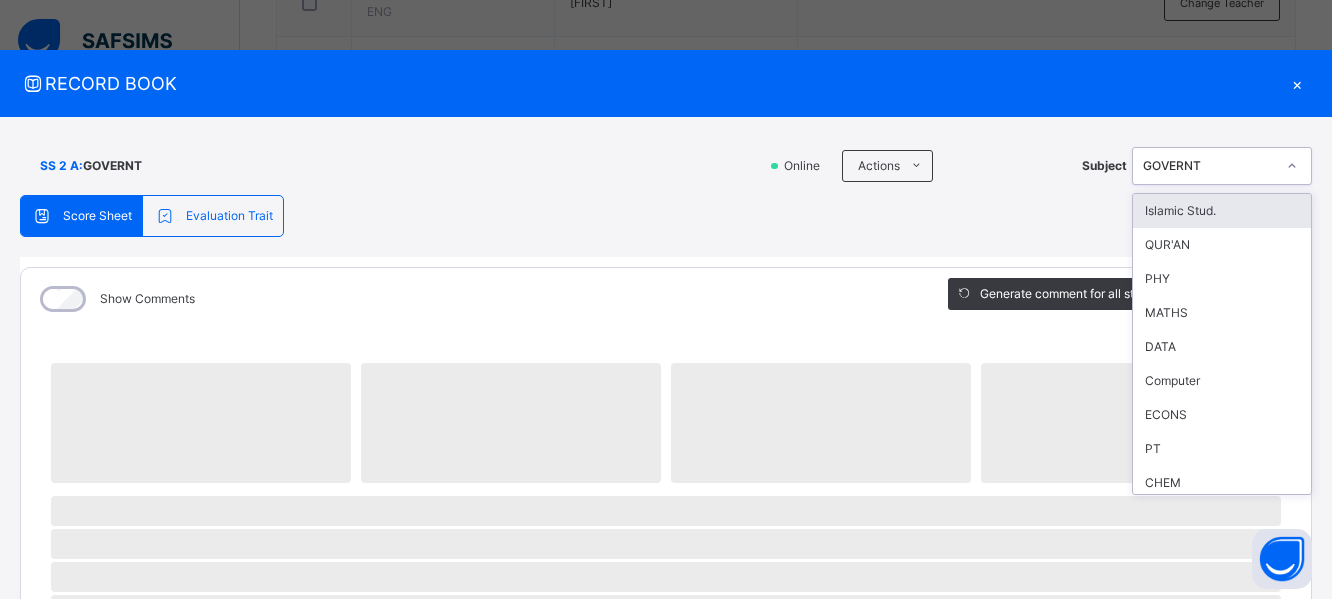 click at bounding box center [1292, 166] 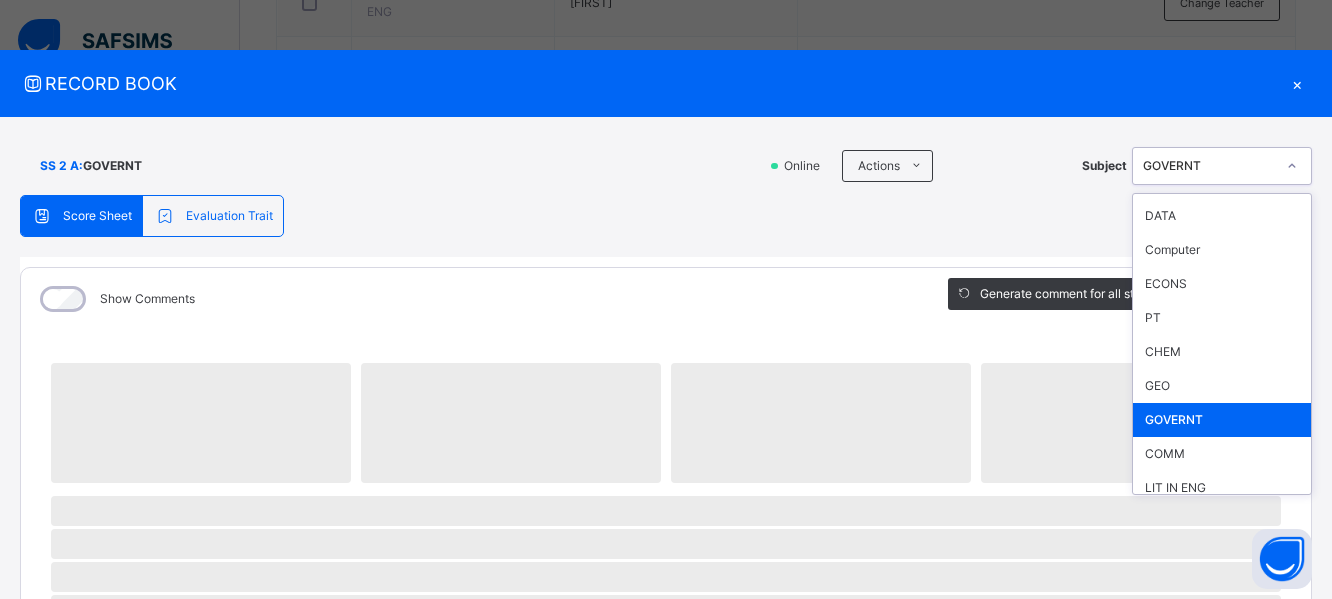 scroll, scrollTop: 142, scrollLeft: 0, axis: vertical 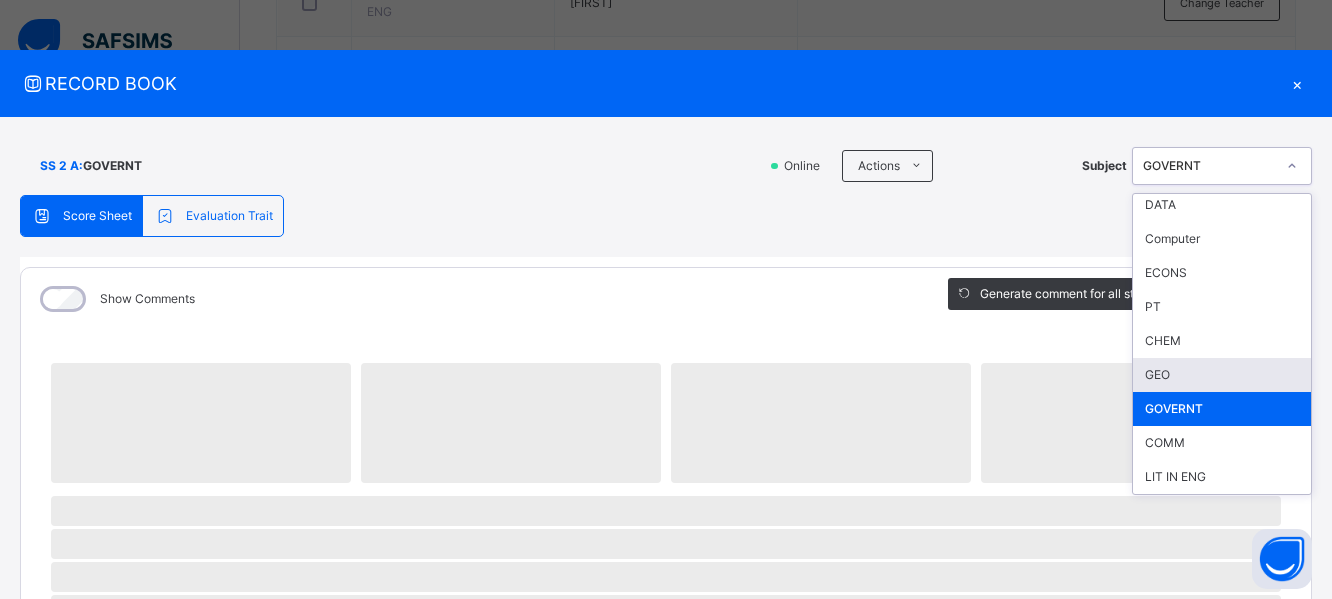 click on "GEO" at bounding box center (1222, 375) 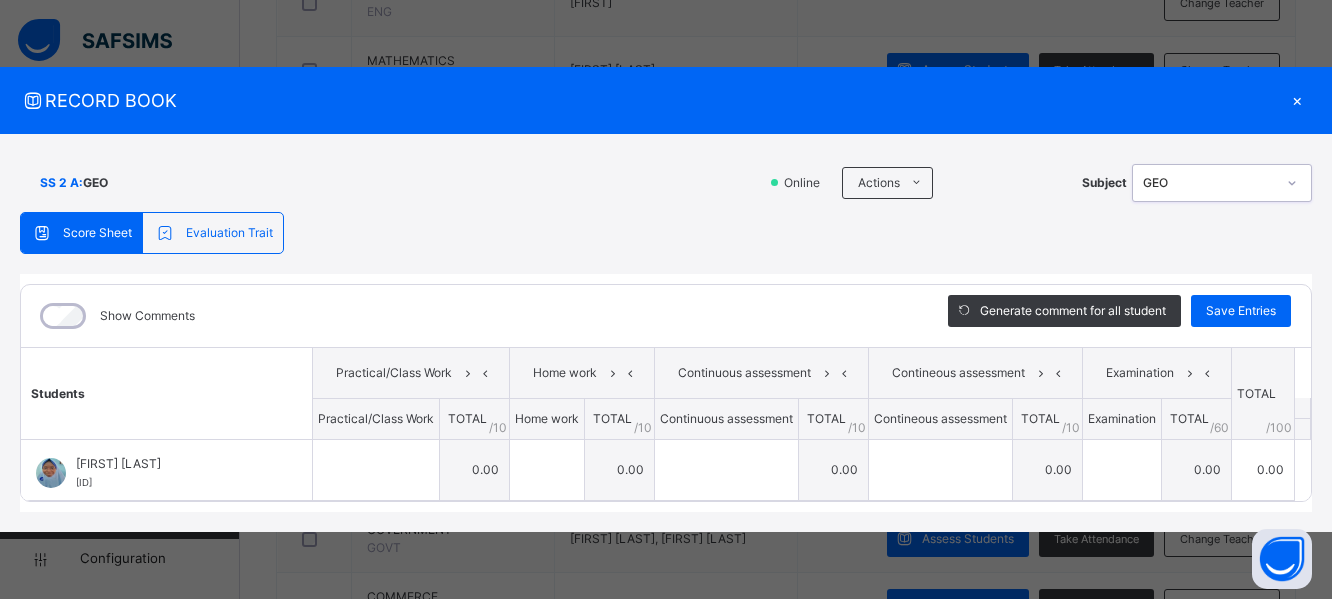 scroll, scrollTop: 0, scrollLeft: 0, axis: both 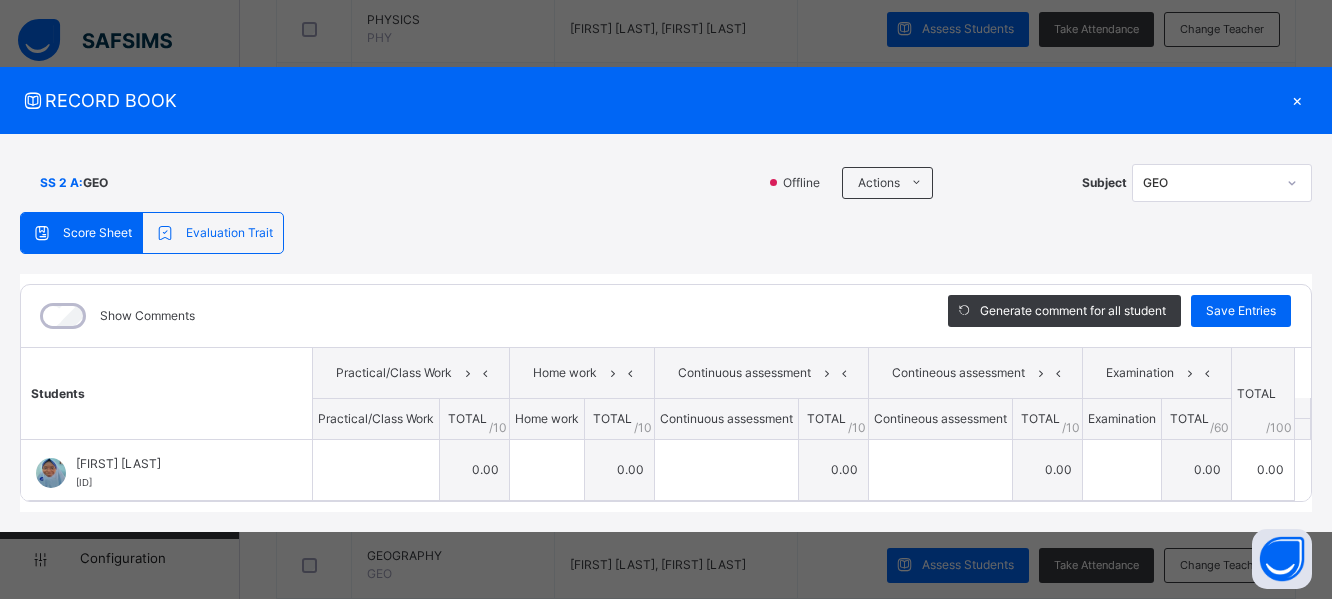 click on "×" at bounding box center (1297, 100) 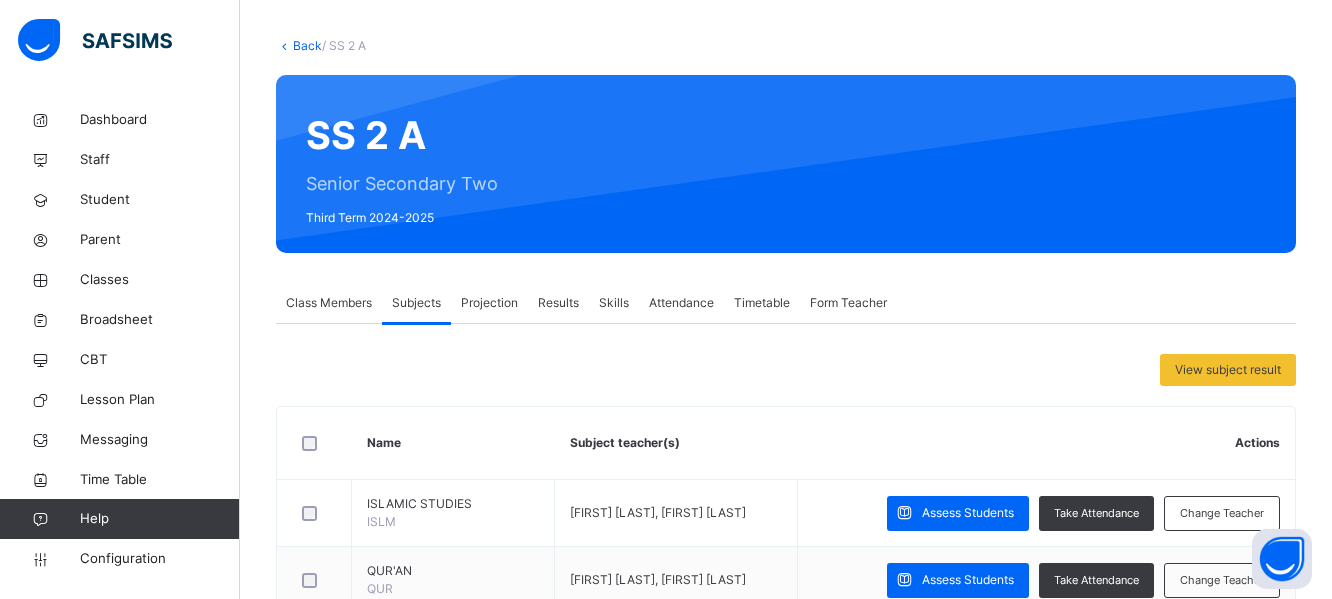 scroll, scrollTop: 151, scrollLeft: 0, axis: vertical 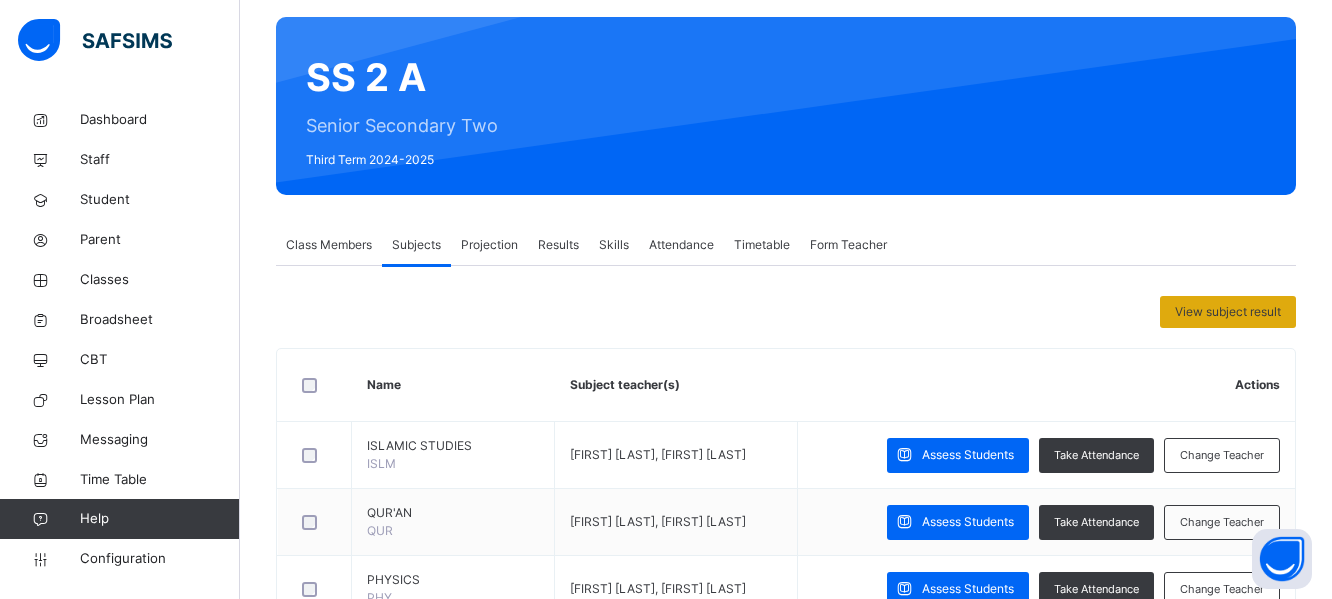 click on "View subject result" at bounding box center (1228, 312) 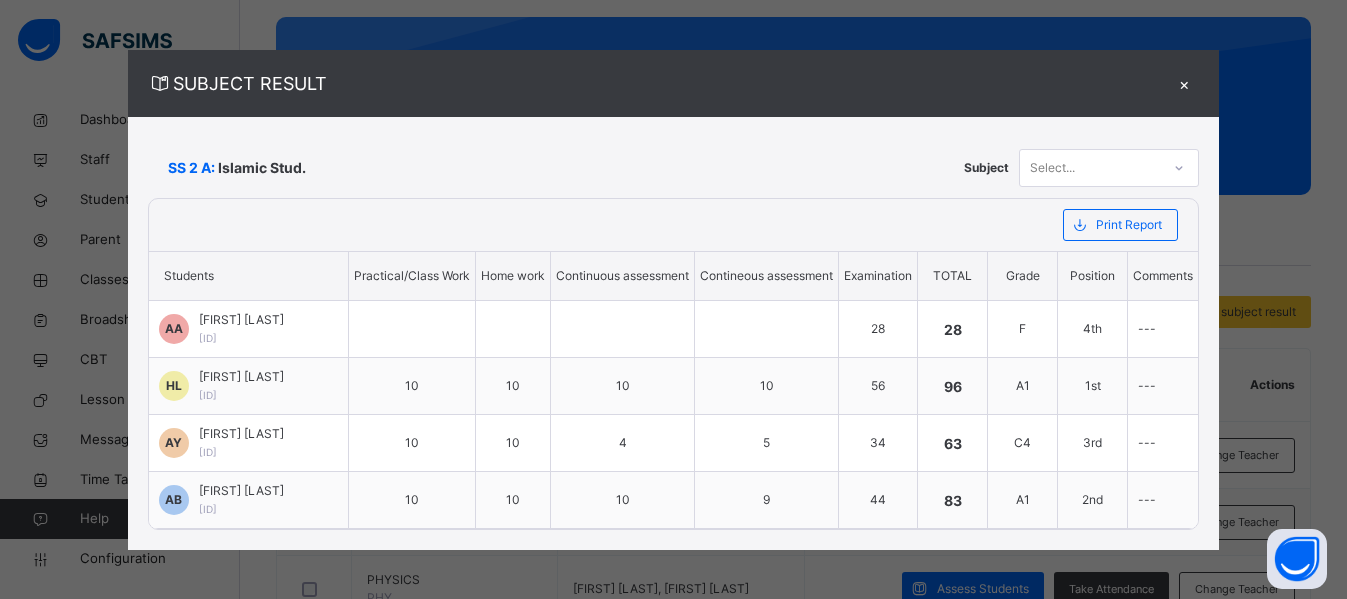 click on "×" at bounding box center (1184, 83) 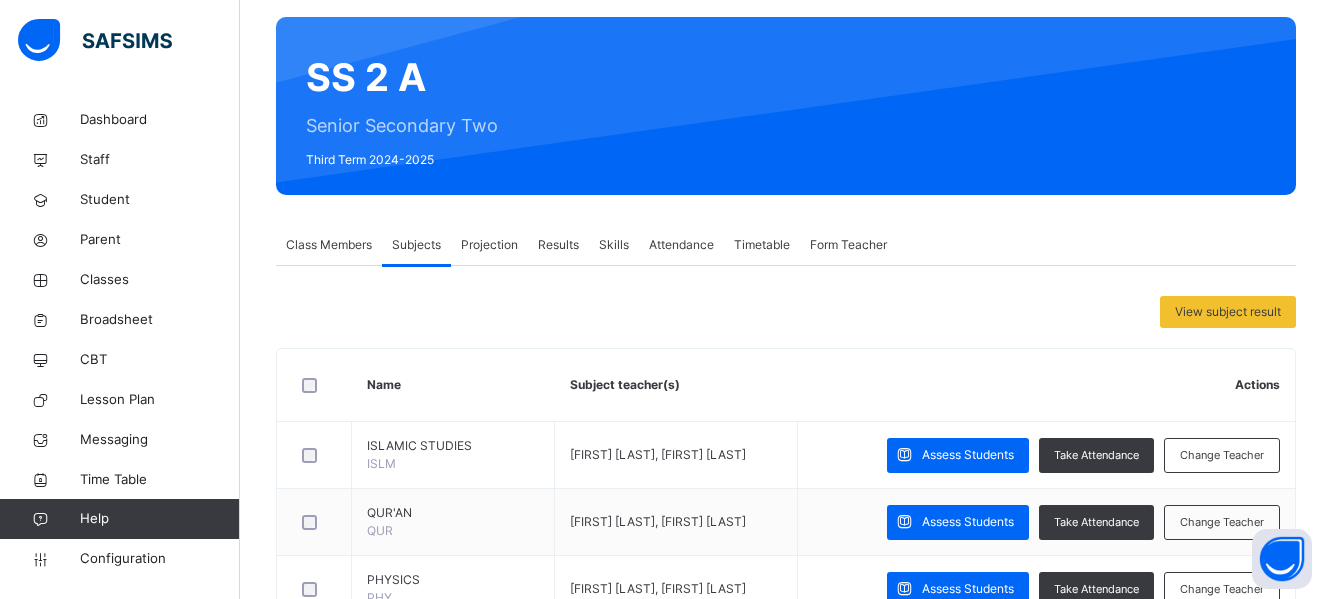 click on "Class Members" at bounding box center [329, 245] 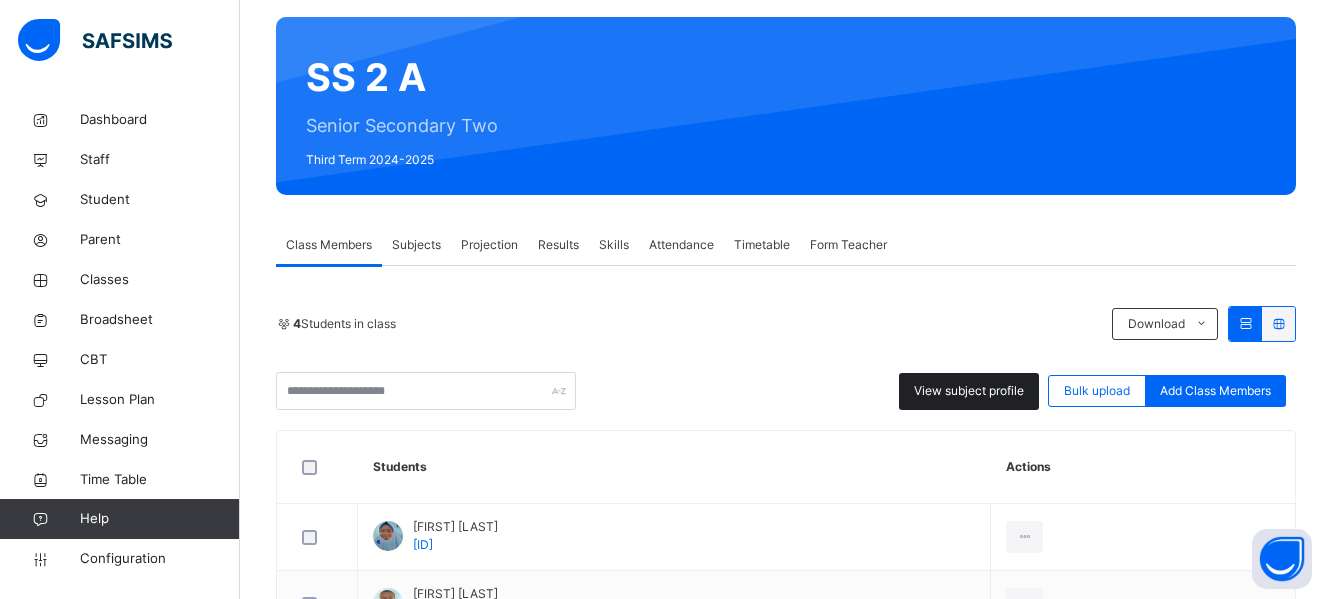 click on "View subject profile" at bounding box center (969, 391) 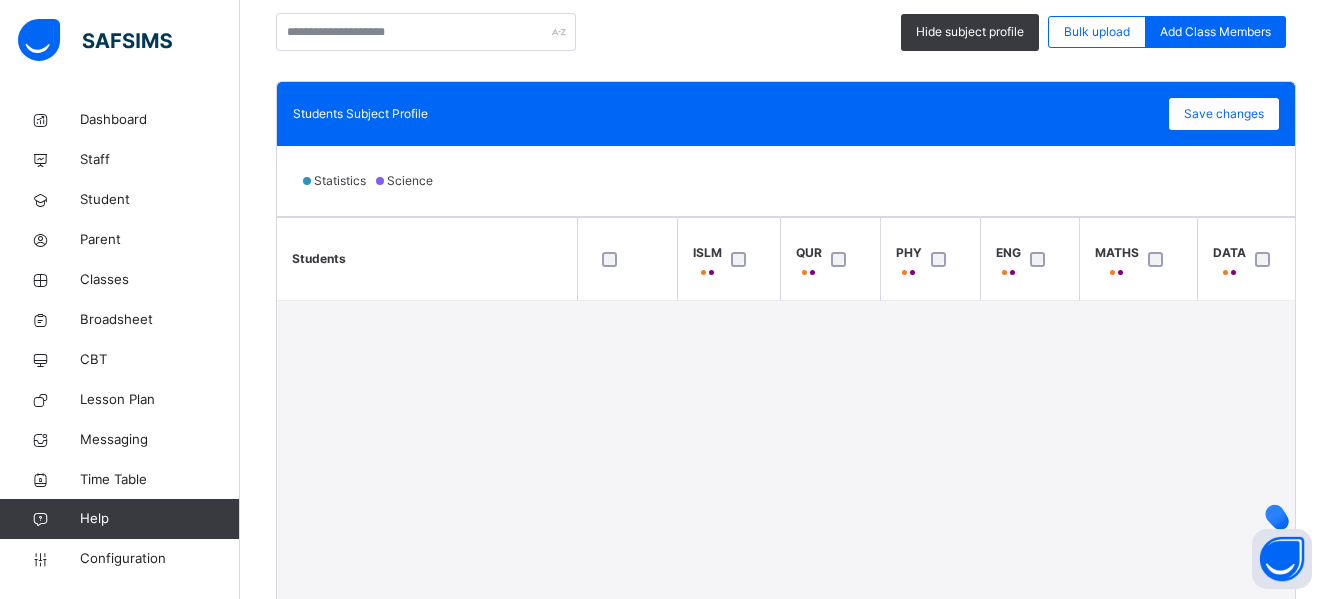 scroll, scrollTop: 499, scrollLeft: 0, axis: vertical 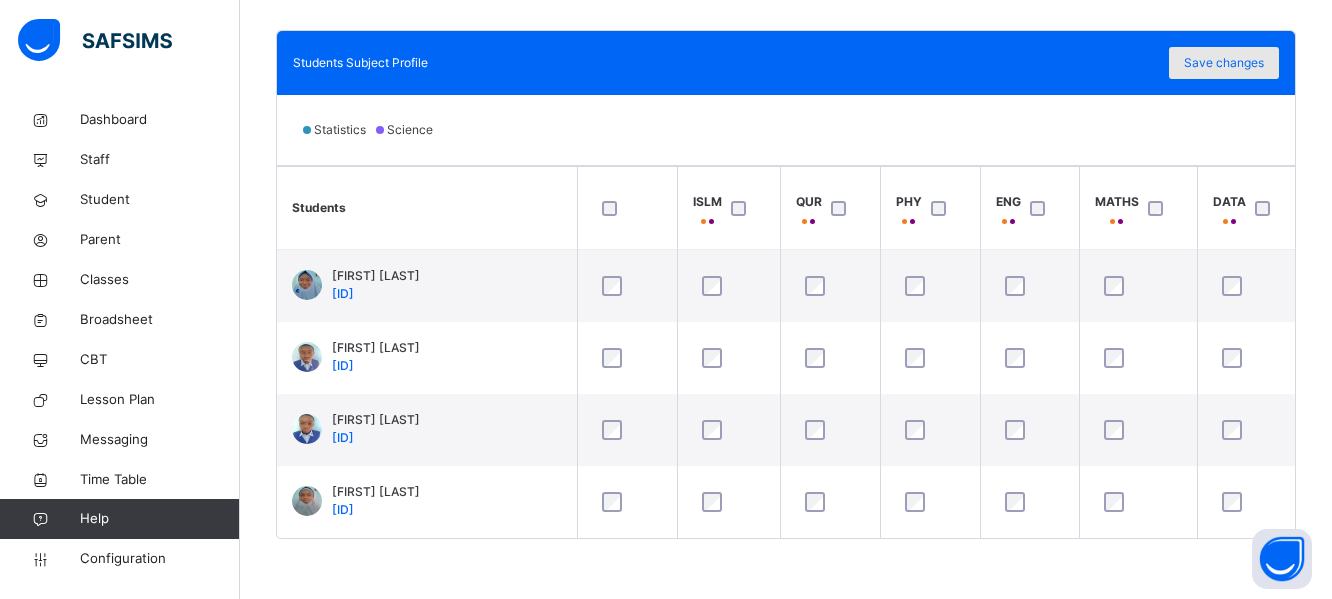 click on "Save changes" at bounding box center (1224, 63) 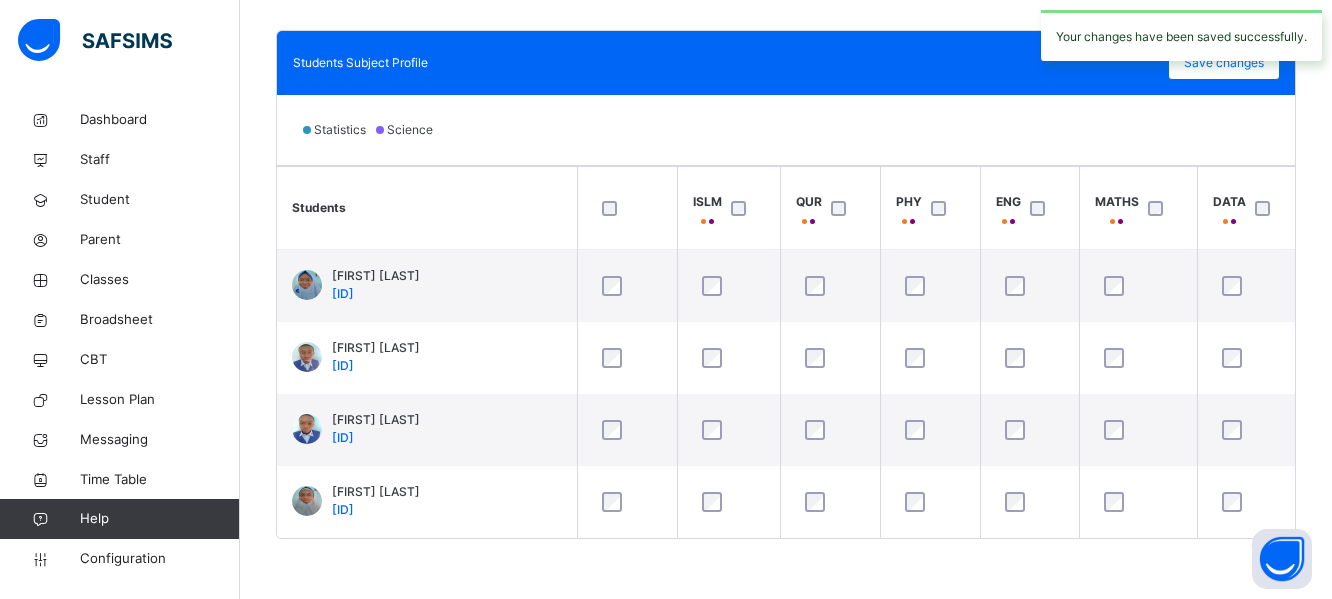 scroll, scrollTop: 41, scrollLeft: 0, axis: vertical 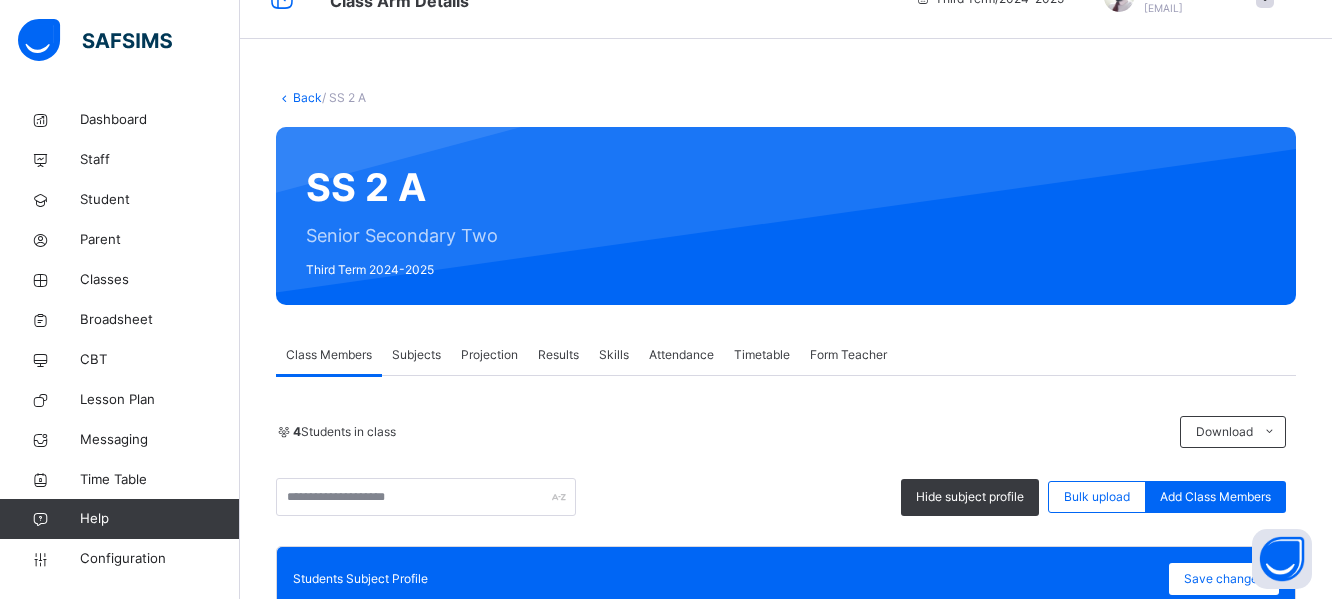 click on "Subjects" at bounding box center [416, 355] 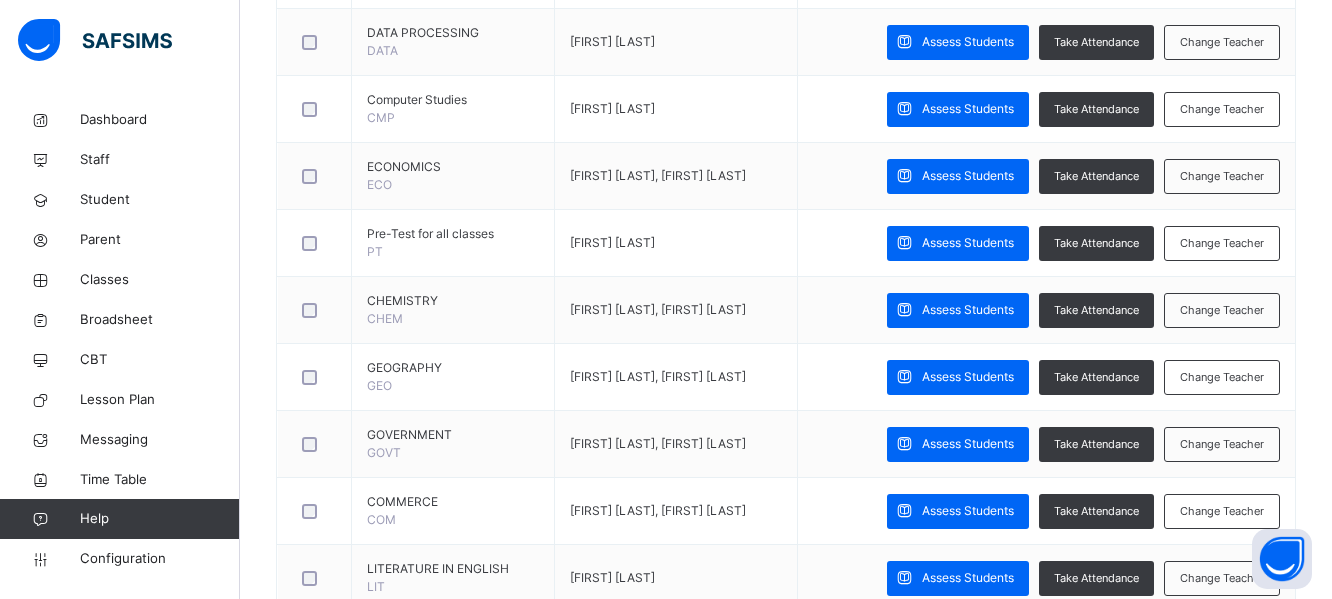 scroll, scrollTop: 941, scrollLeft: 0, axis: vertical 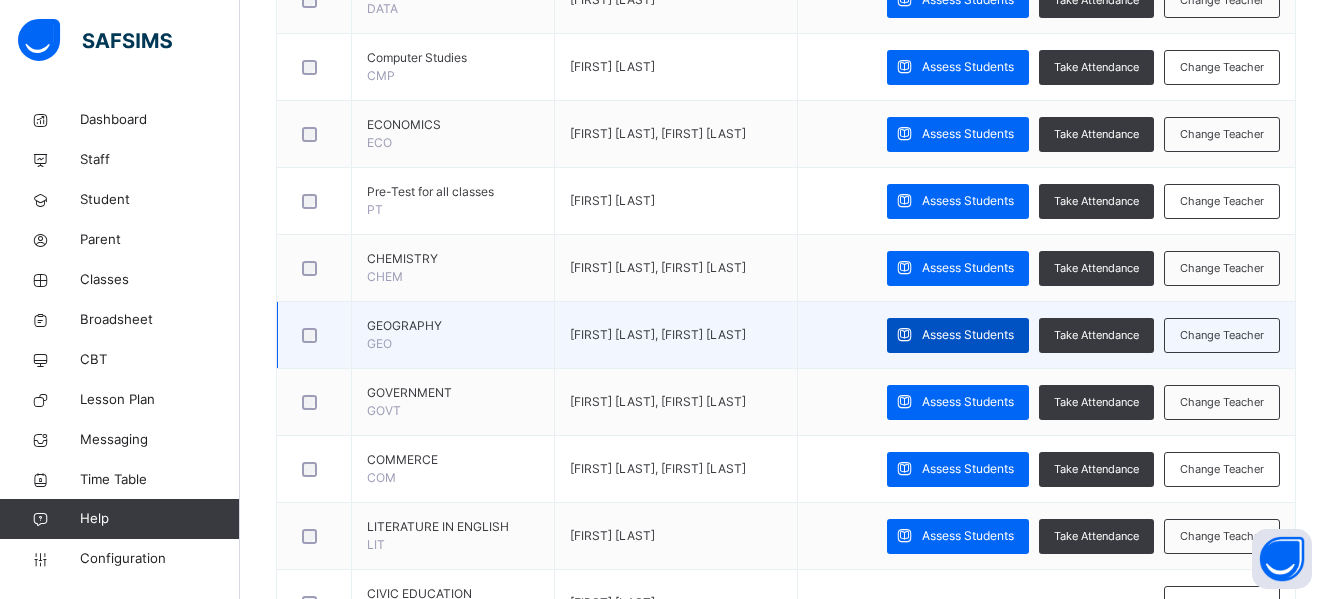 click on "Assess Students" at bounding box center (968, 335) 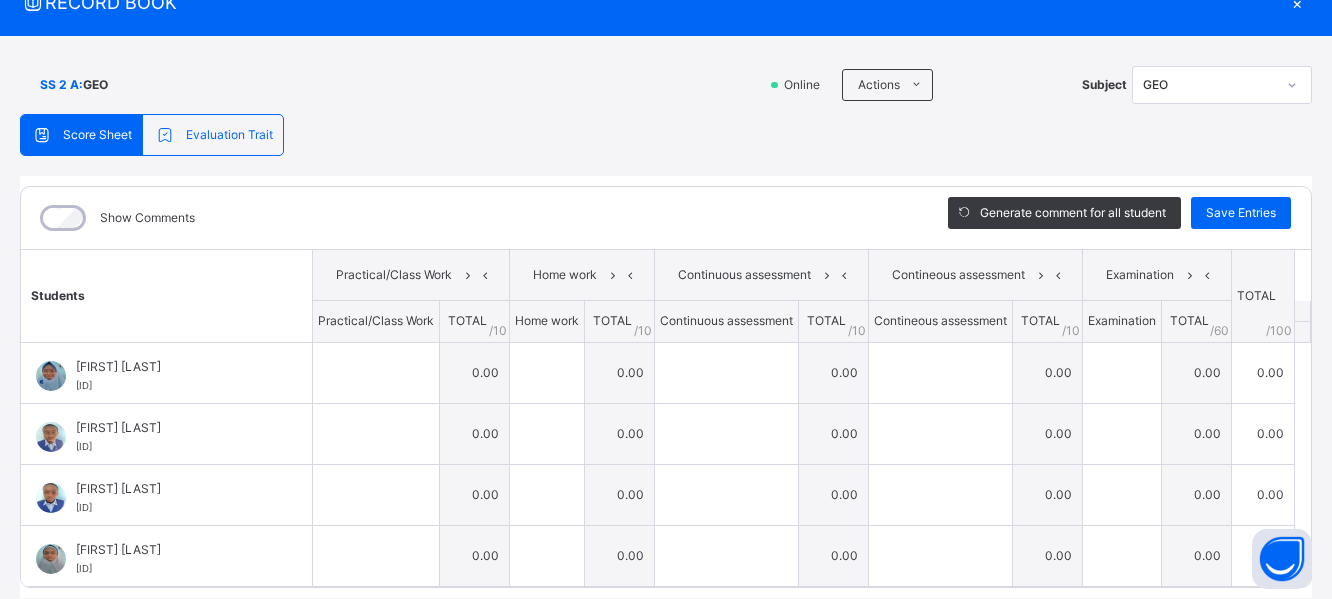 scroll, scrollTop: 150, scrollLeft: 0, axis: vertical 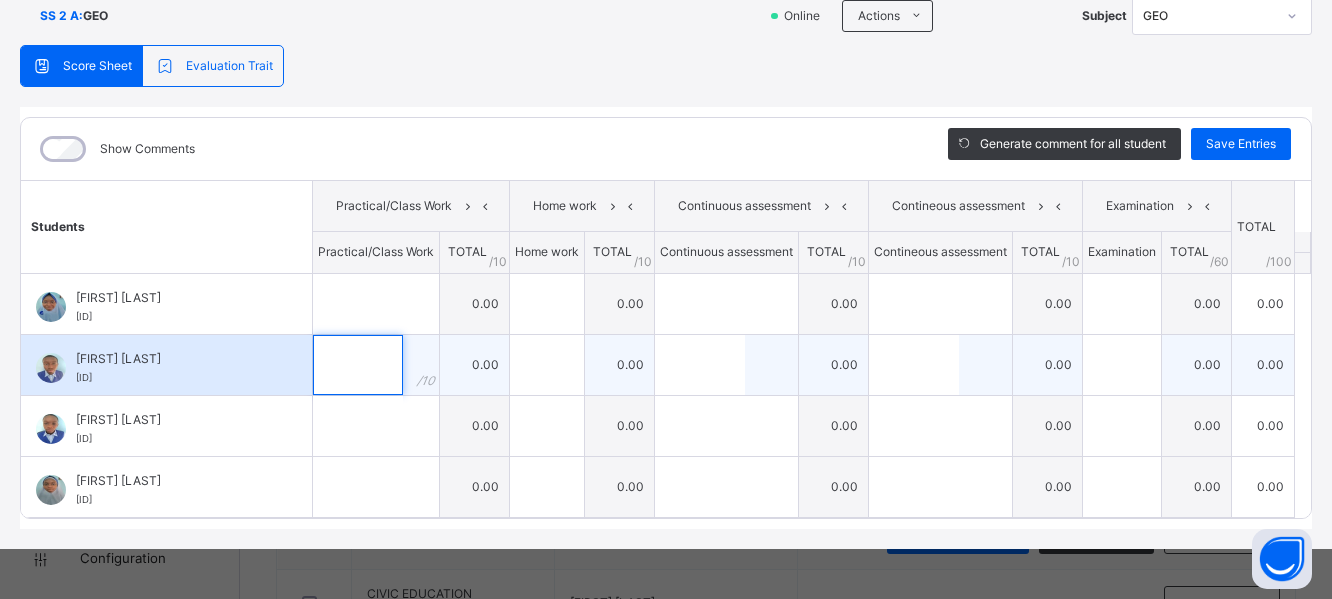 click at bounding box center [358, 365] 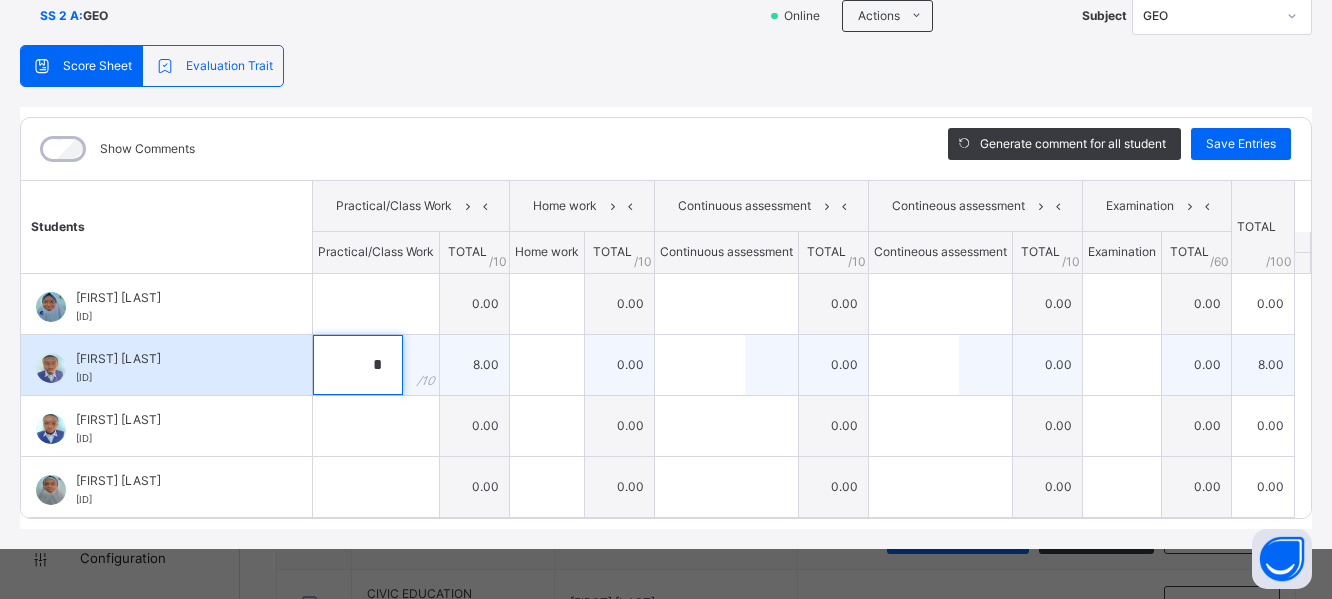 type on "*" 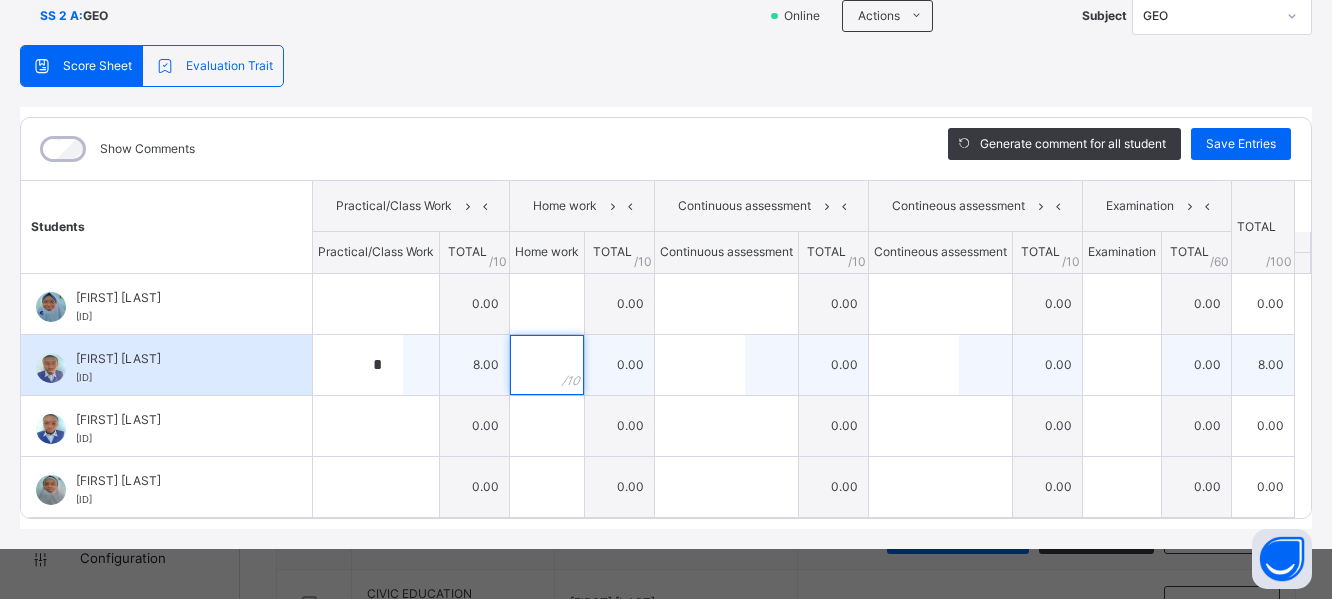 click at bounding box center (547, 365) 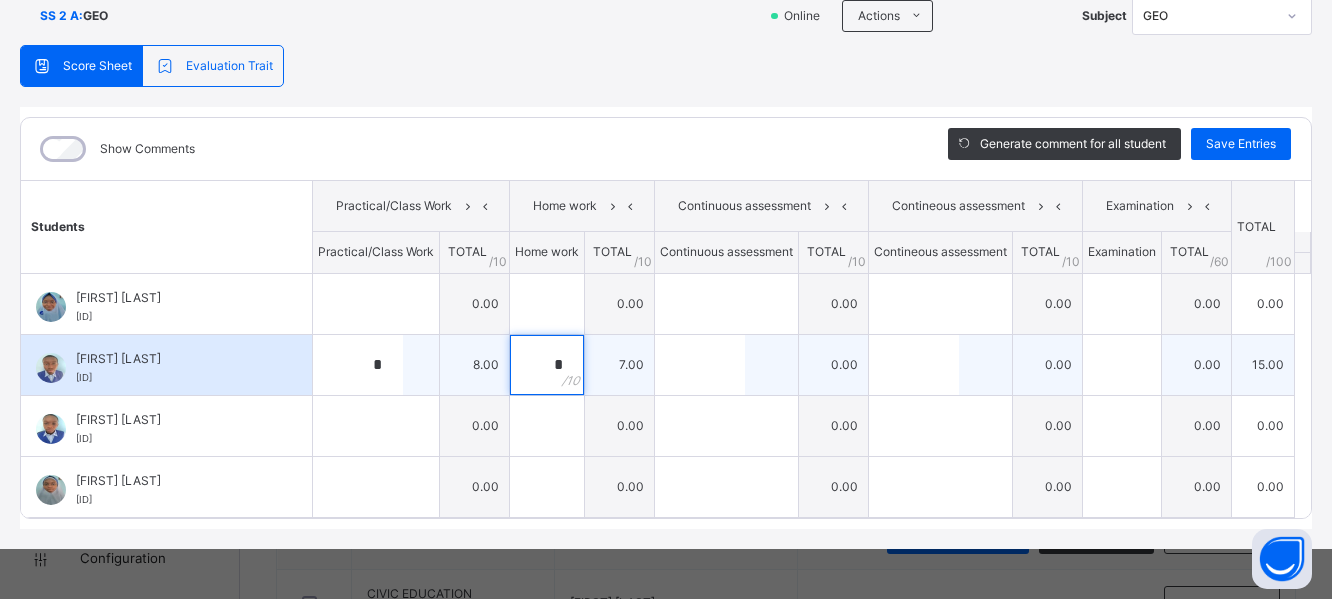 type on "*" 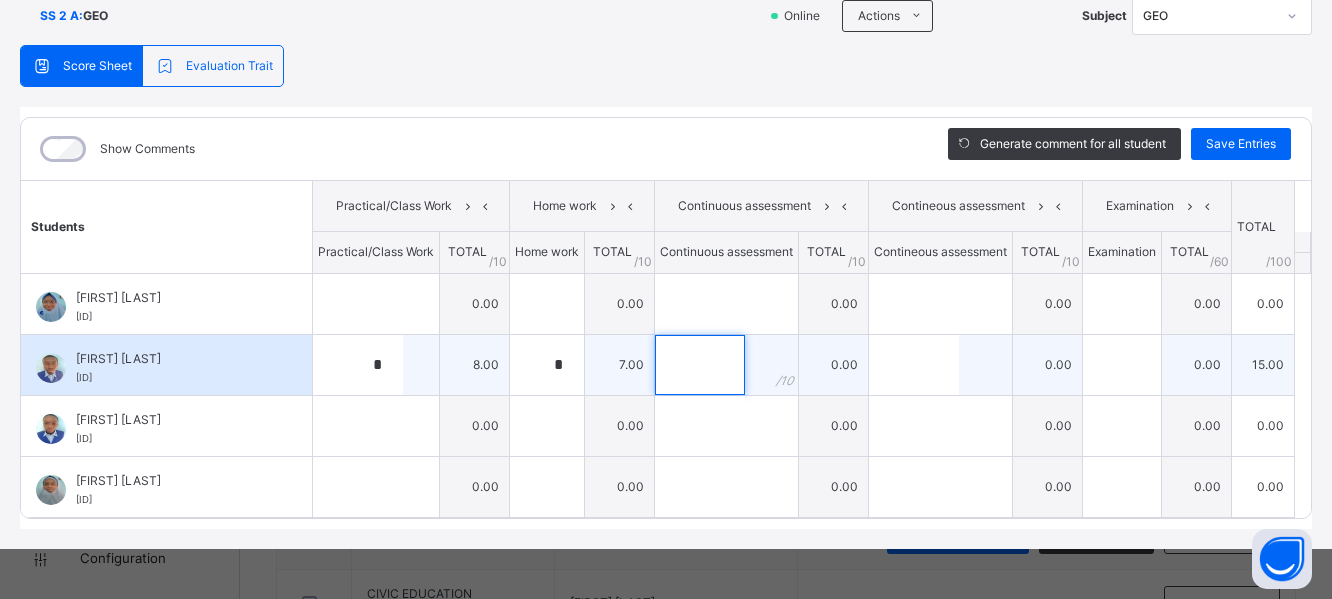 click at bounding box center [700, 365] 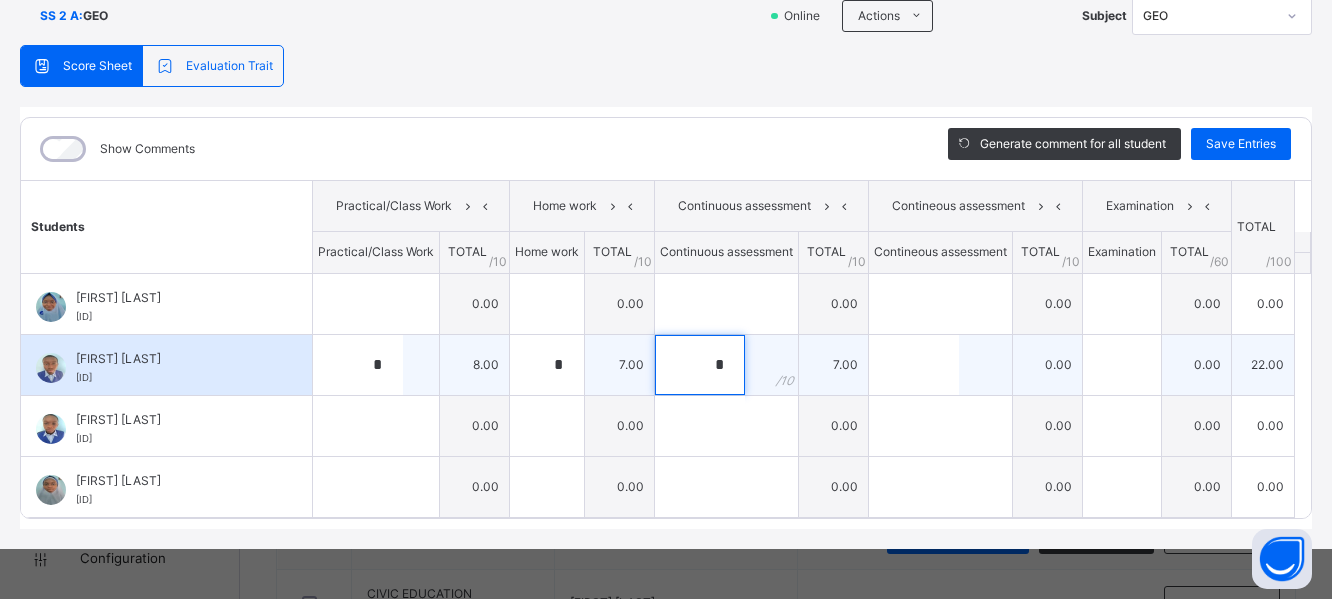 type on "*" 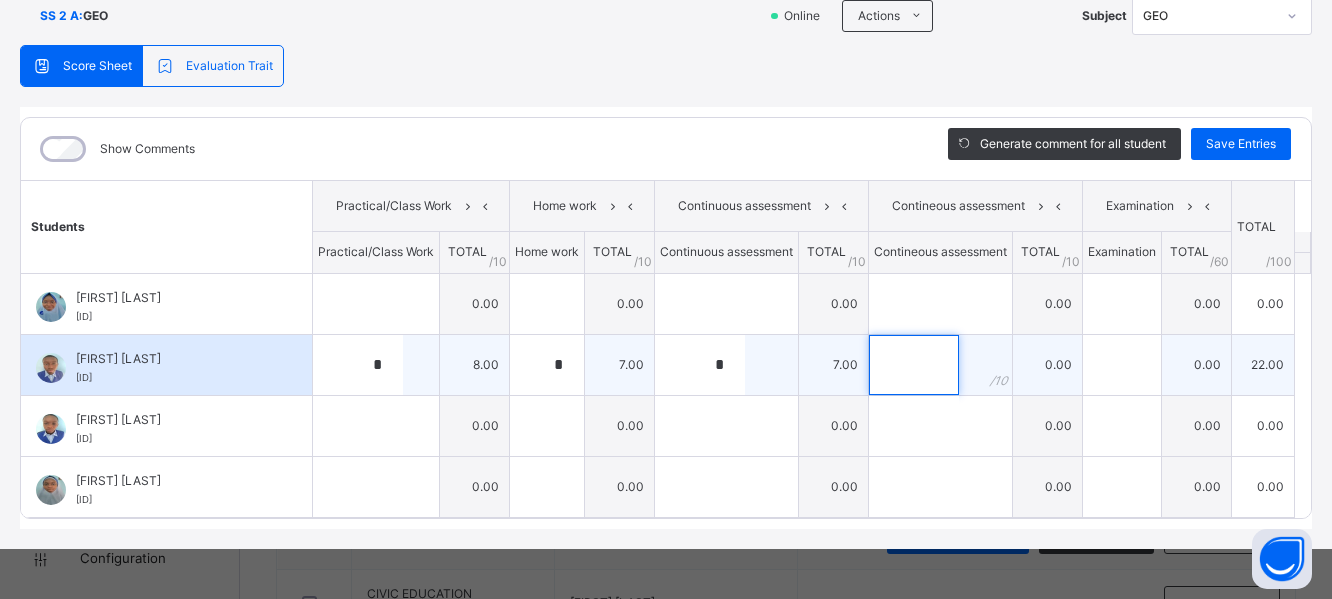 click at bounding box center (914, 365) 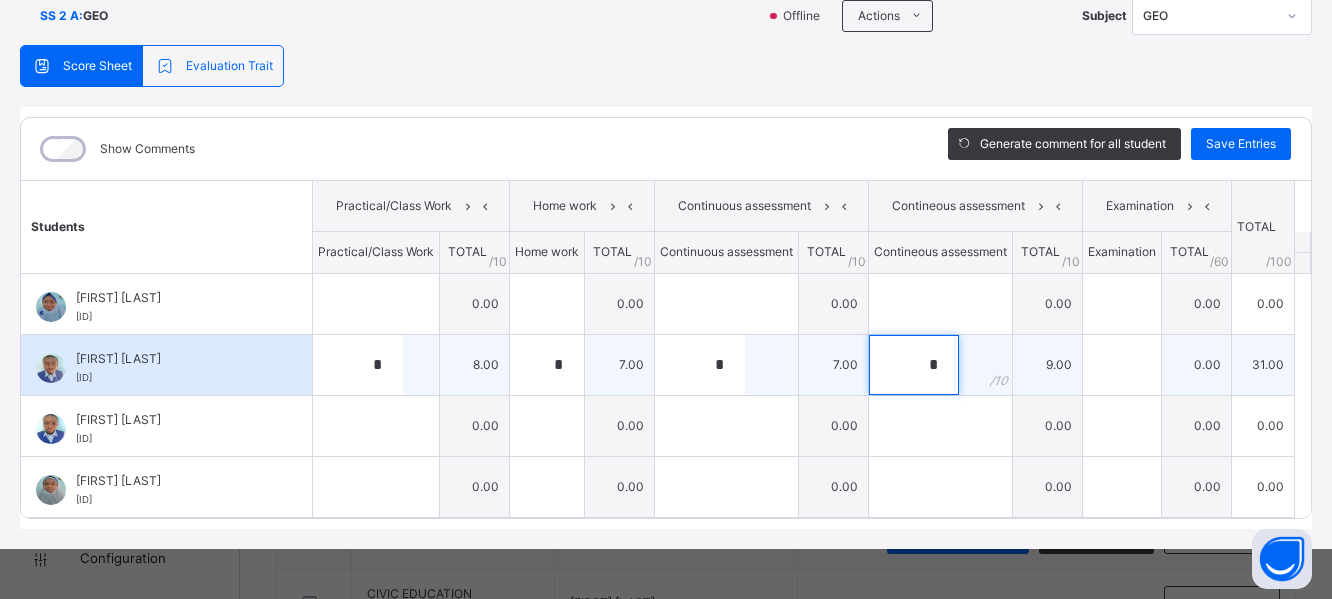 type on "*" 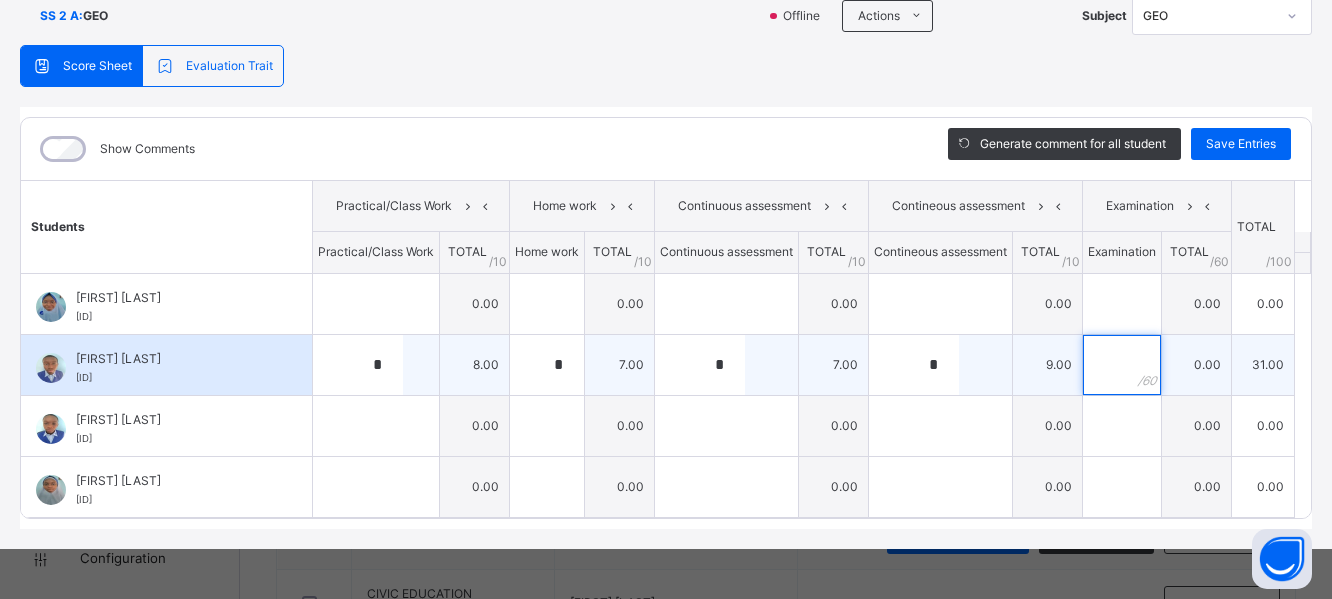 click at bounding box center [1122, 365] 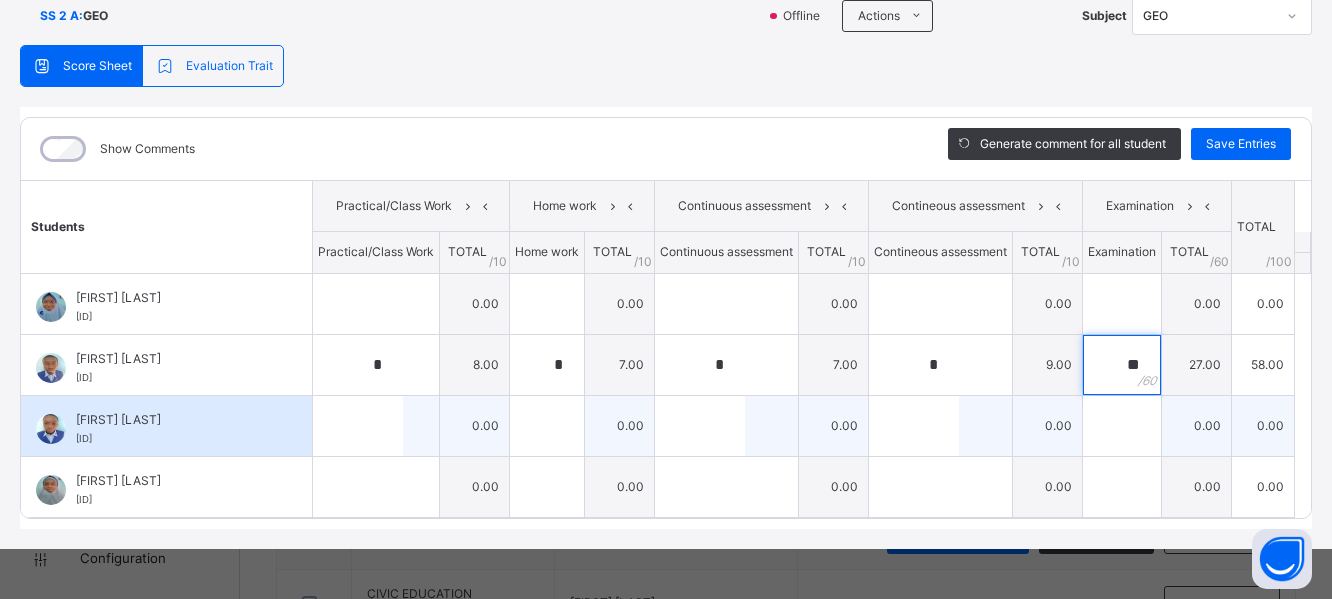 type on "**" 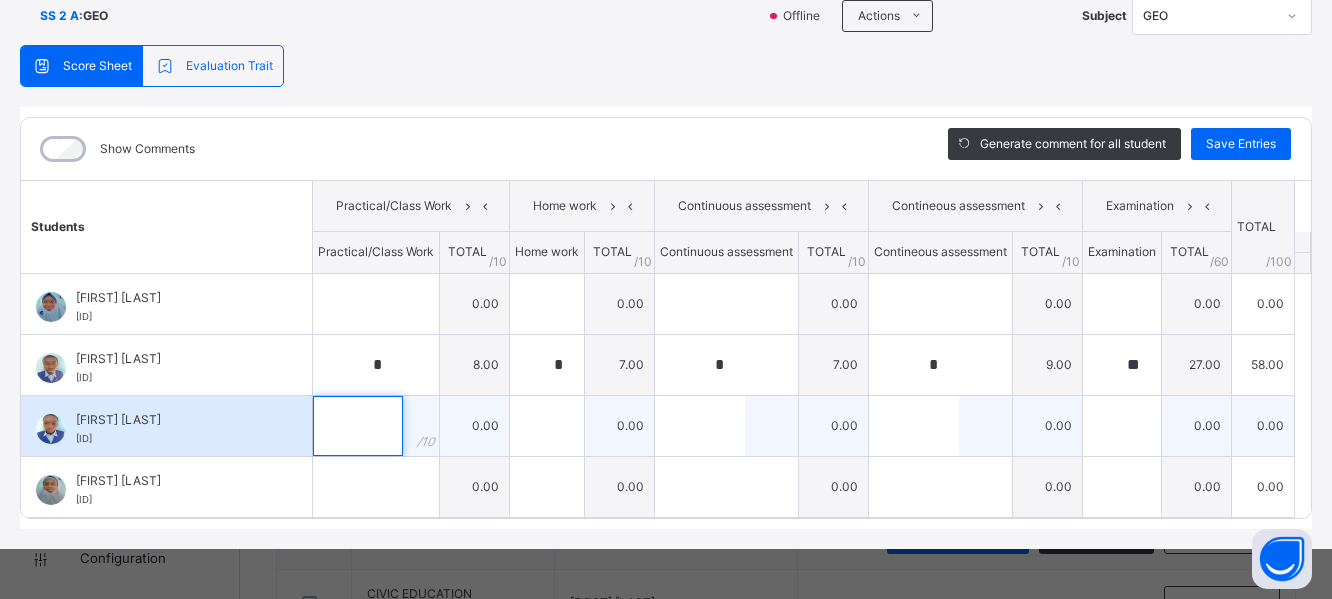 click at bounding box center (358, 426) 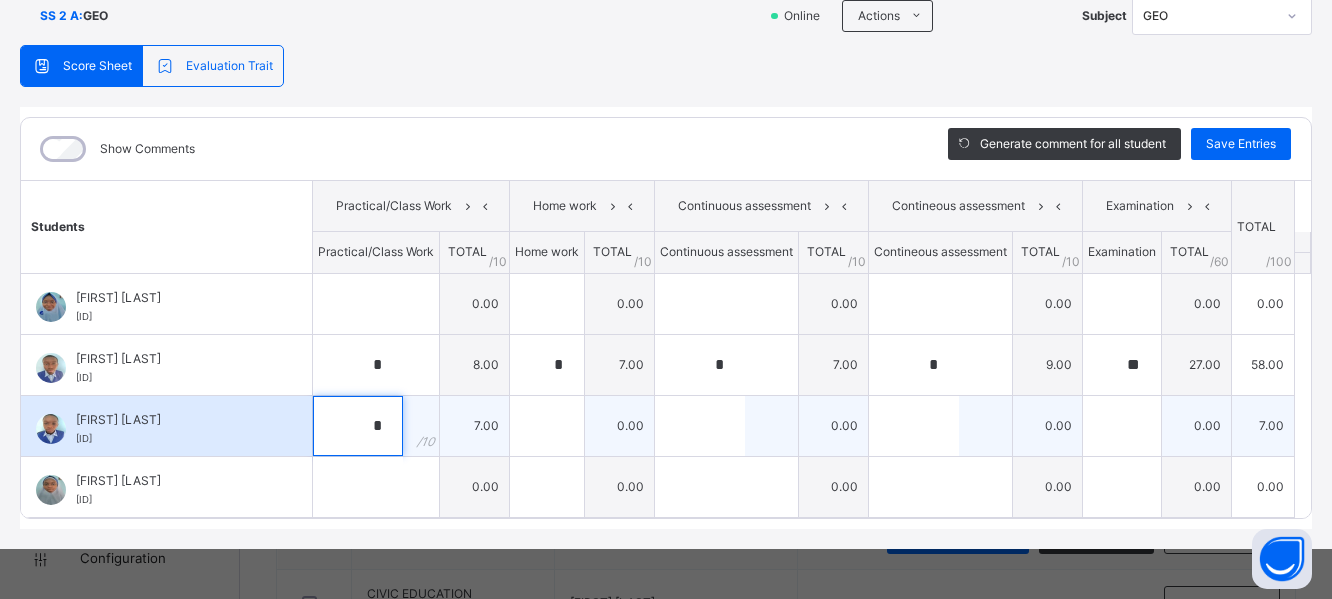 type on "*" 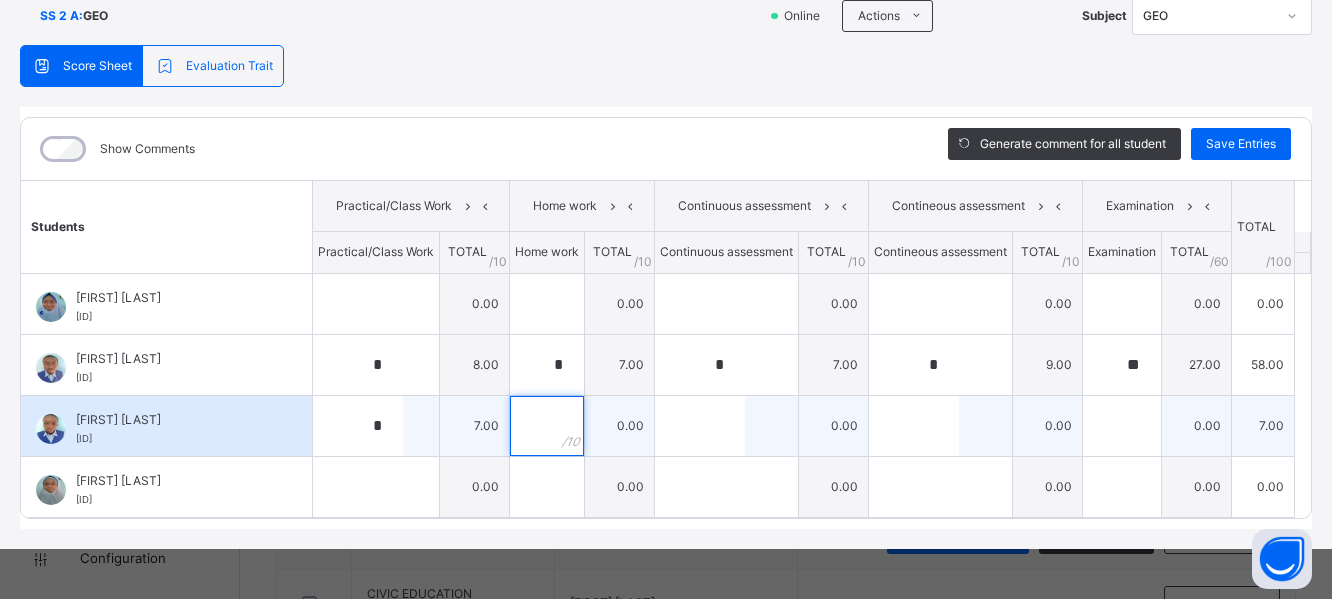 click at bounding box center (547, 426) 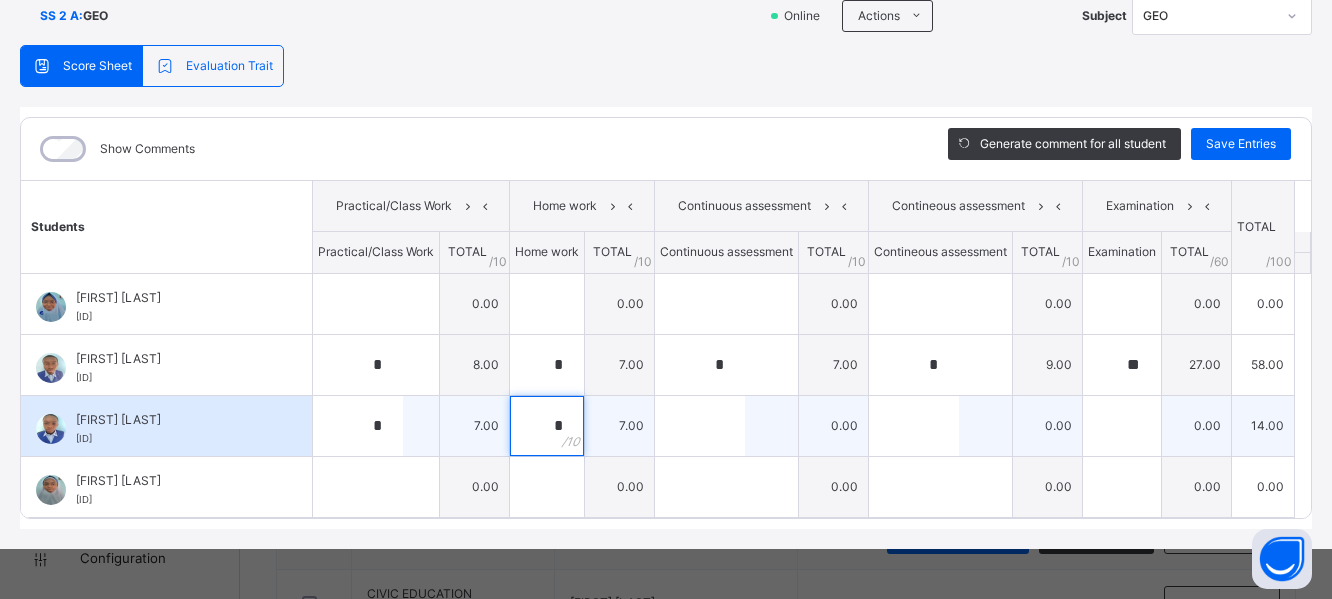 type on "*" 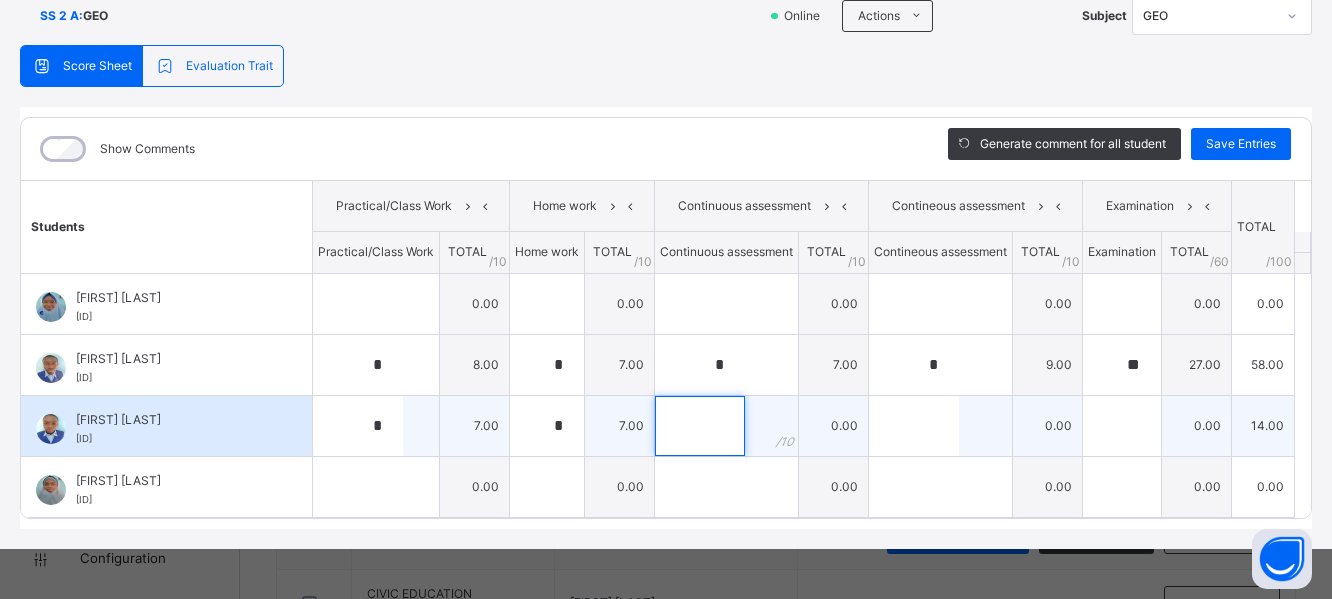 click at bounding box center (700, 426) 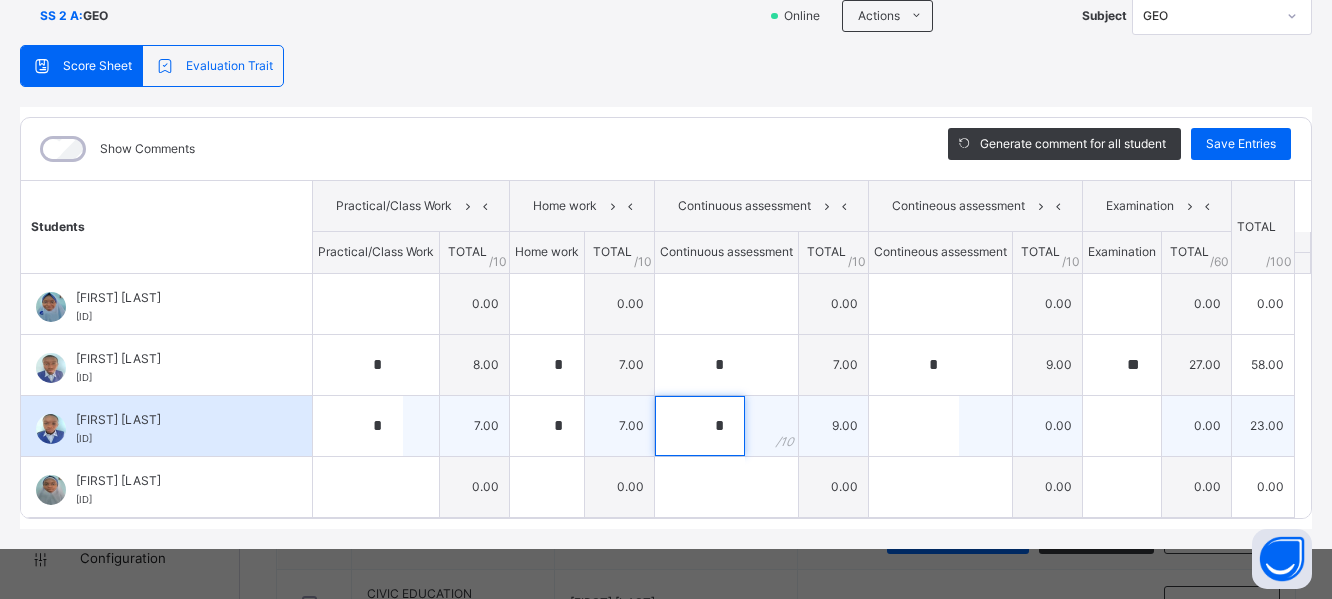 type on "*" 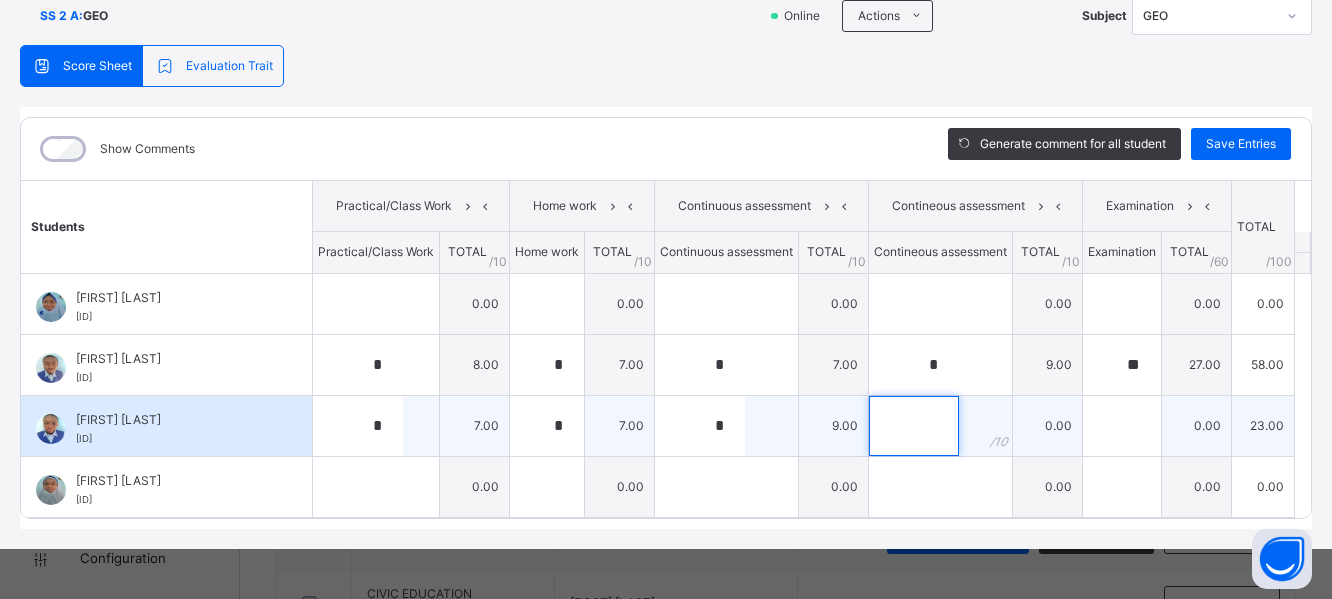 click at bounding box center (914, 426) 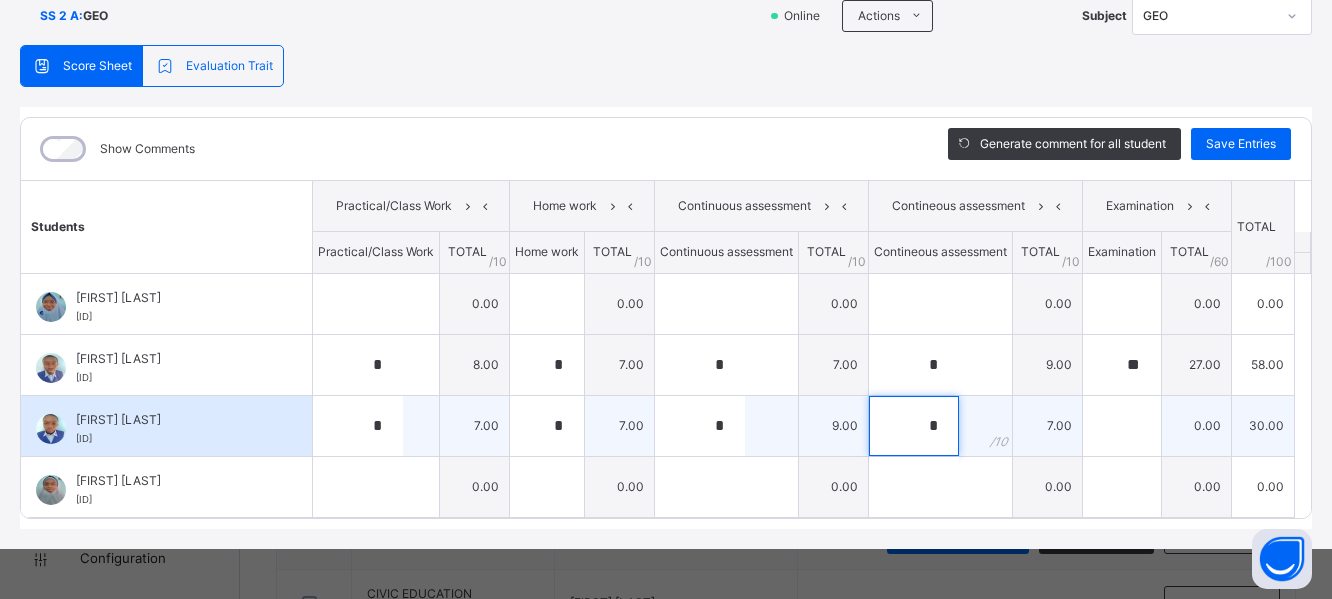 type on "*" 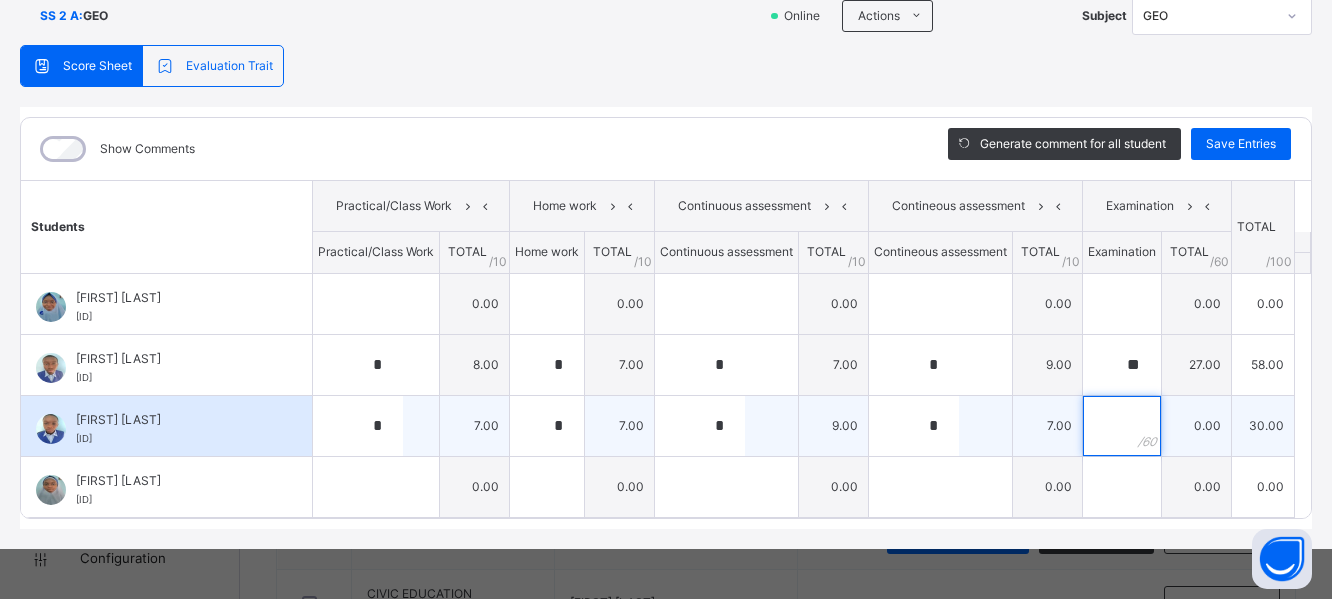 click at bounding box center (1122, 426) 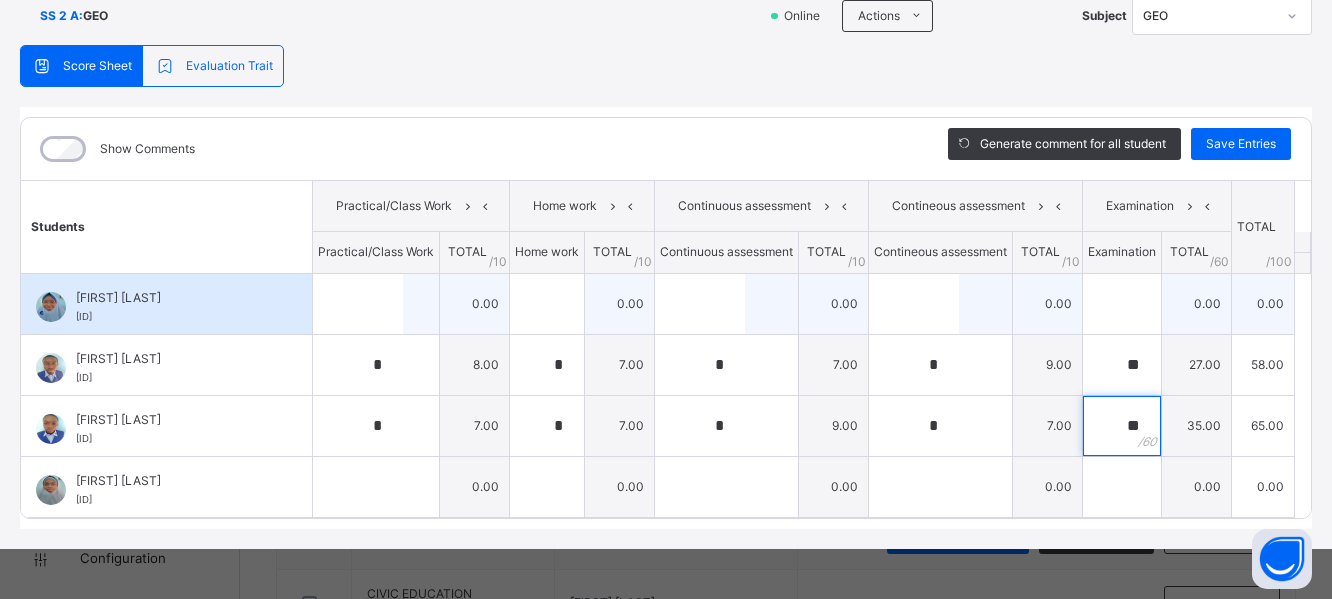type on "**" 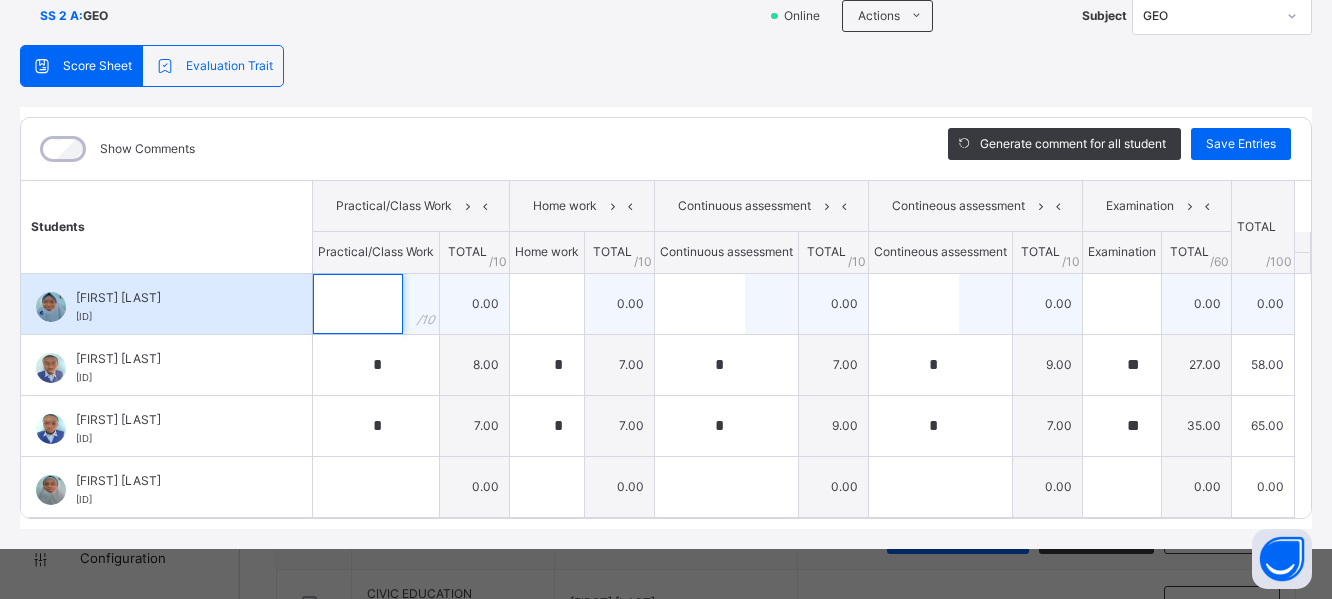 click at bounding box center (358, 304) 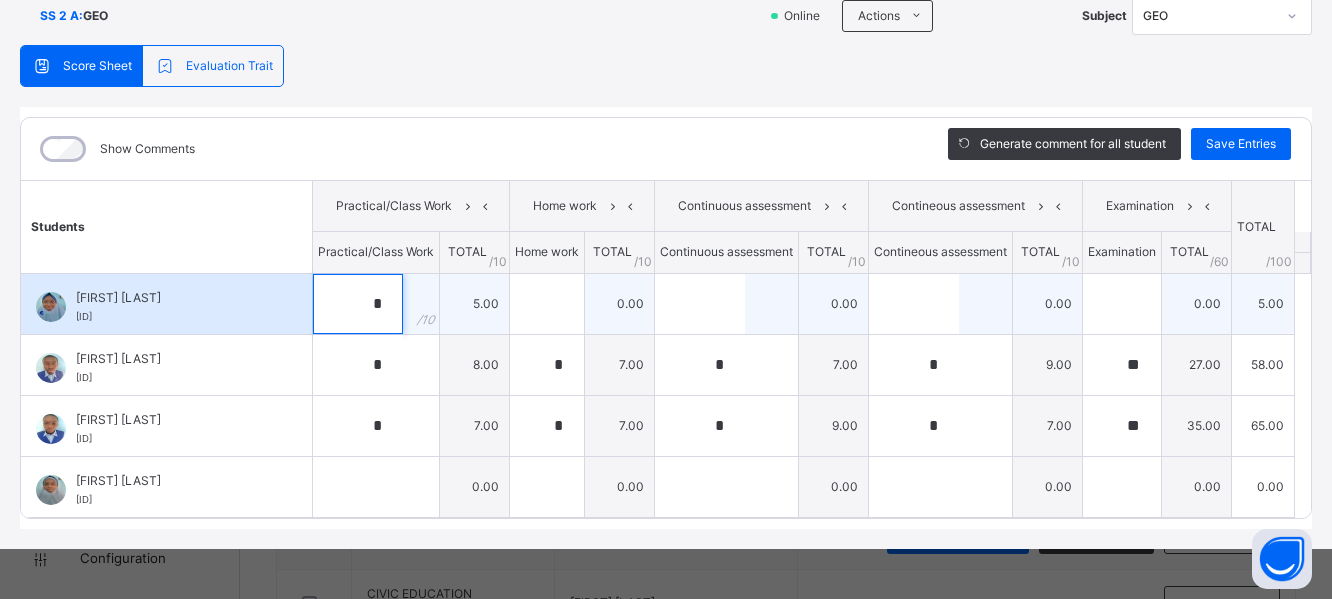 type on "*" 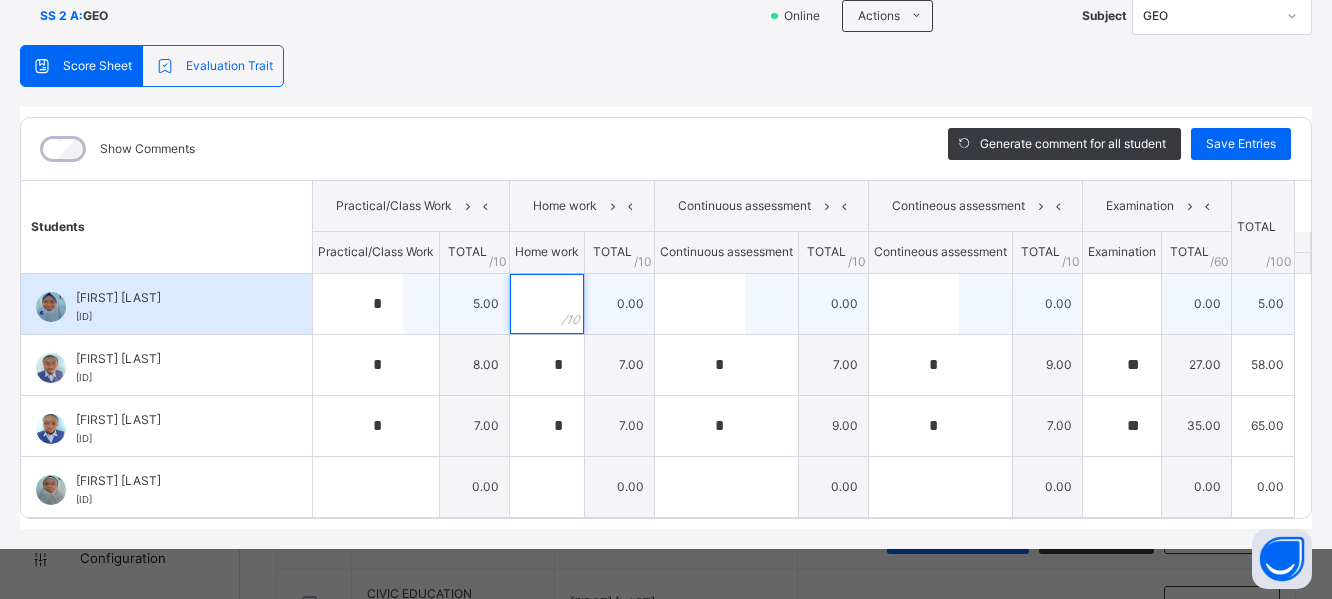 click at bounding box center (547, 304) 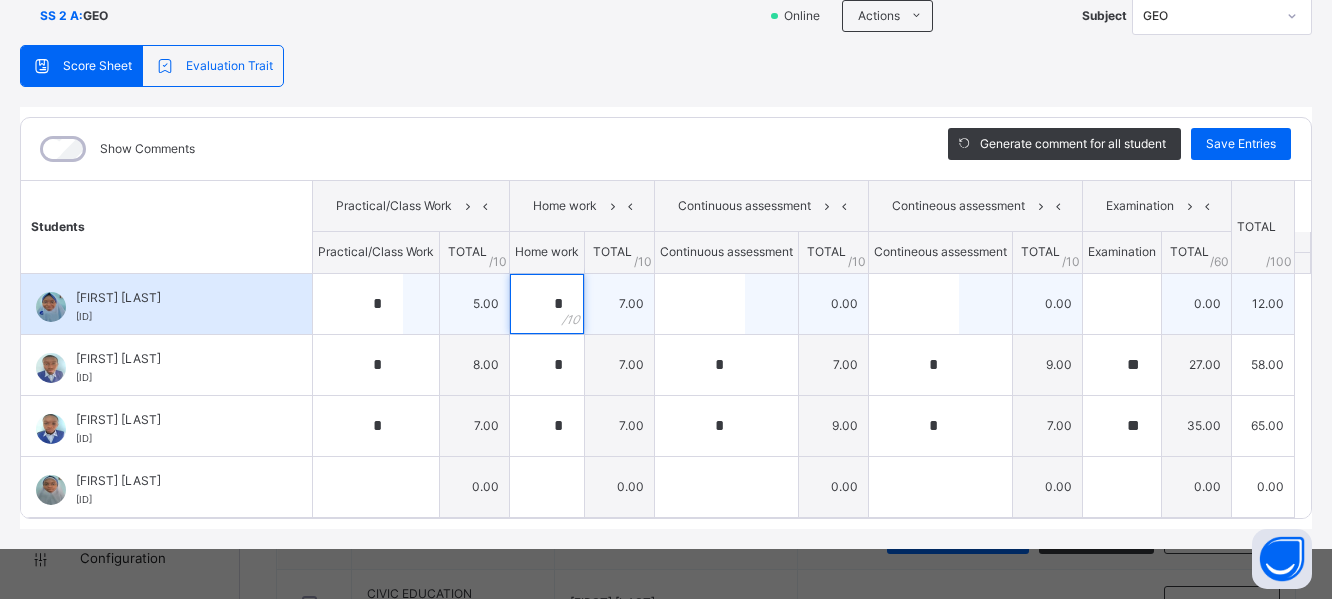 type on "*" 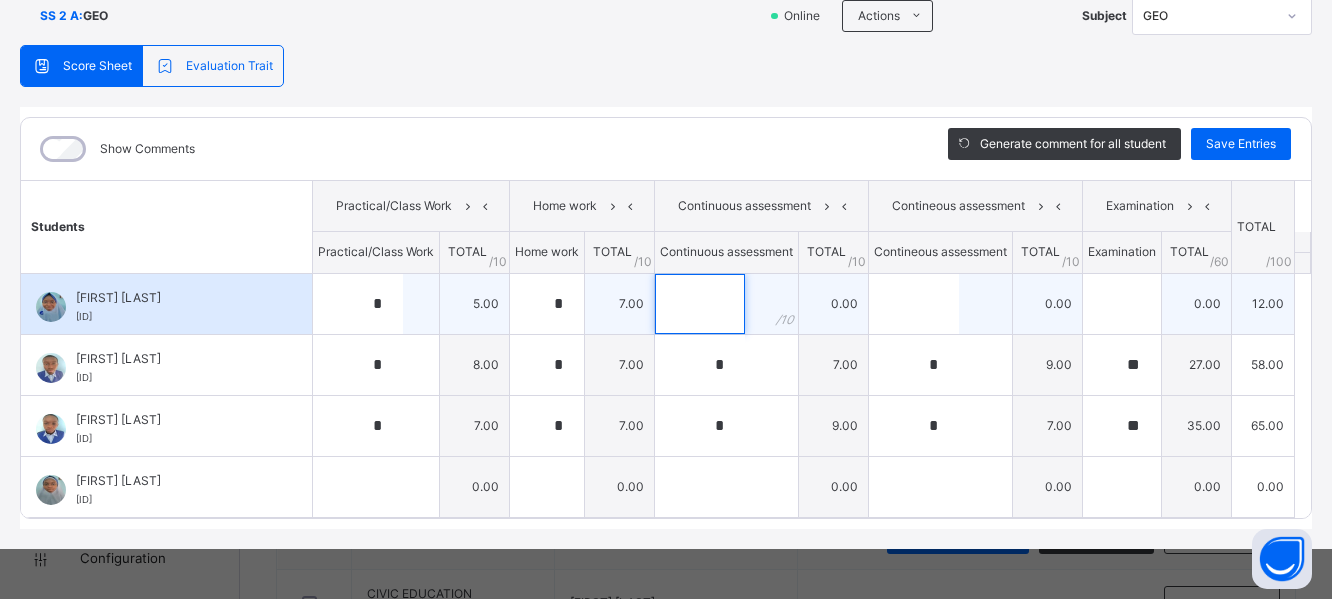 click at bounding box center (700, 304) 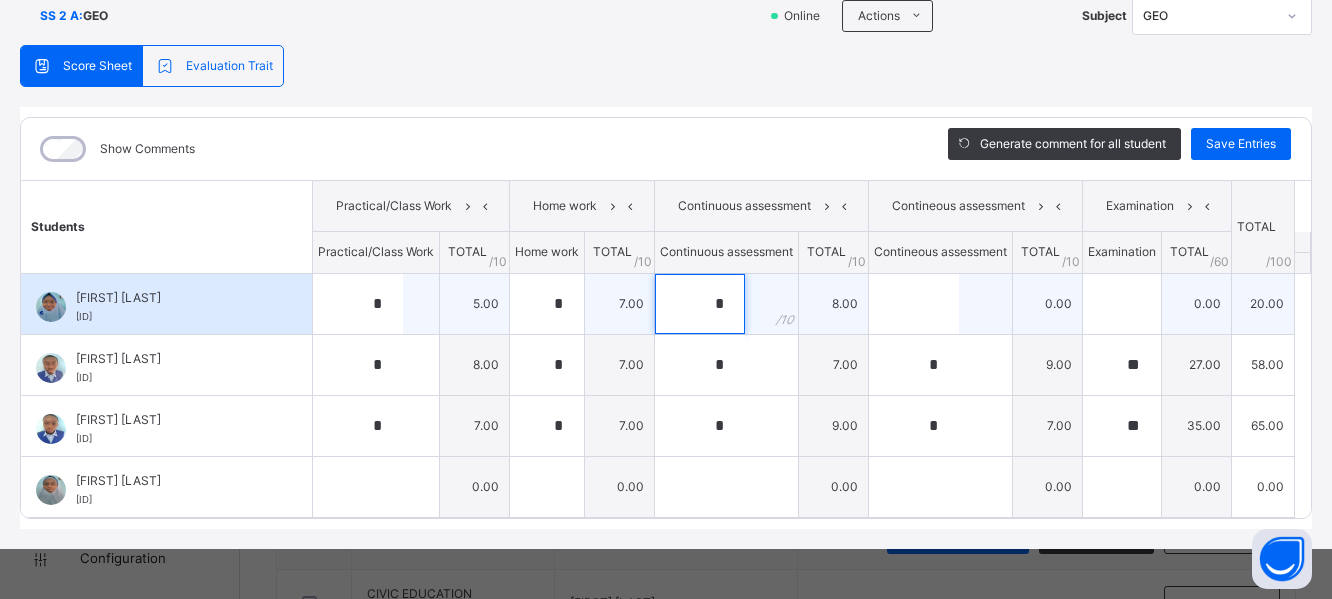 type on "*" 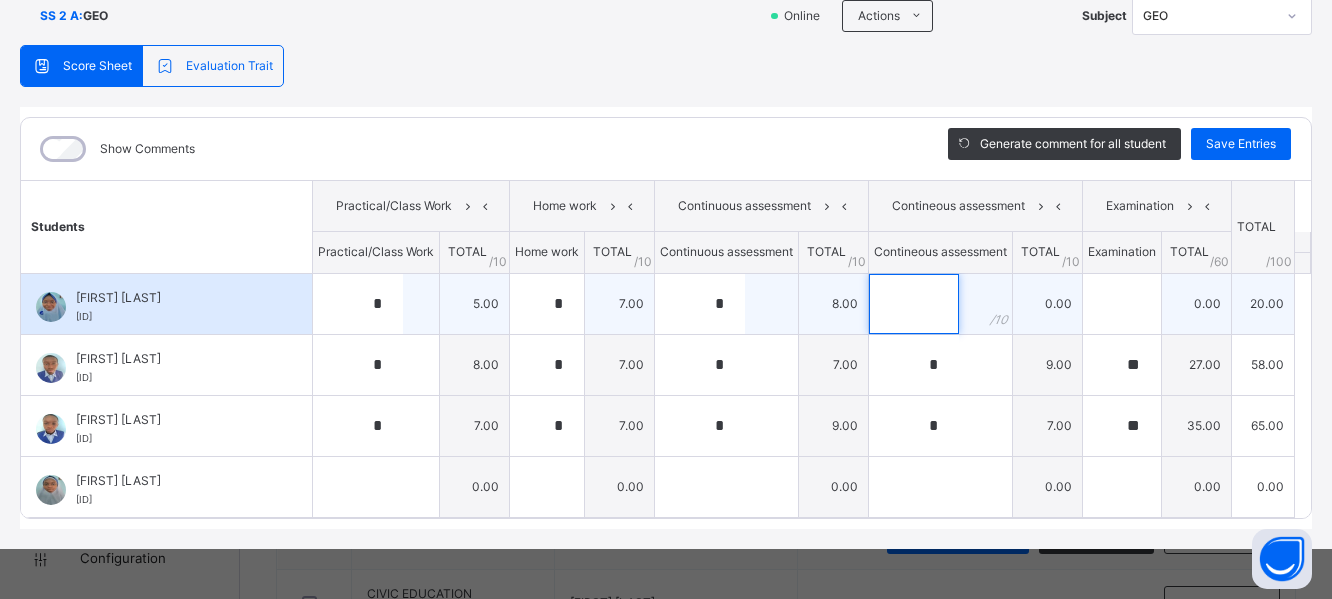 click at bounding box center [914, 304] 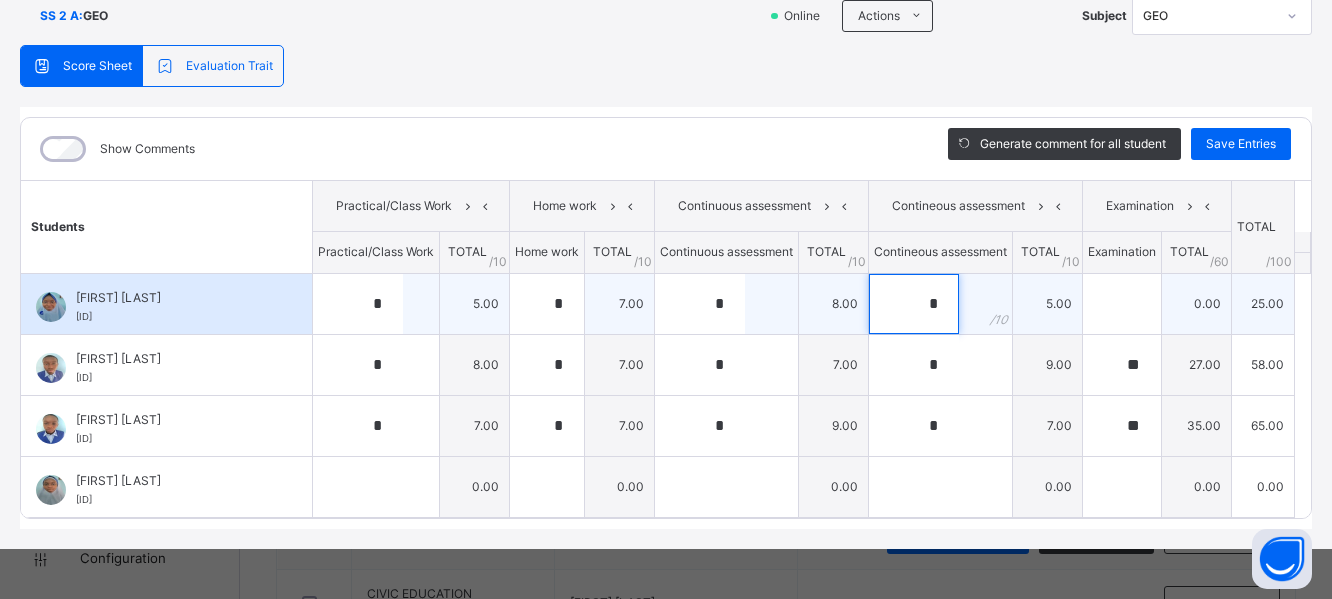 type on "*" 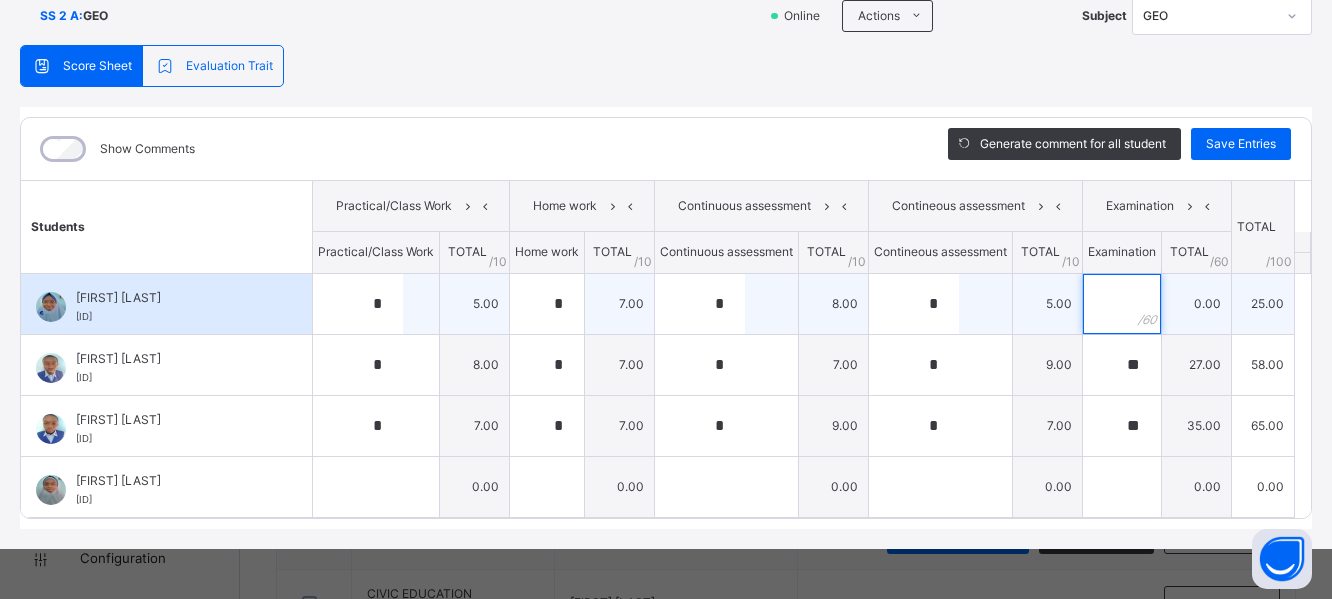 click at bounding box center (1122, 304) 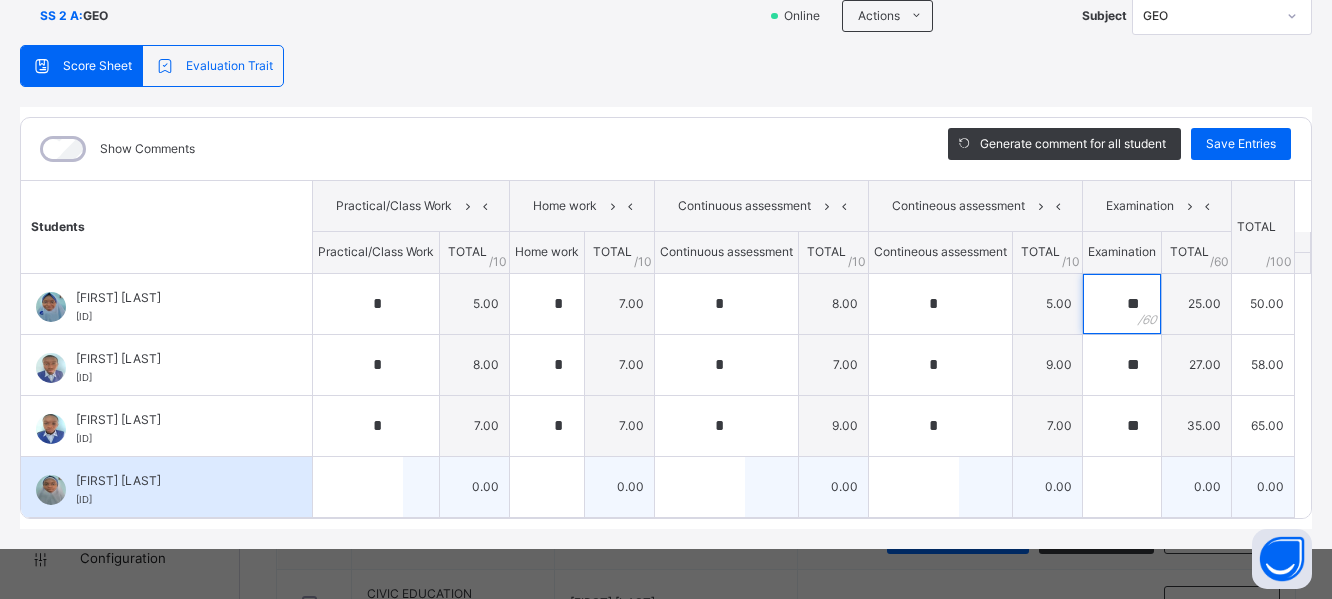 type on "**" 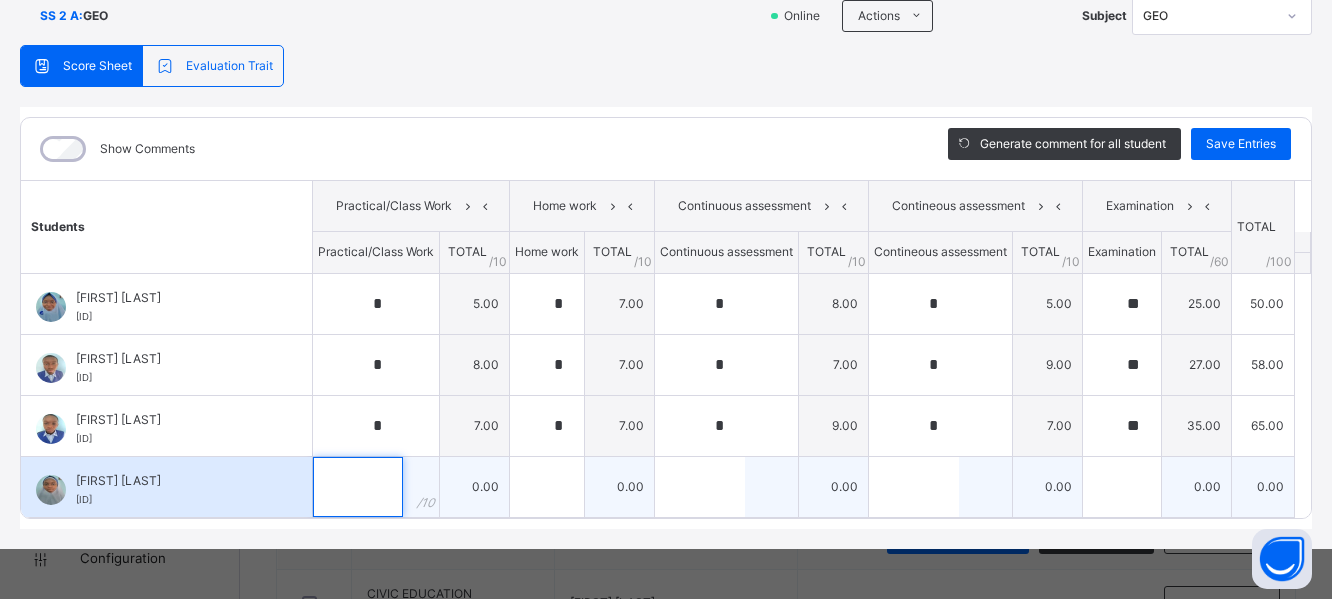 click at bounding box center [358, 487] 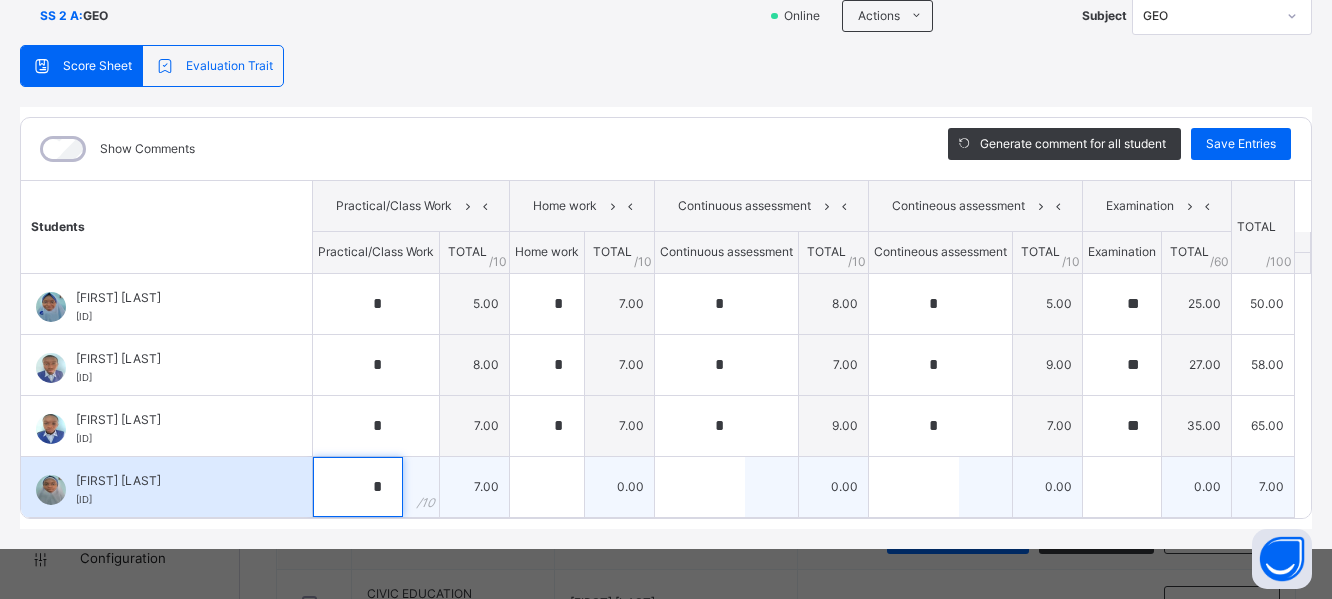 type on "*" 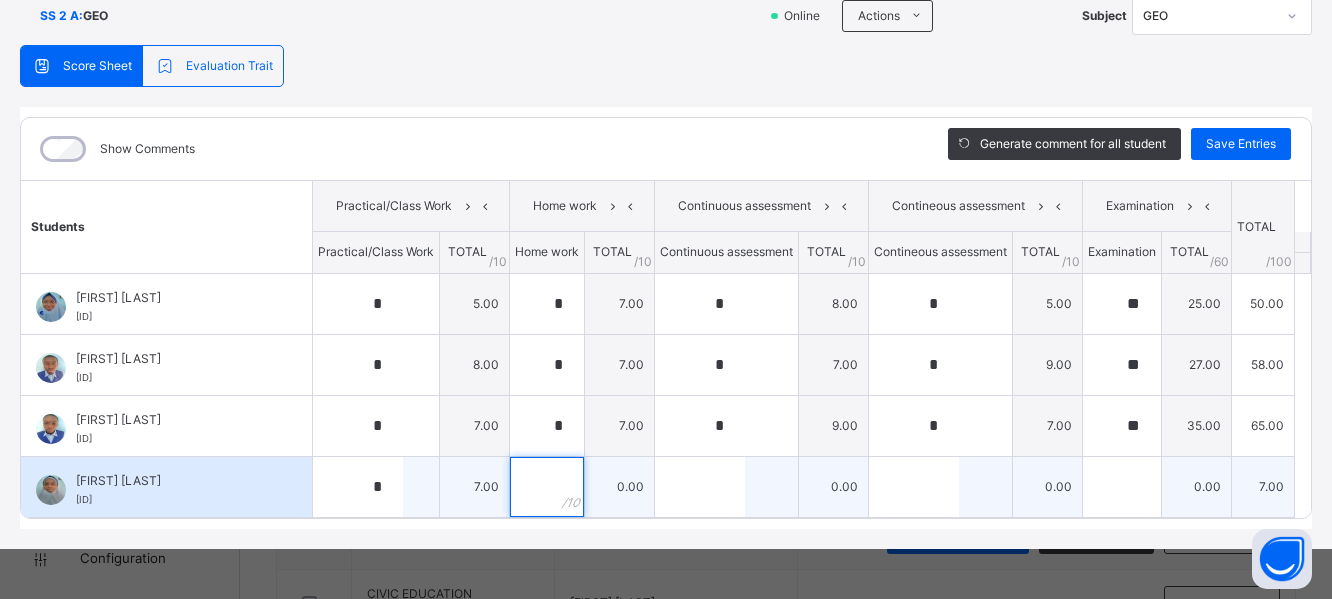 click at bounding box center (547, 487) 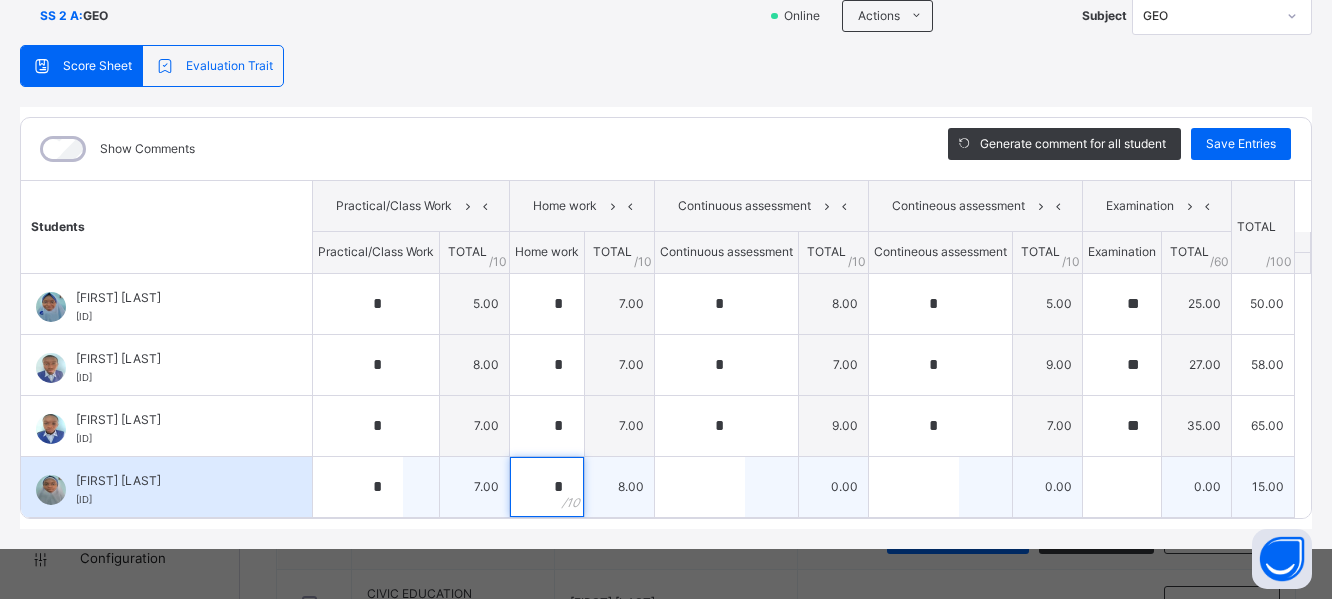 type on "*" 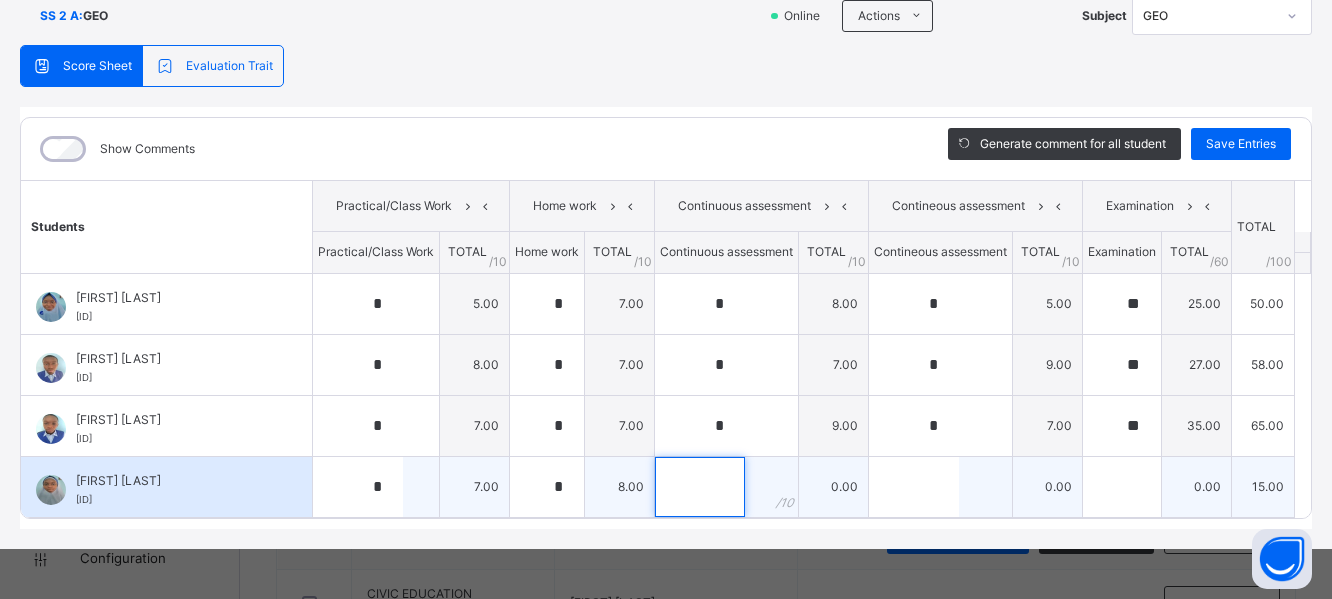 click at bounding box center (700, 487) 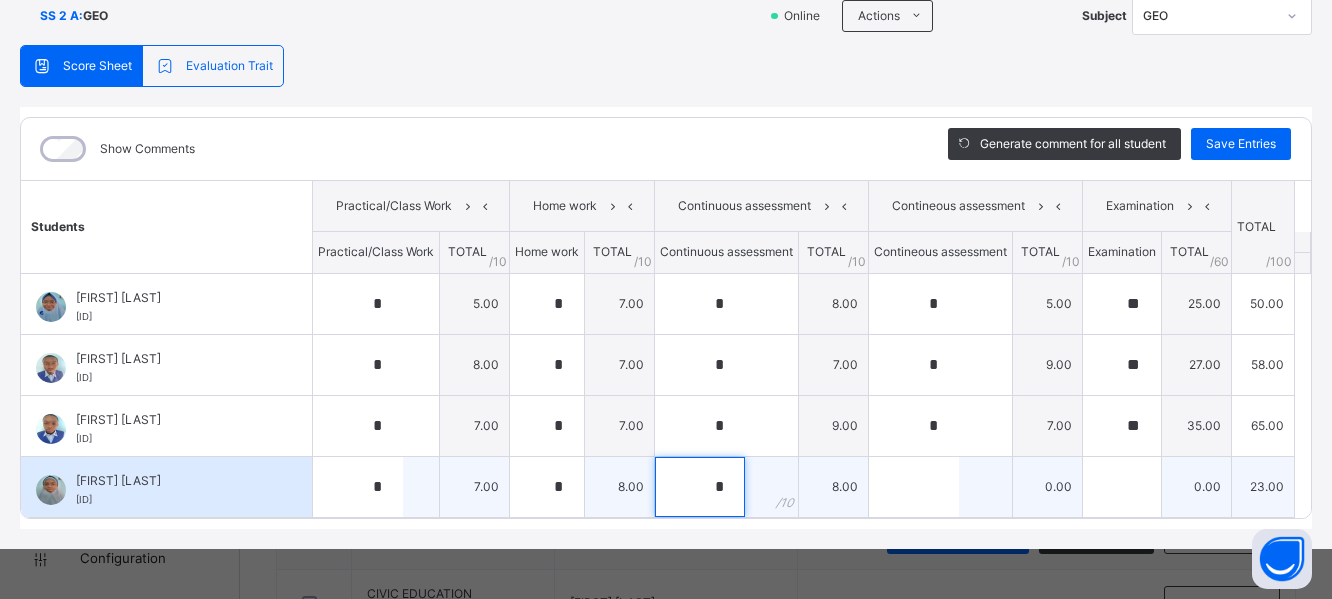 type on "*" 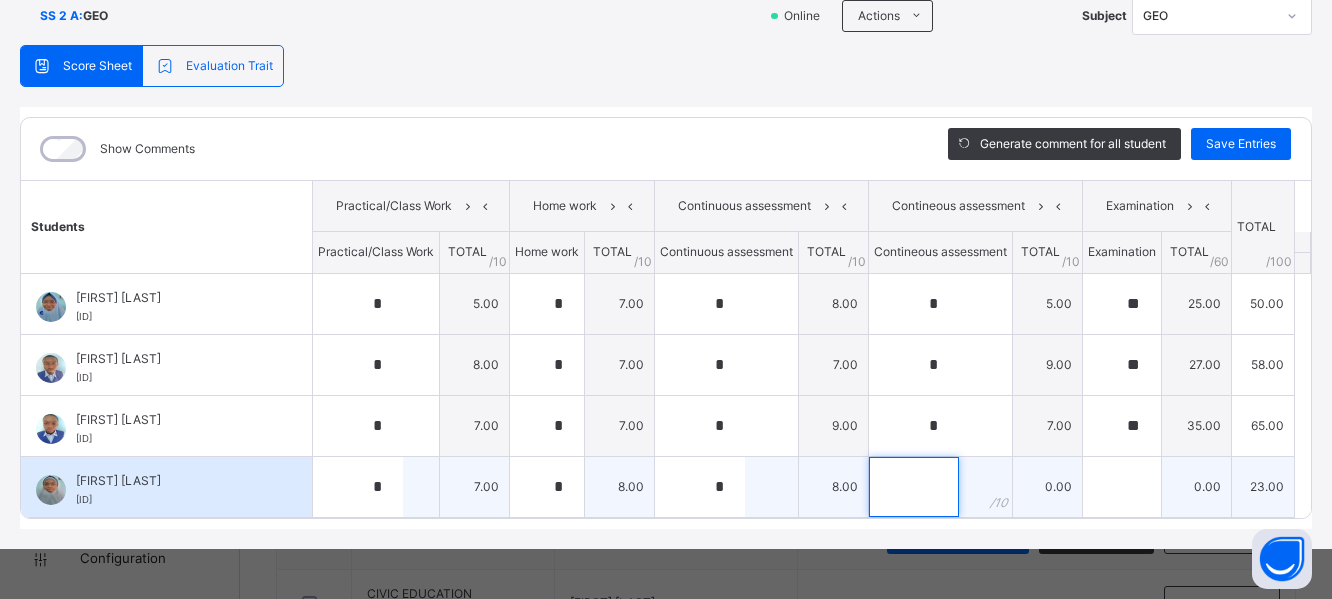 click at bounding box center [914, 487] 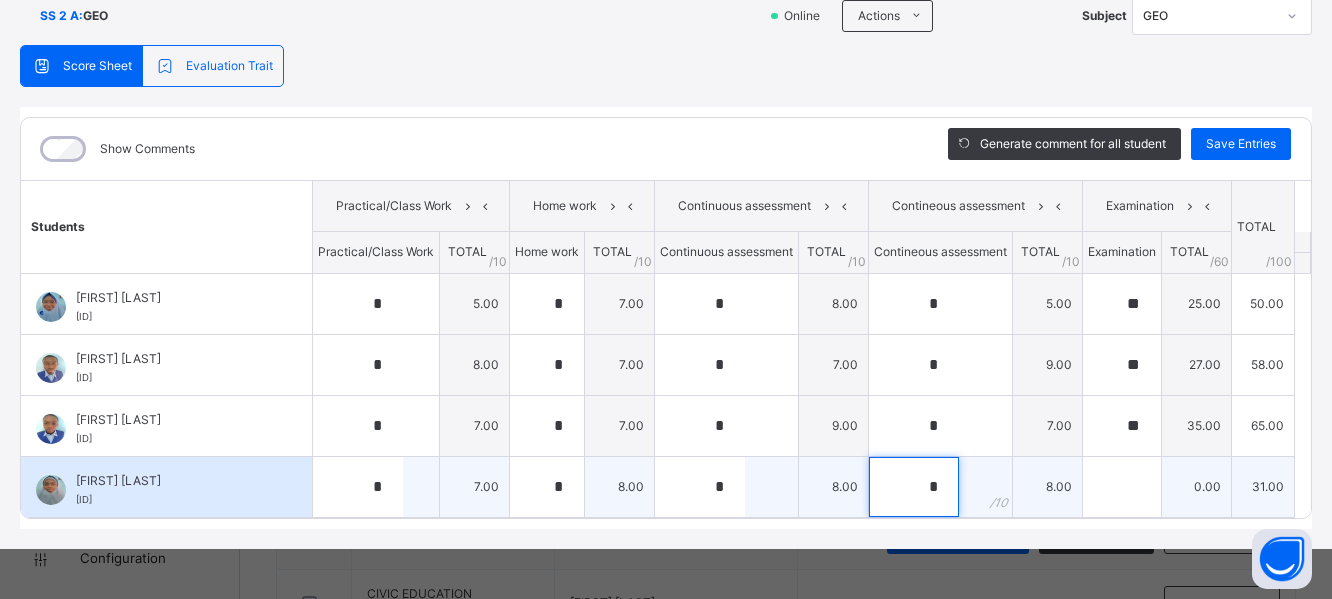 type on "*" 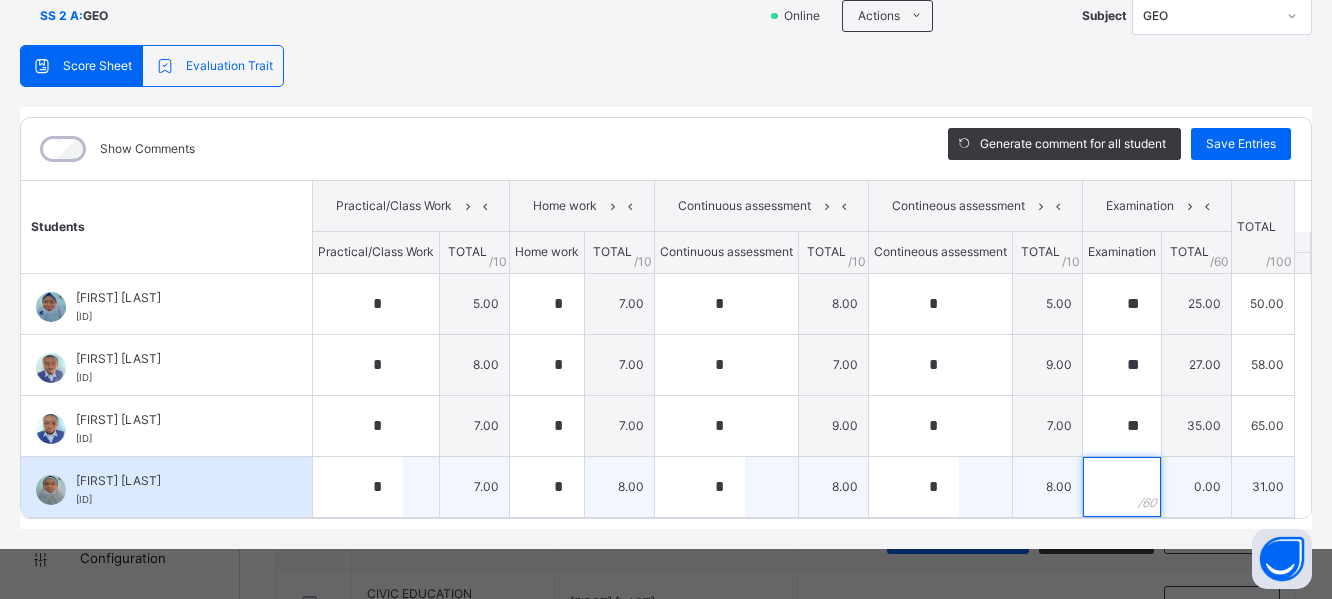 click at bounding box center [1122, 487] 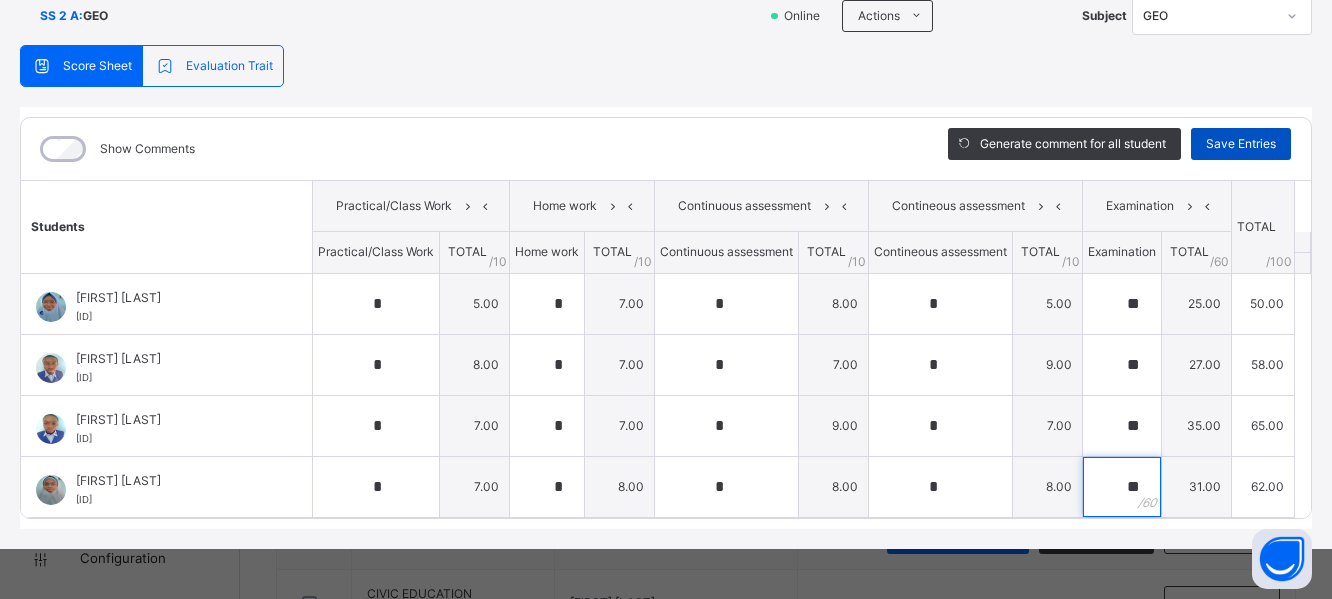 type on "**" 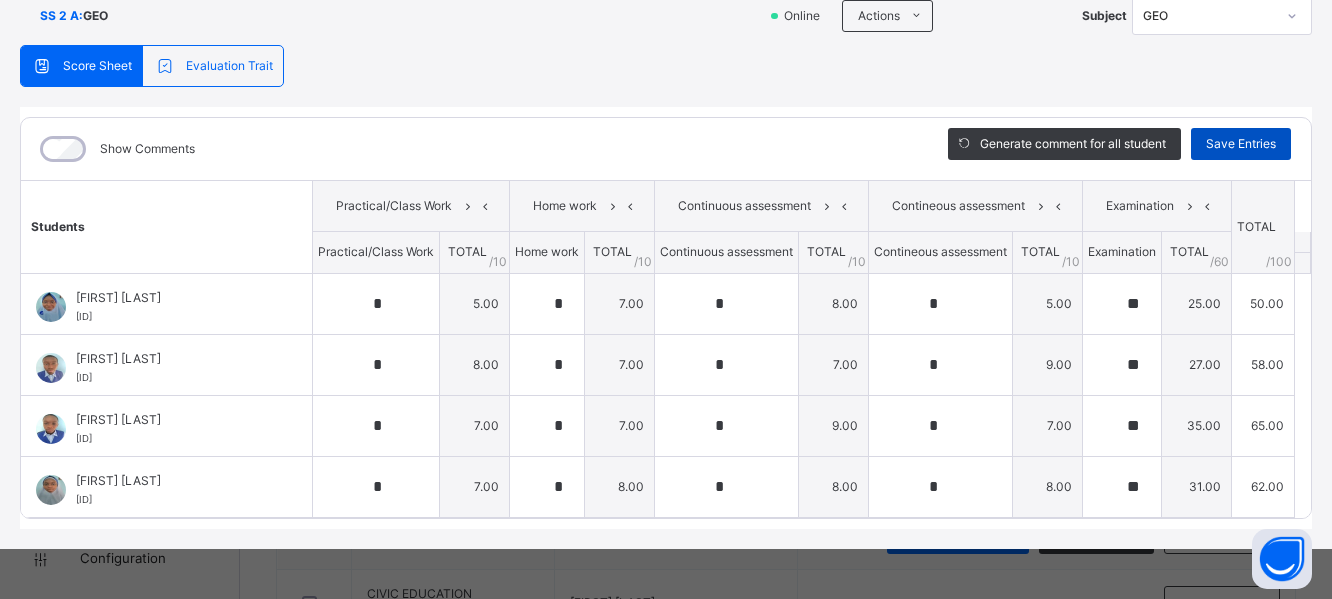 click on "Save Entries" at bounding box center [1241, 144] 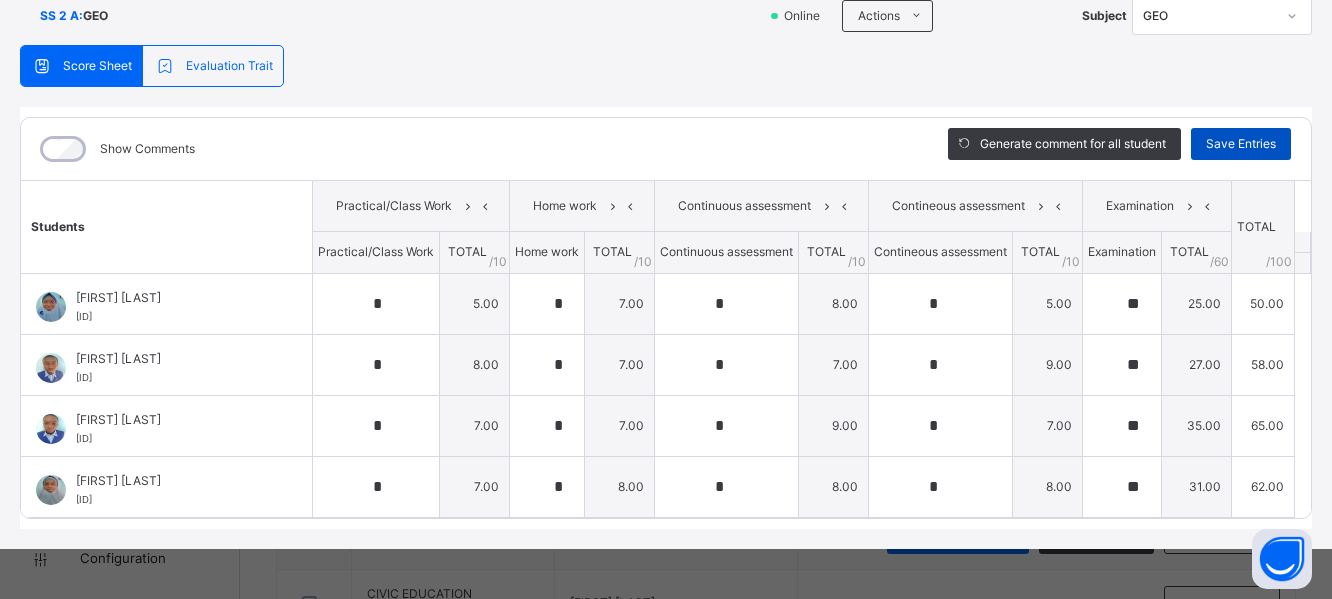 type on "*" 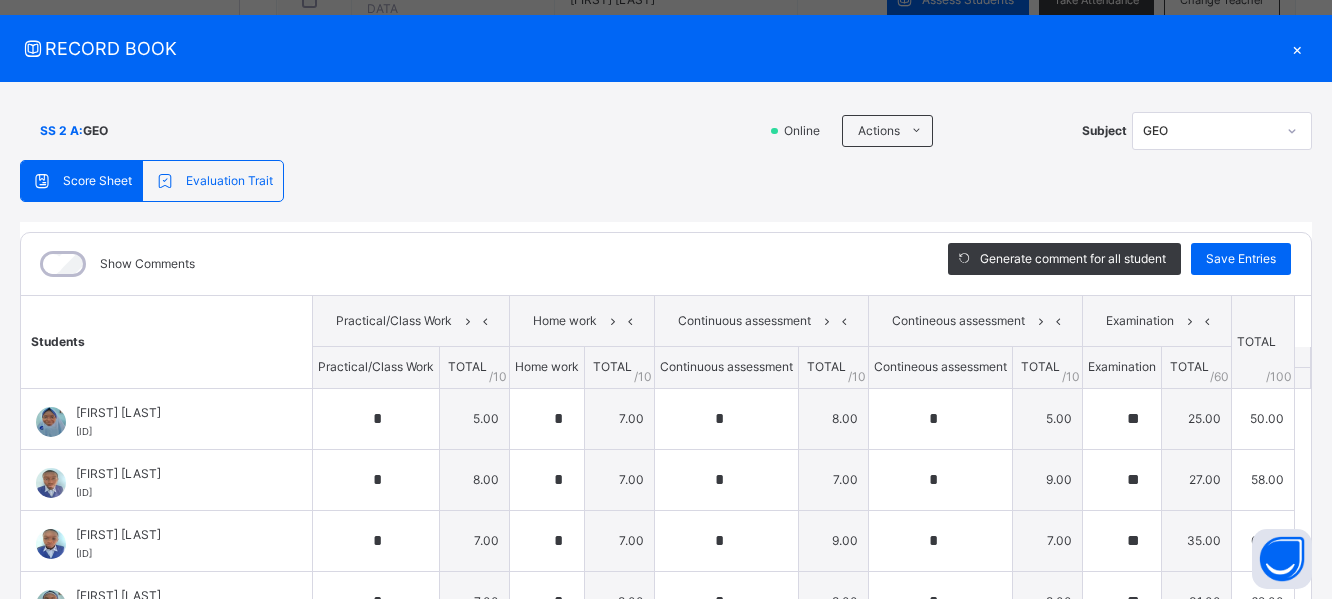 scroll, scrollTop: 0, scrollLeft: 0, axis: both 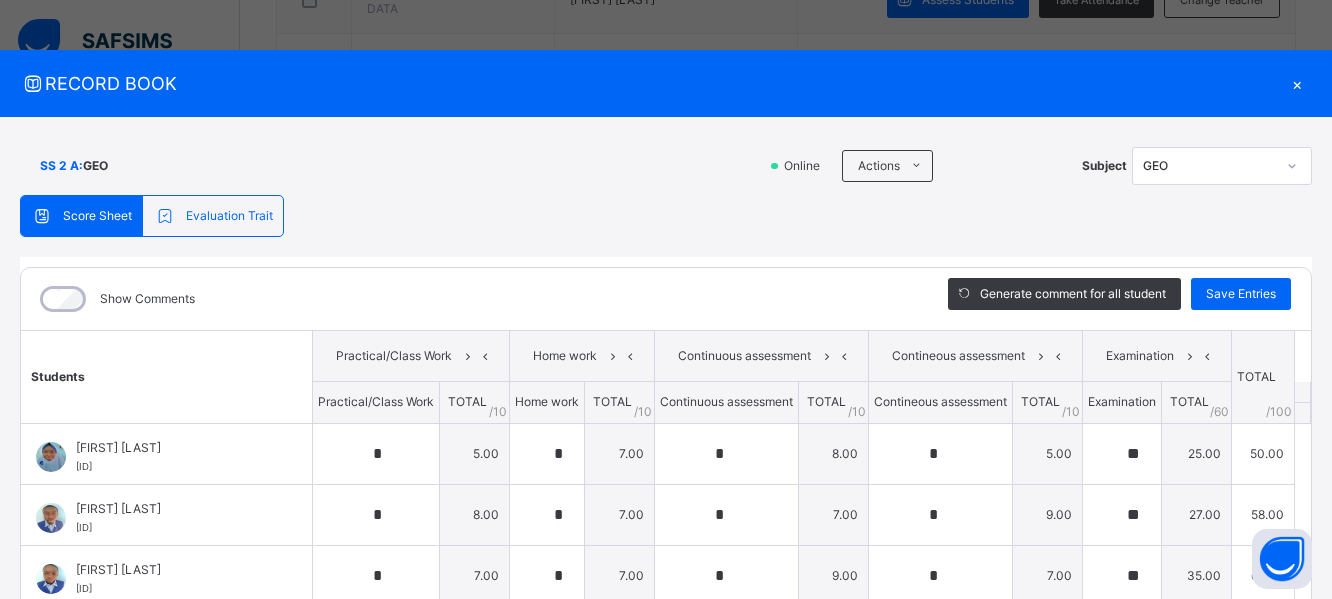 click on "×" at bounding box center (1297, 83) 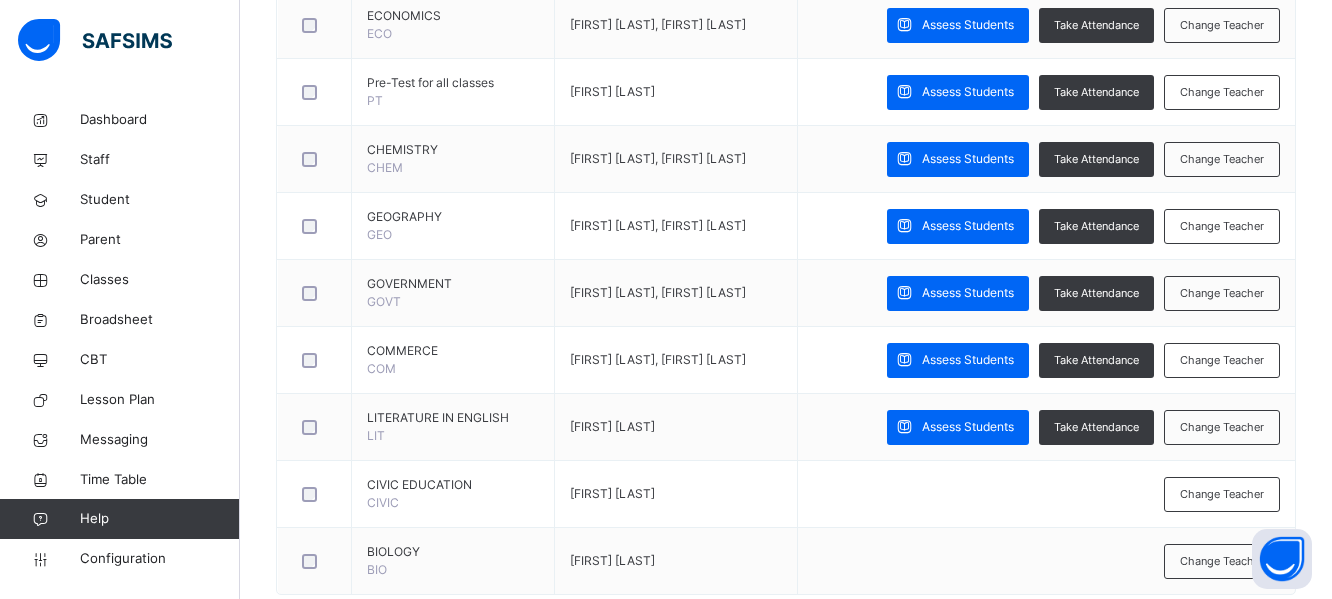 scroll, scrollTop: 1059, scrollLeft: 0, axis: vertical 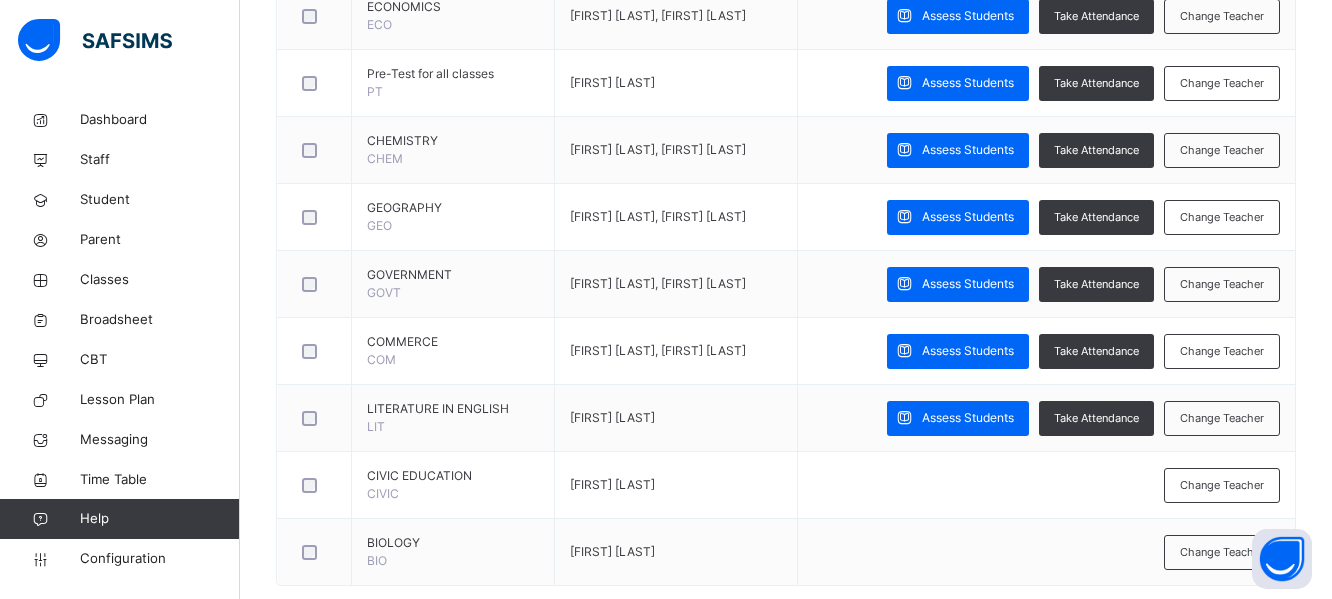 drag, startPoint x: 1331, startPoint y: 462, endPoint x: 1337, endPoint y: 212, distance: 250.07199 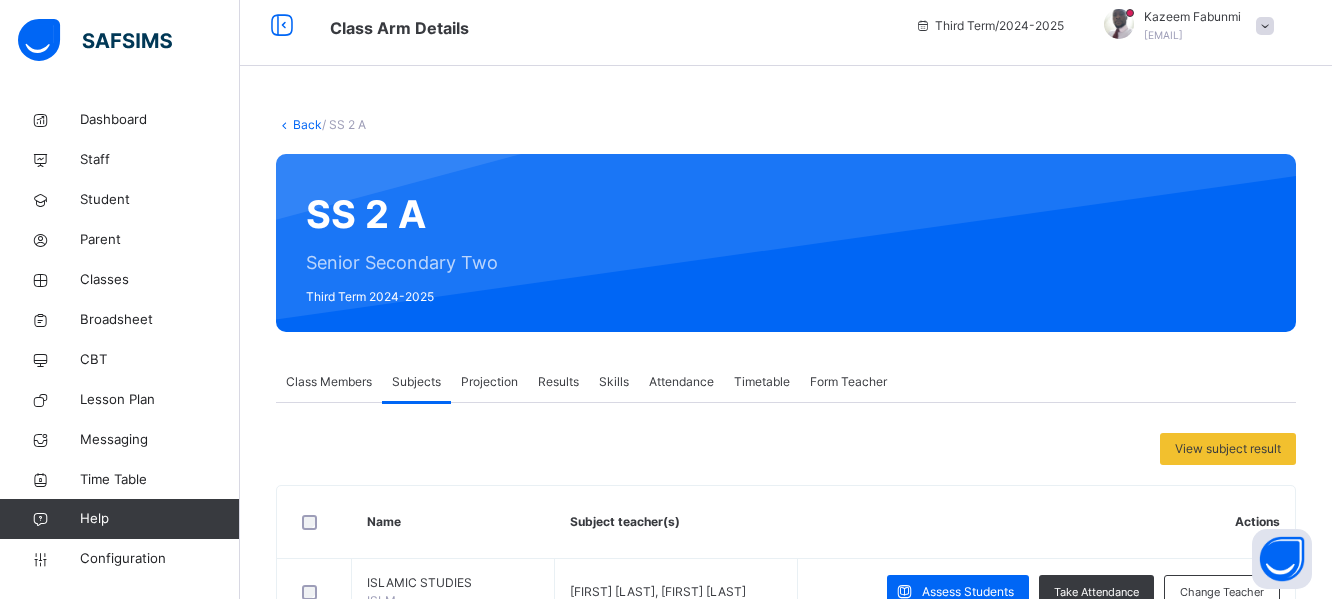 scroll, scrollTop: 0, scrollLeft: 0, axis: both 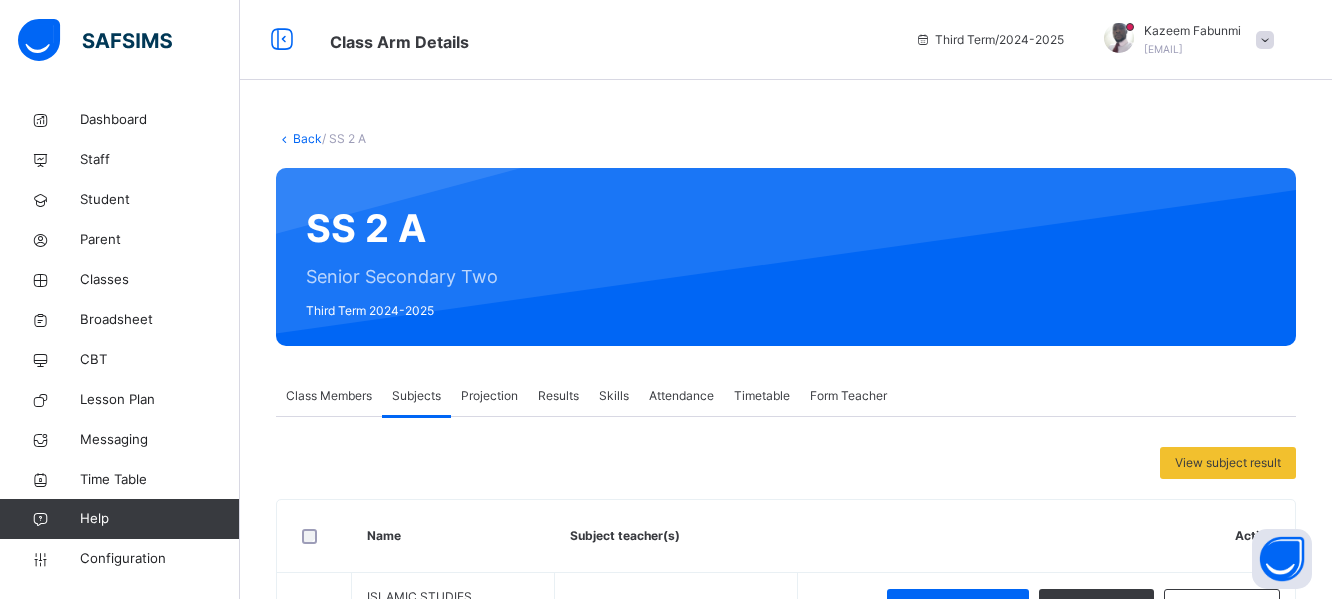 click on "Results" at bounding box center [558, 396] 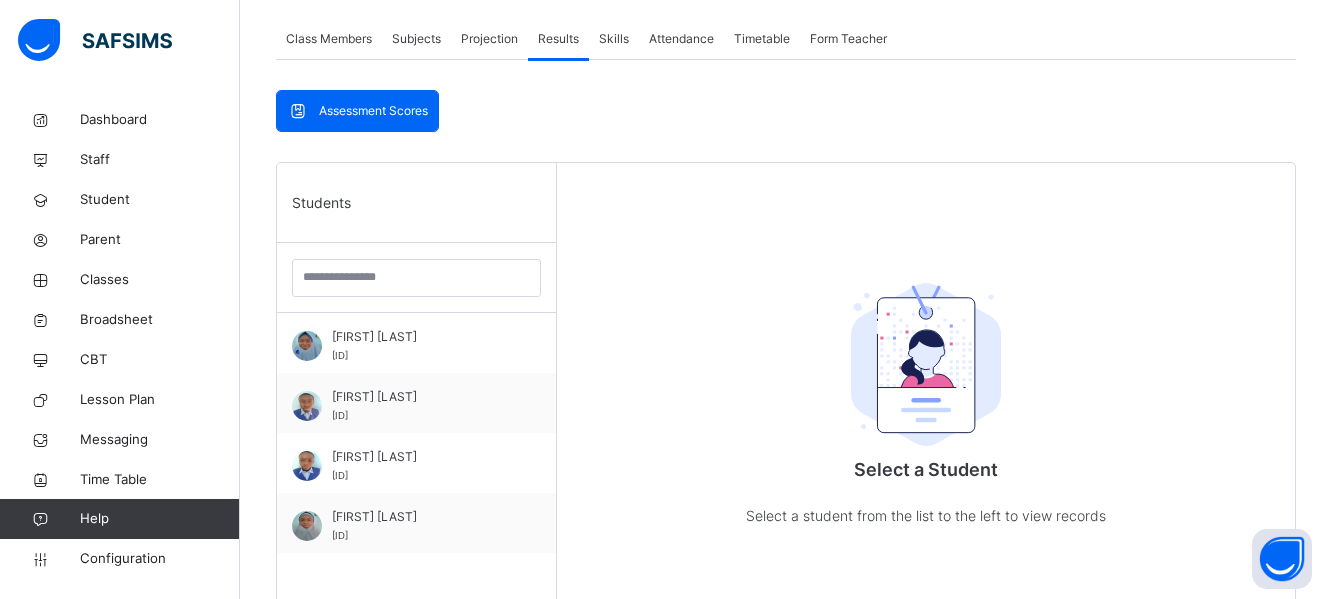 scroll, scrollTop: 361, scrollLeft: 0, axis: vertical 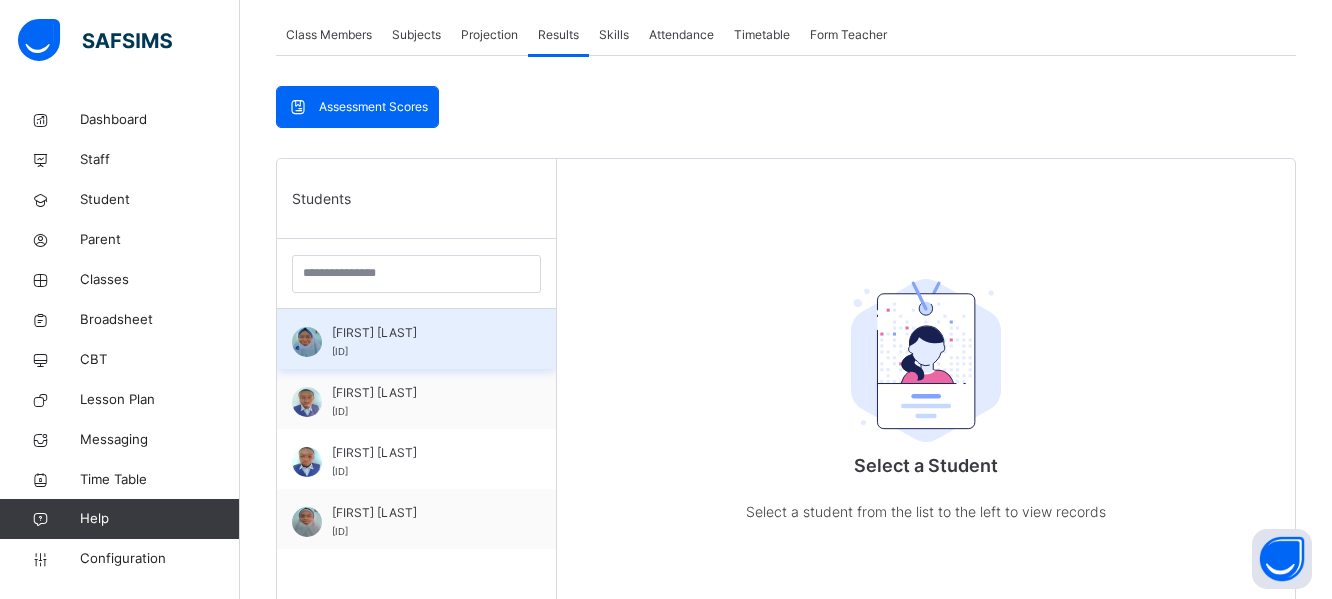 click on "[FIRST]   [LAST]" at bounding box center (421, 333) 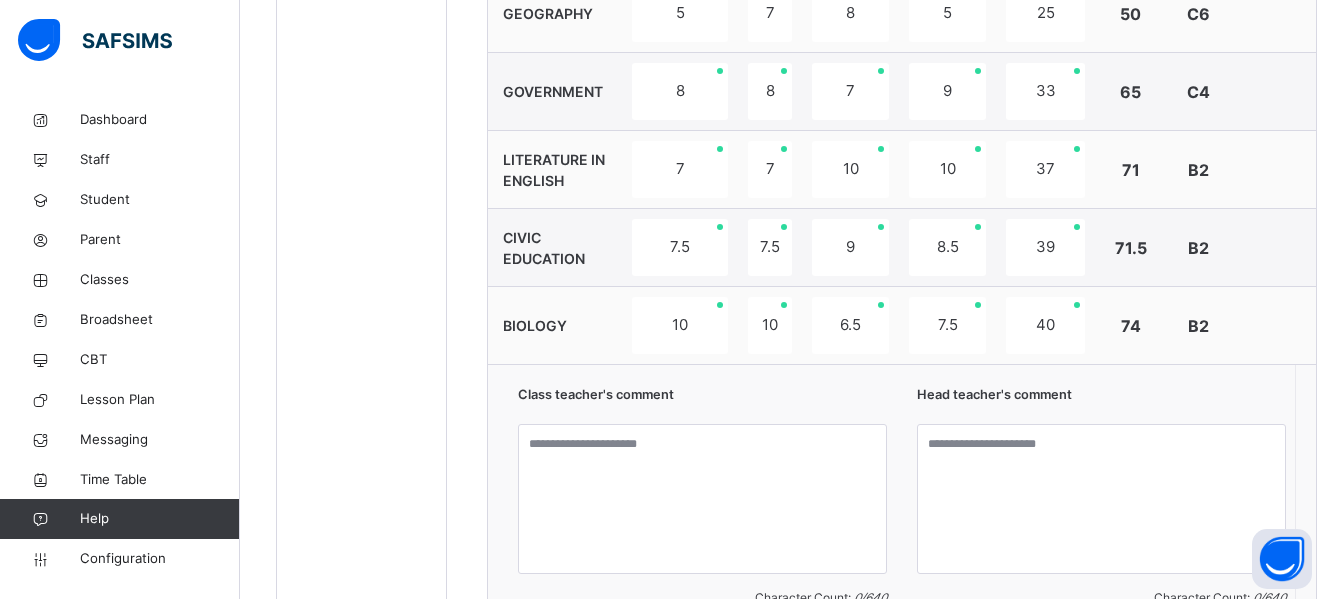 scroll, scrollTop: 1334, scrollLeft: 0, axis: vertical 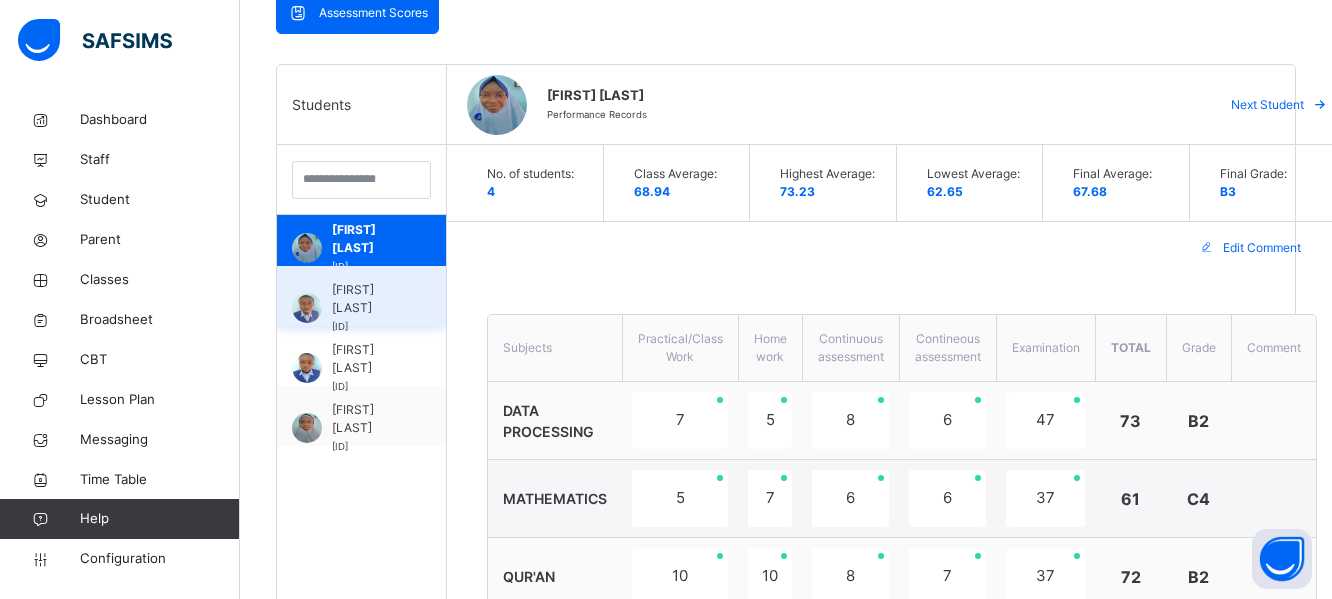 click on "[FIRST] [LAST]" at bounding box center (366, 299) 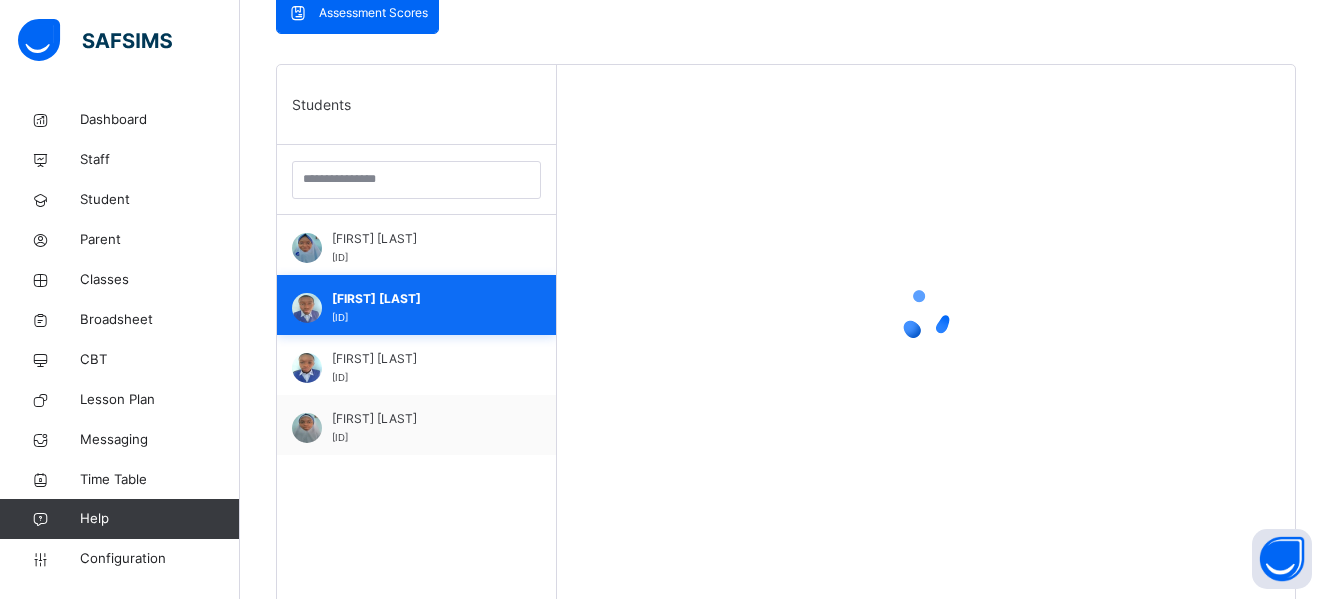 scroll, scrollTop: 0, scrollLeft: 0, axis: both 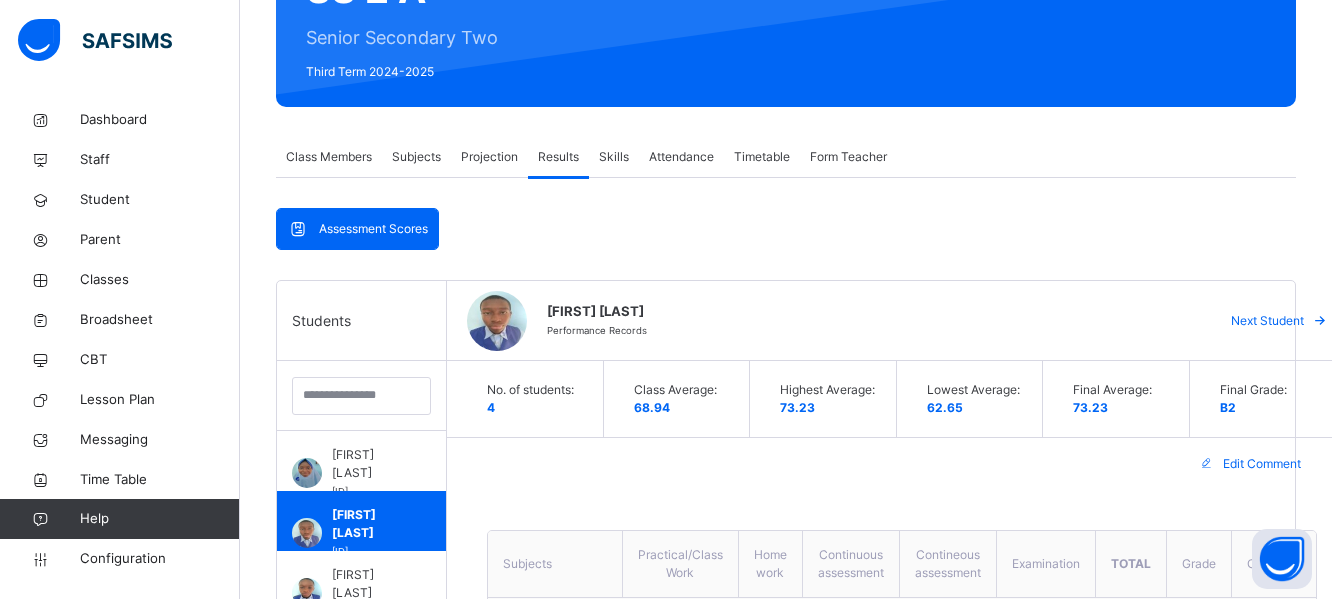 click on "Subjects" at bounding box center [416, 157] 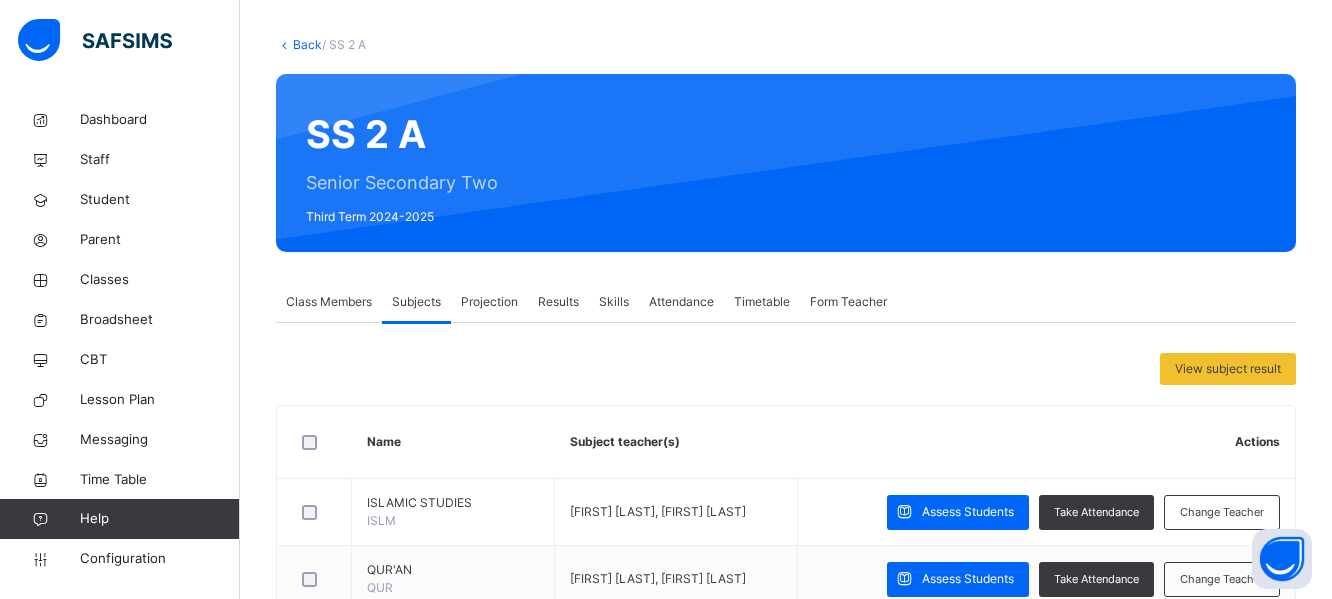 scroll, scrollTop: 0, scrollLeft: 0, axis: both 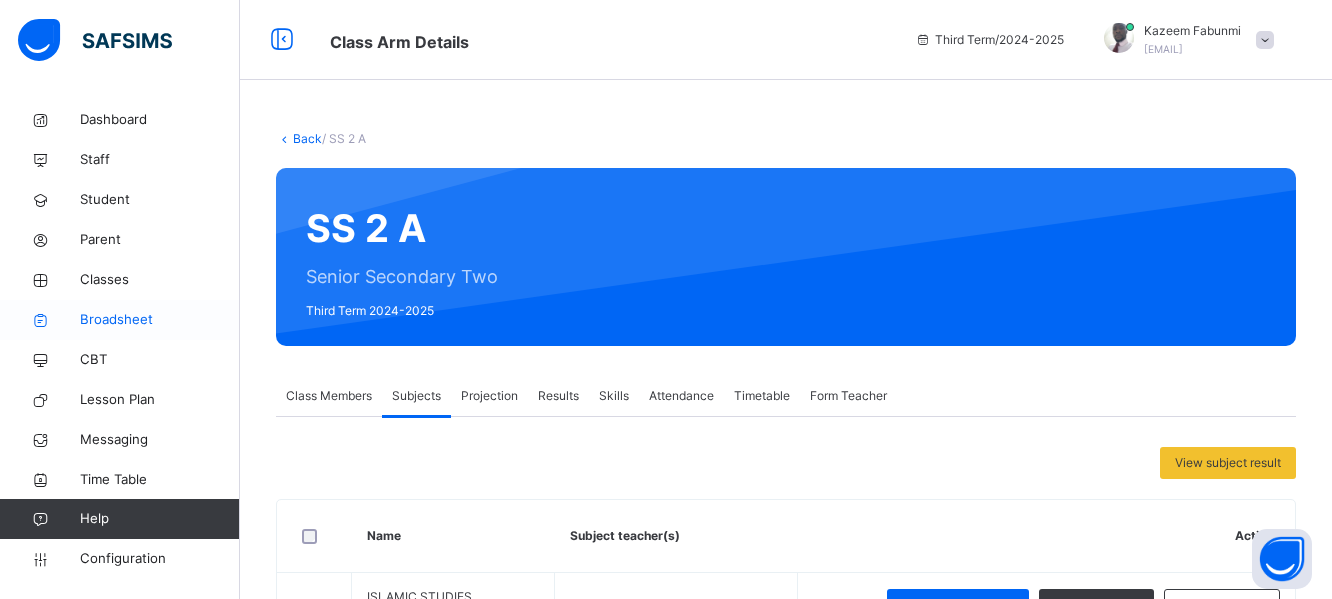 click on "Broadsheet" at bounding box center (160, 320) 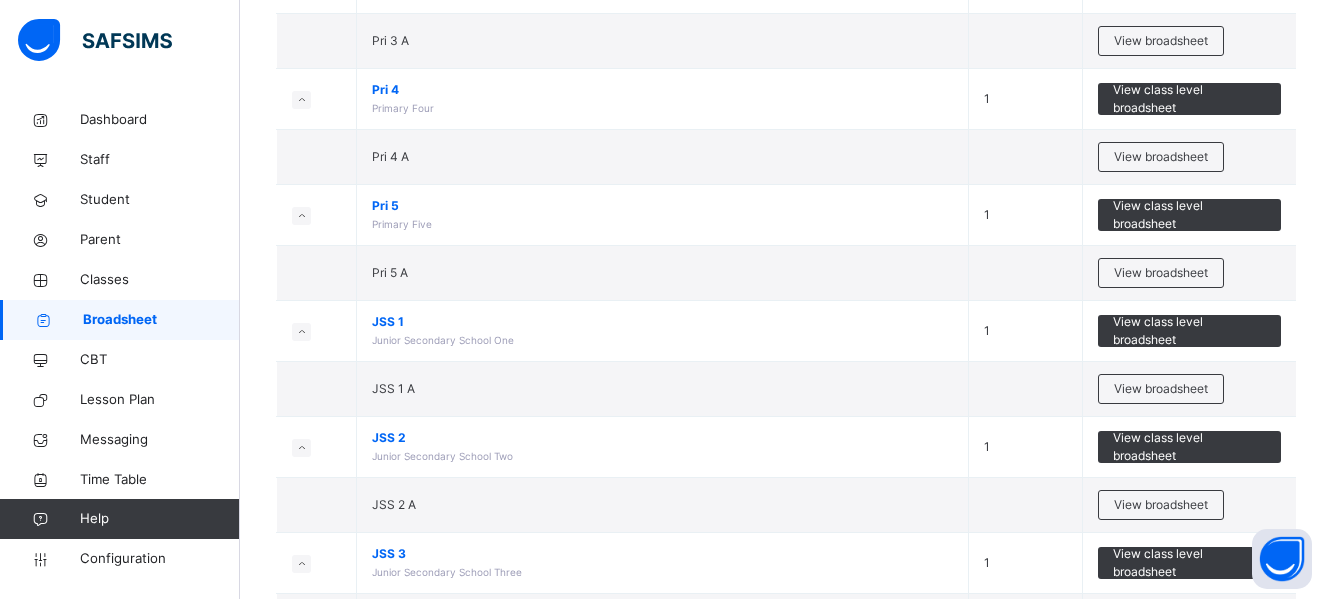 scroll, scrollTop: 879, scrollLeft: 0, axis: vertical 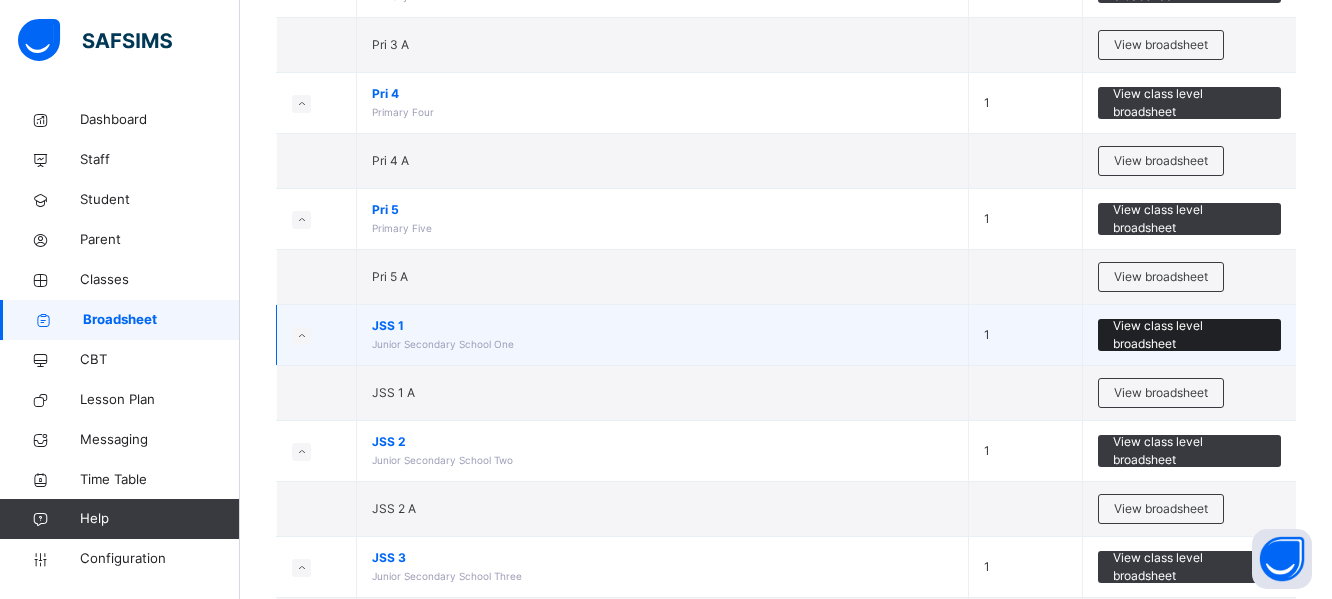 click on "View class level broadsheet" at bounding box center (1189, 335) 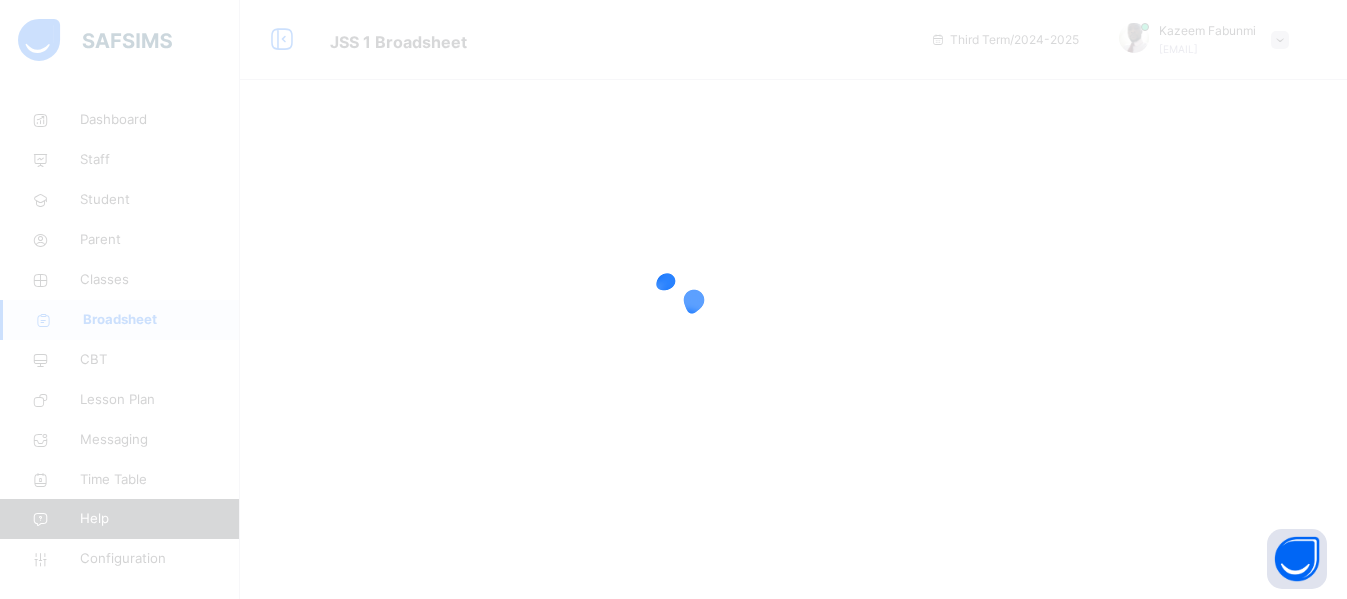click at bounding box center [673, 299] 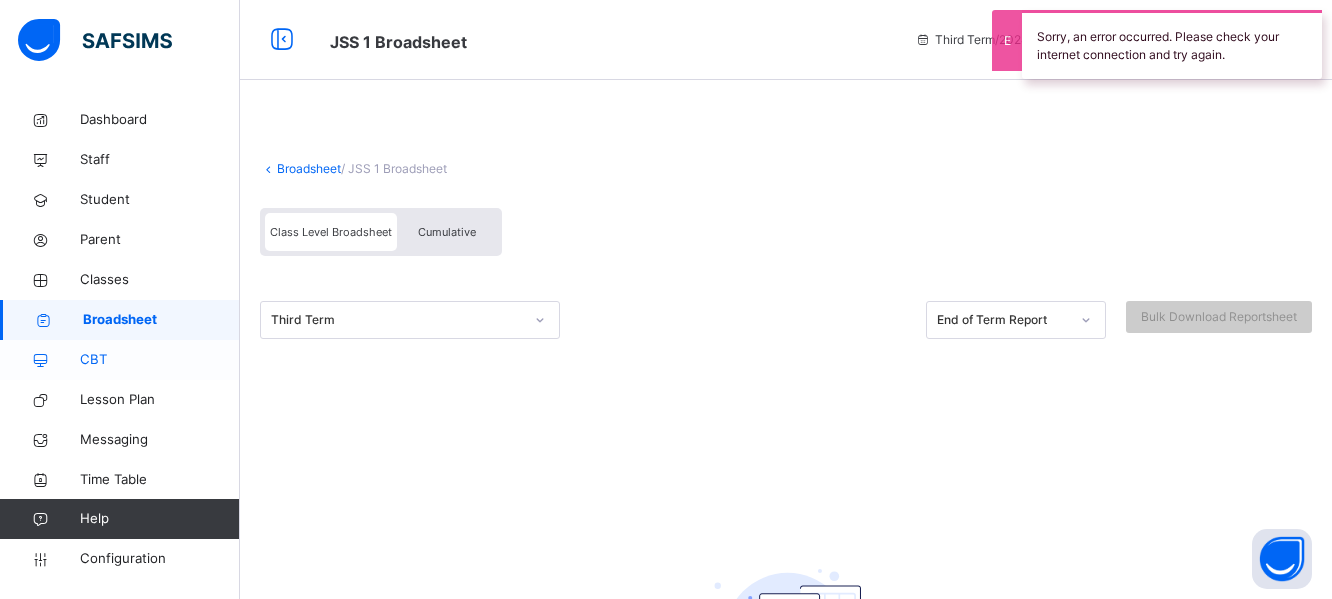 click on "CBT" at bounding box center (160, 360) 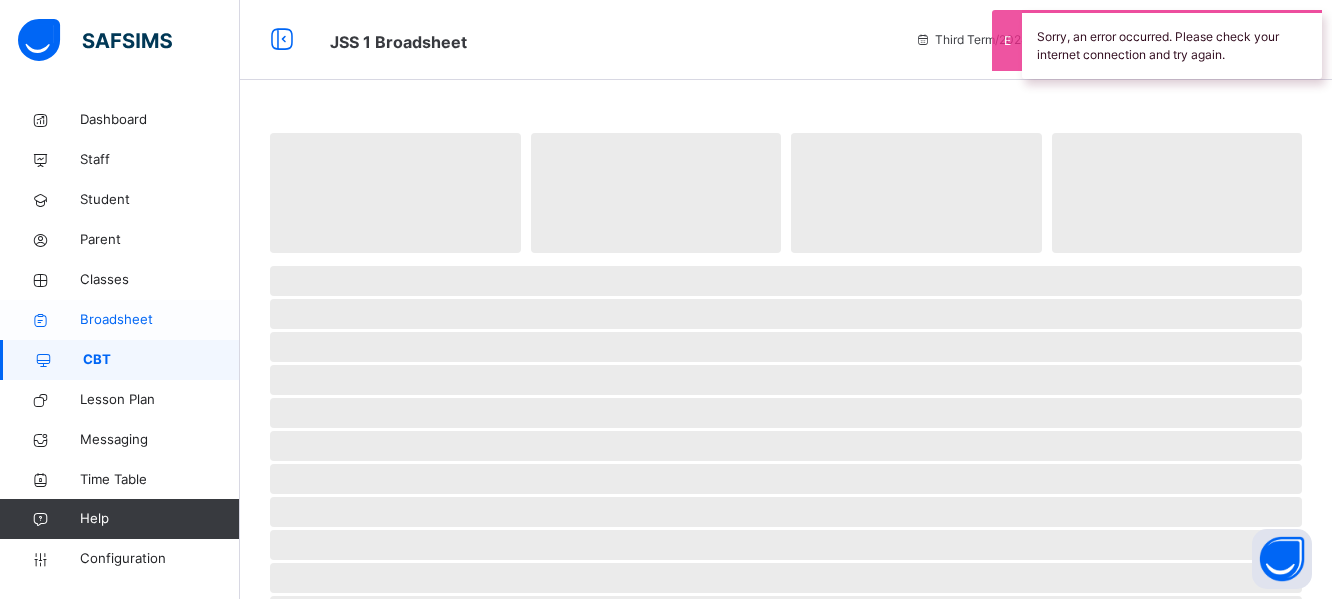 click on "Broadsheet" at bounding box center [160, 320] 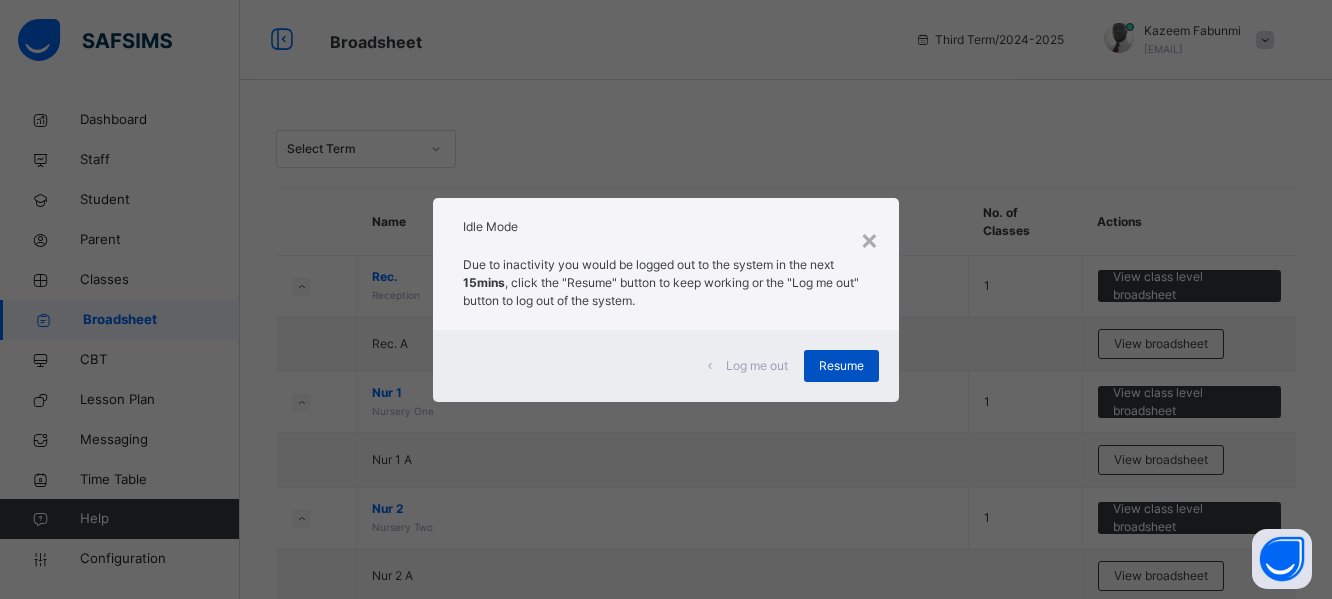 click on "Resume" at bounding box center [841, 366] 